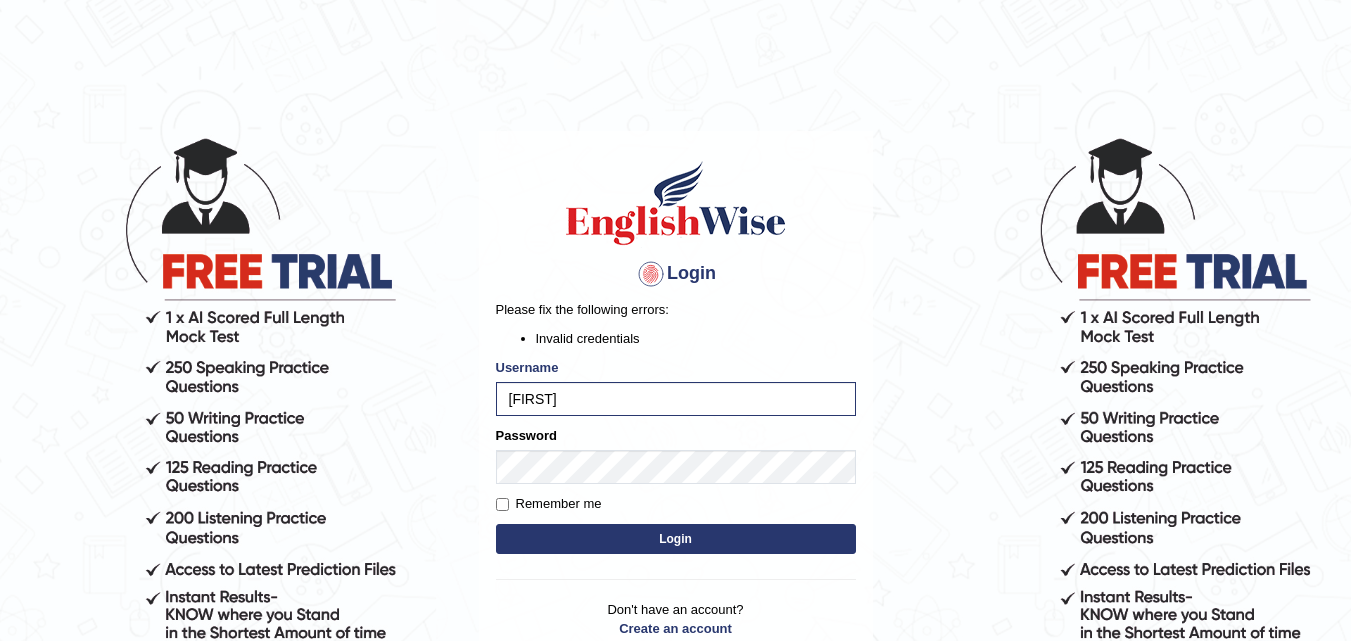 scroll, scrollTop: 0, scrollLeft: 0, axis: both 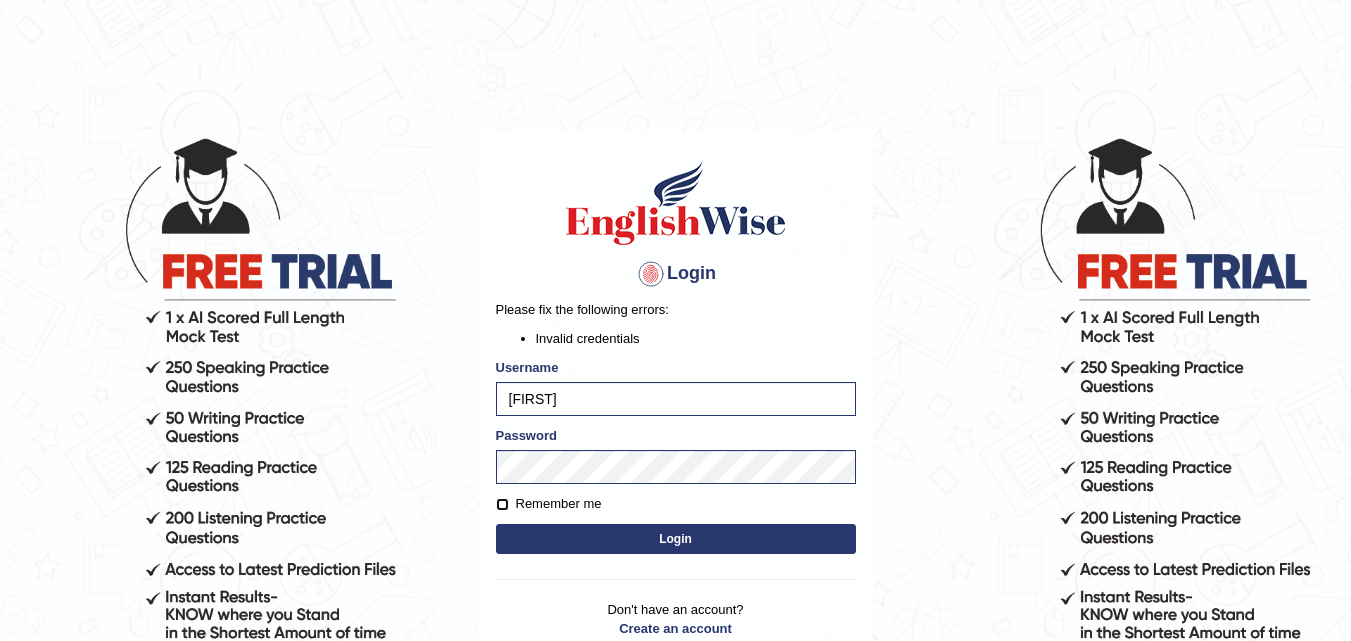 click on "Remember me" at bounding box center [502, 504] 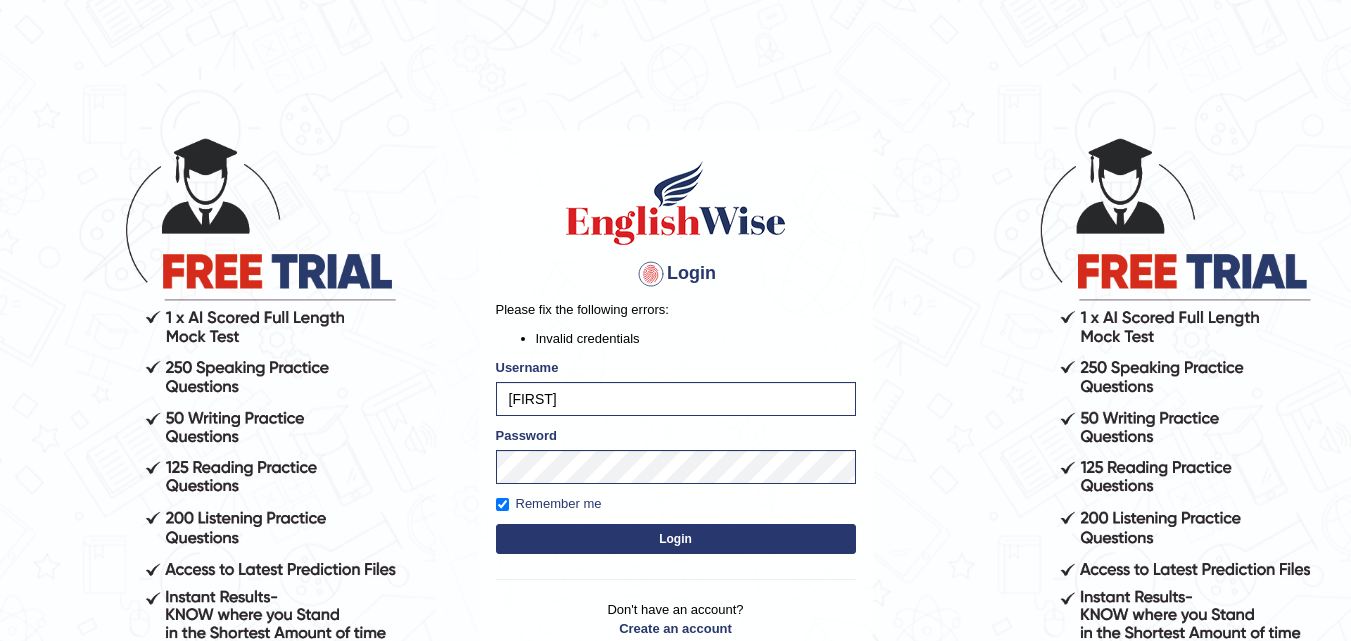click on "Login" at bounding box center (676, 539) 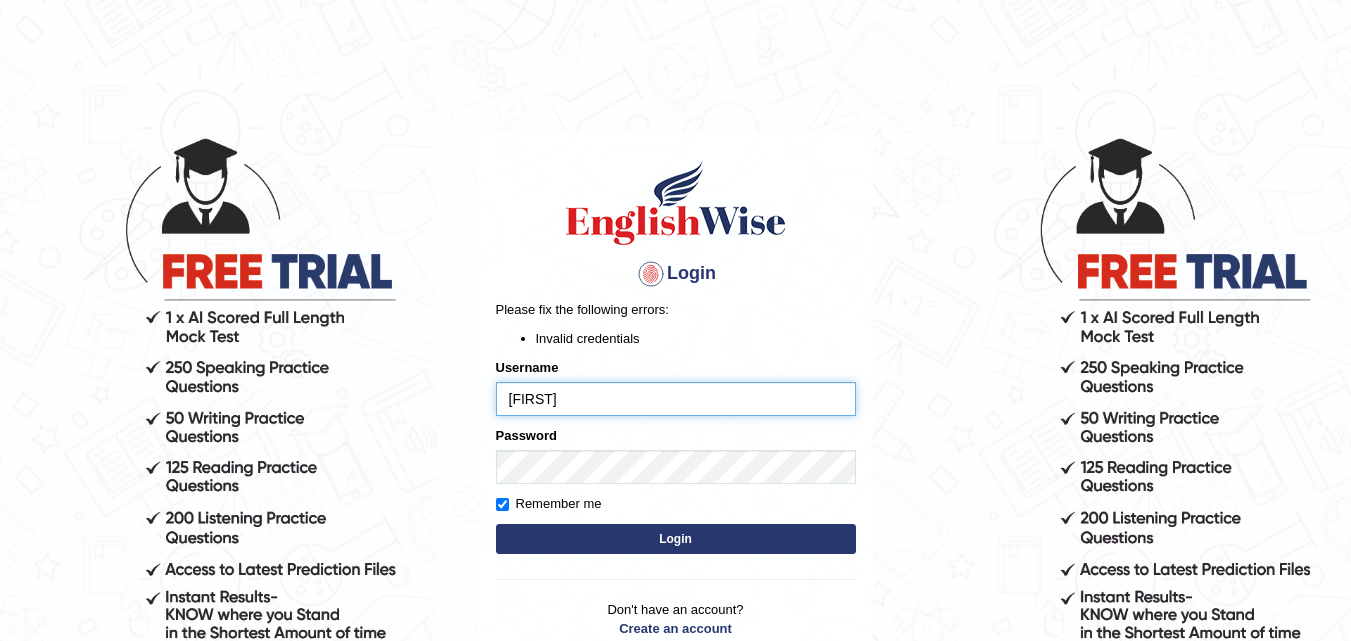scroll, scrollTop: 0, scrollLeft: 0, axis: both 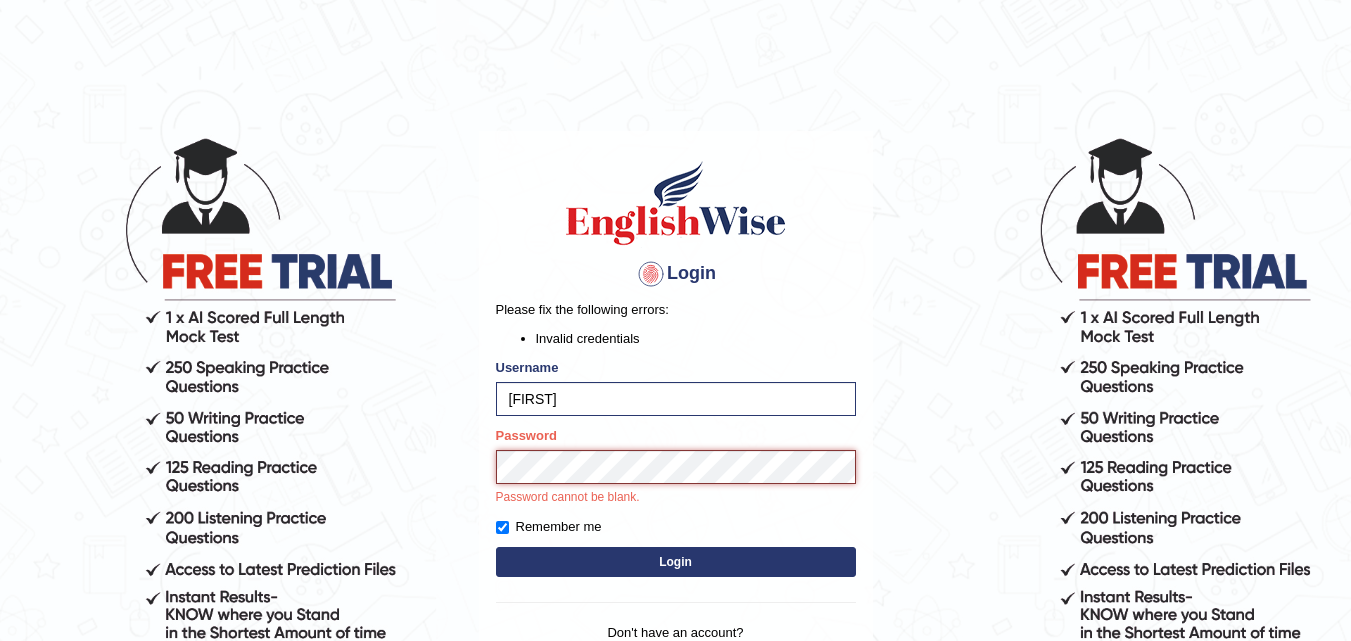 click on "Login" at bounding box center (676, 562) 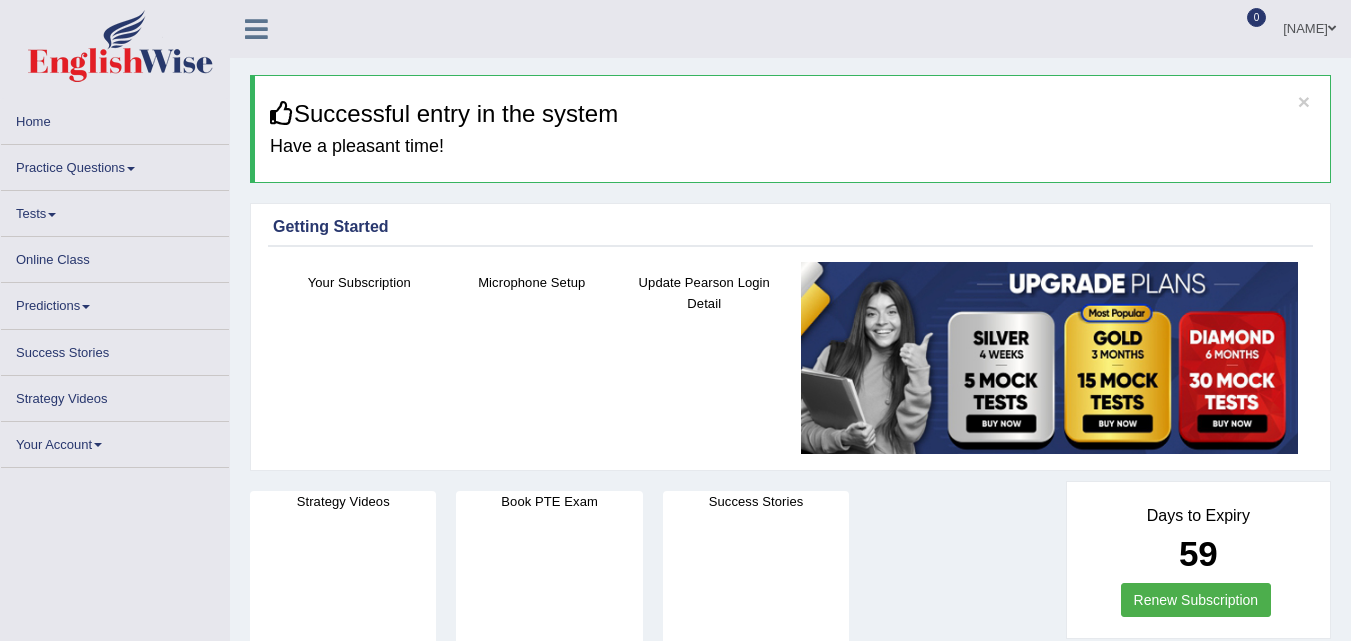 scroll, scrollTop: 0, scrollLeft: 0, axis: both 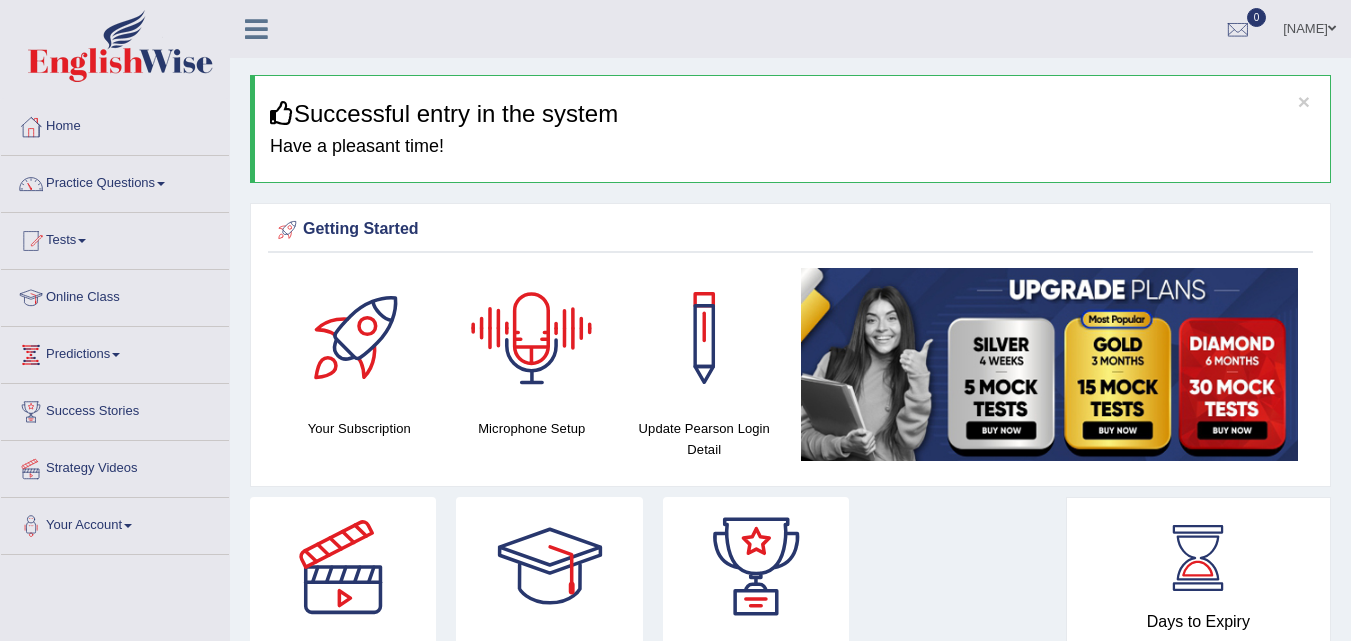 click at bounding box center [532, 338] 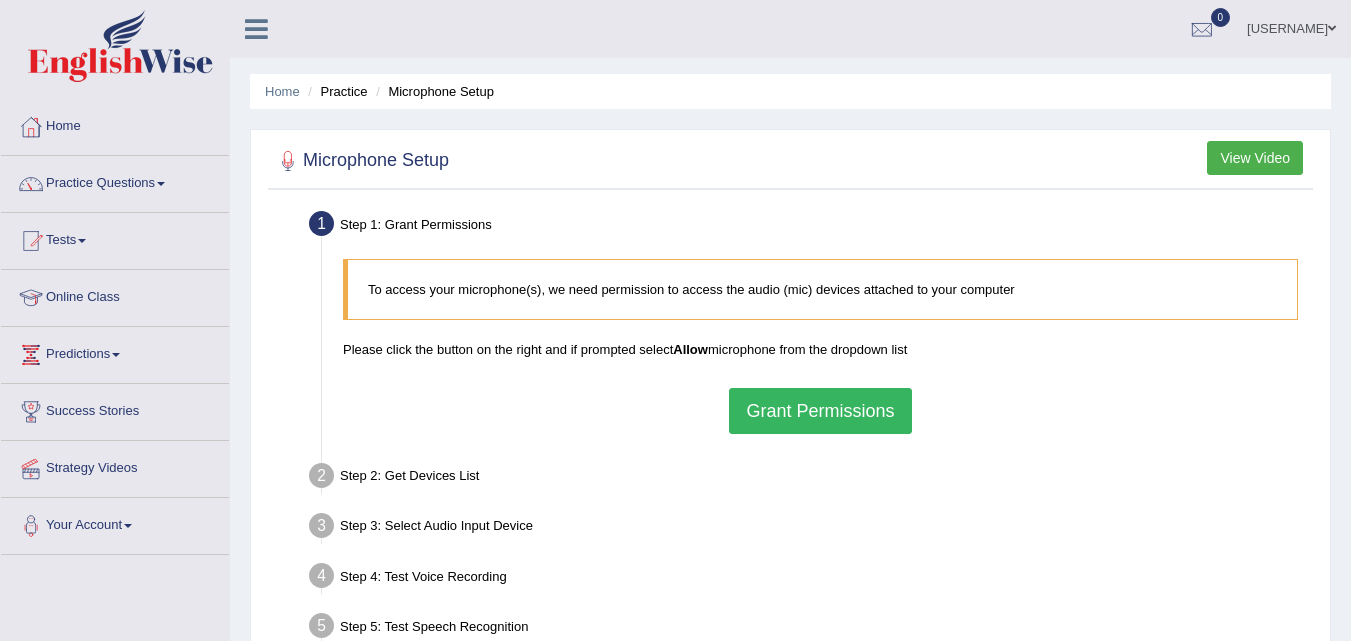 scroll, scrollTop: 0, scrollLeft: 0, axis: both 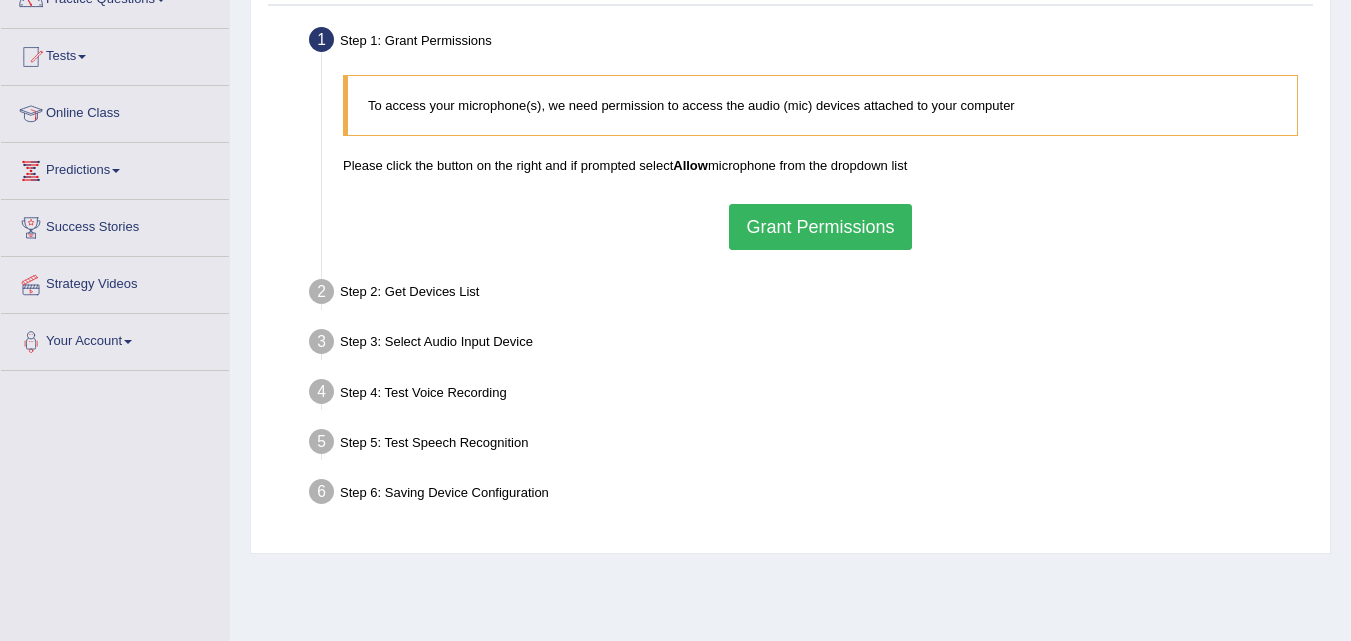 click on "Grant Permissions" at bounding box center [820, 227] 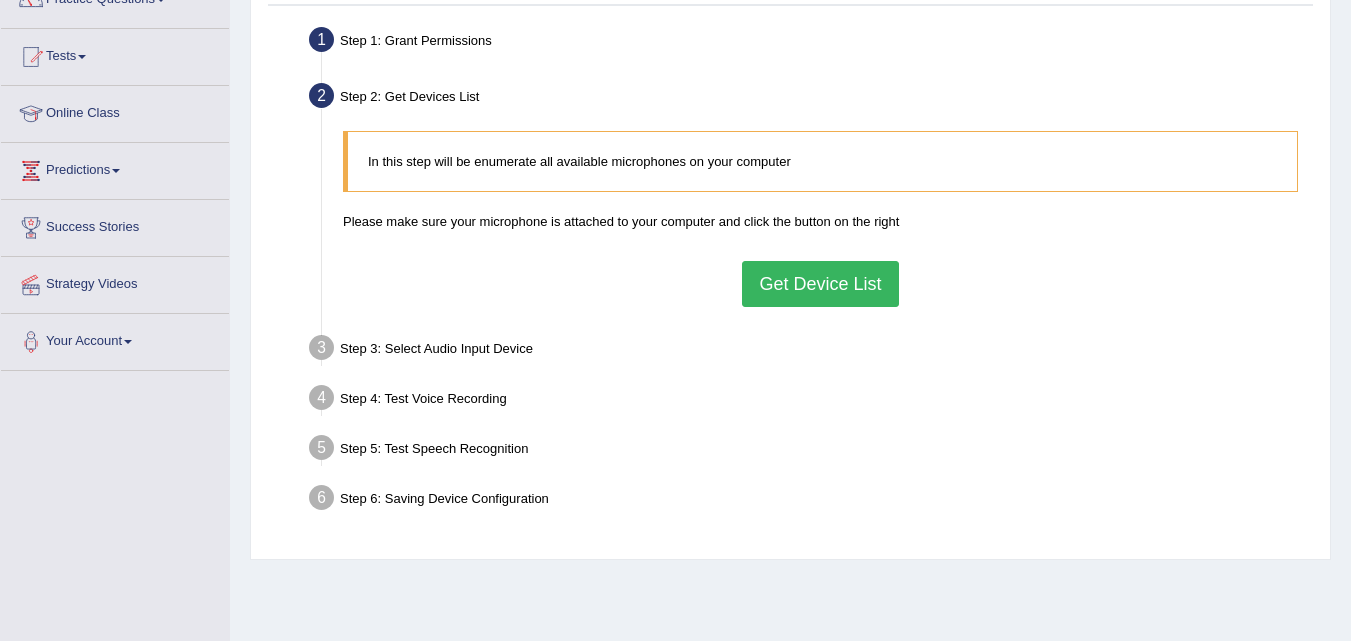 click on "Get Device List" at bounding box center [820, 284] 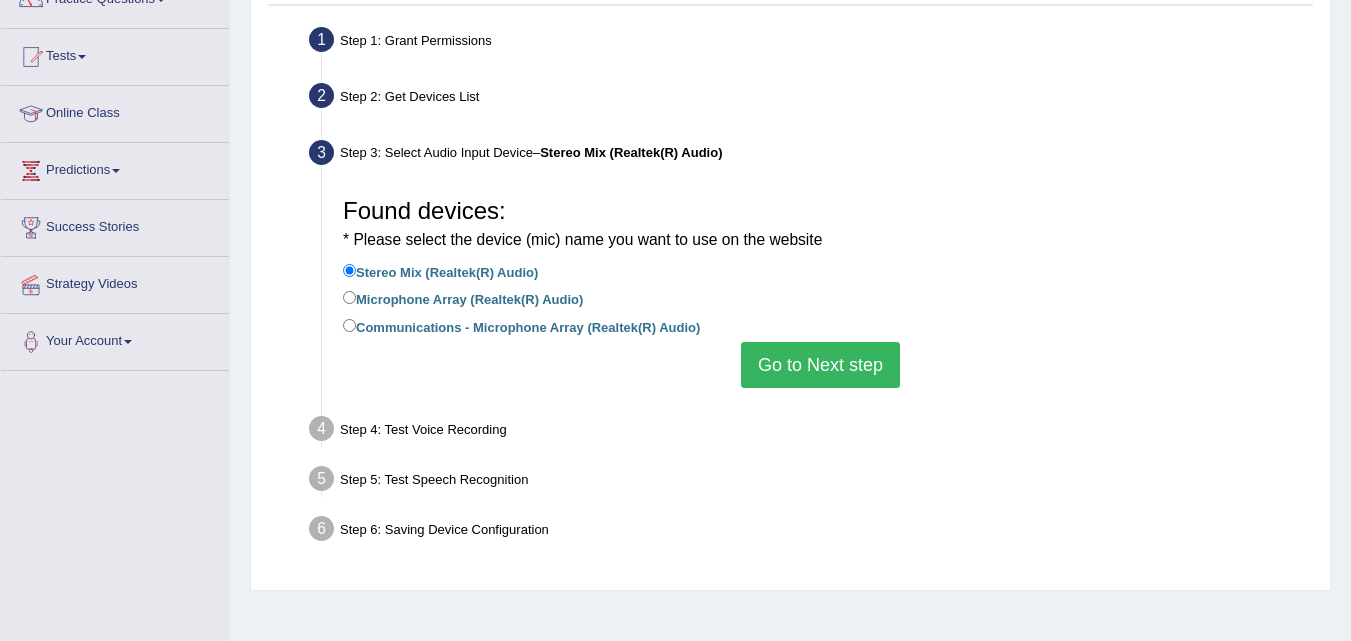click on "Go to Next step" at bounding box center (820, 365) 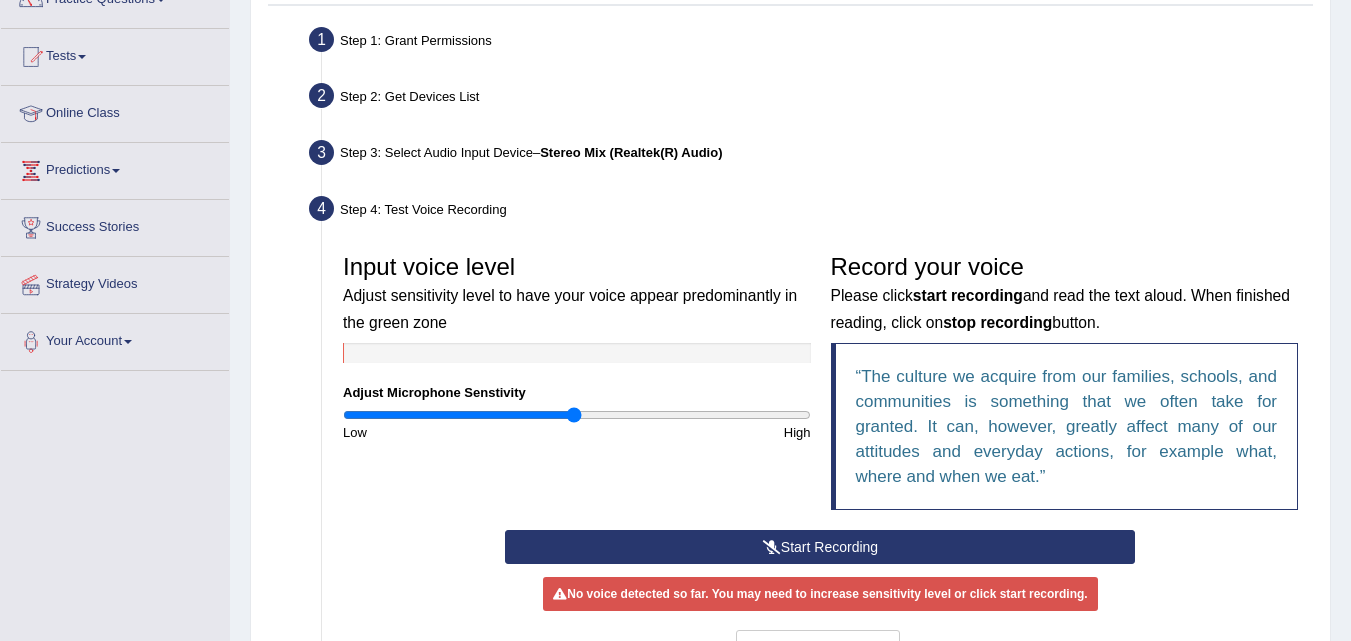 scroll, scrollTop: 272, scrollLeft: 0, axis: vertical 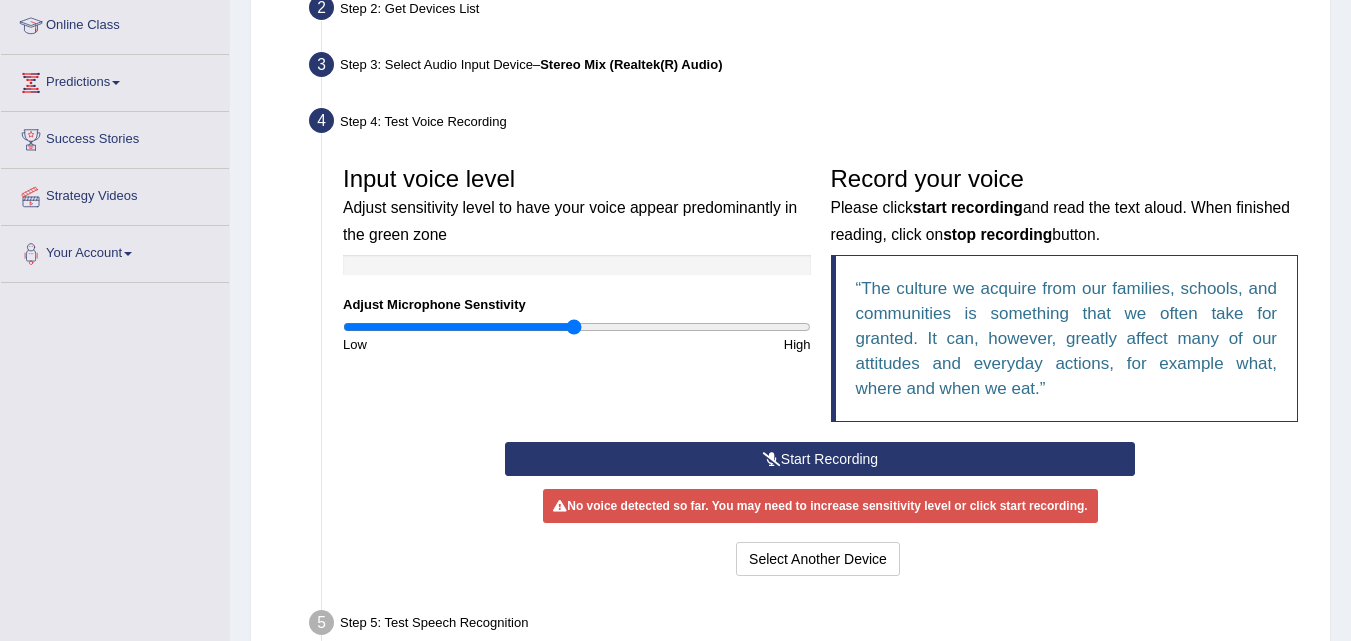 click on "Start Recording" at bounding box center (820, 459) 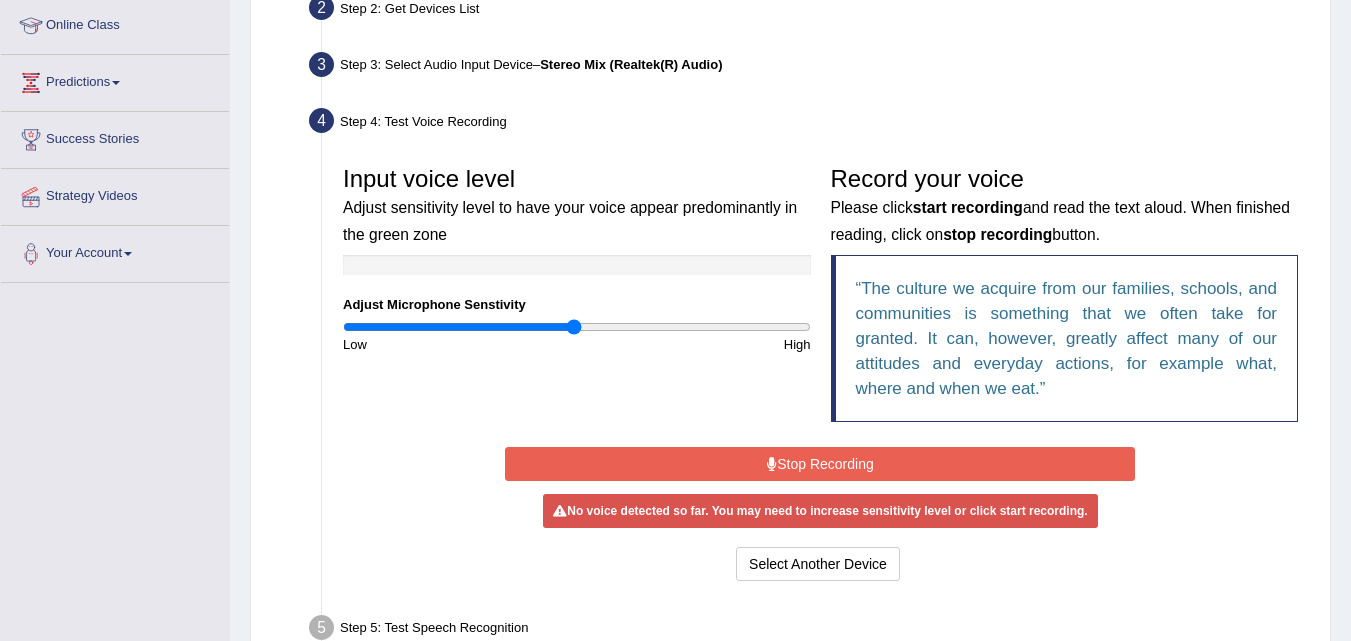 scroll, scrollTop: 252, scrollLeft: 0, axis: vertical 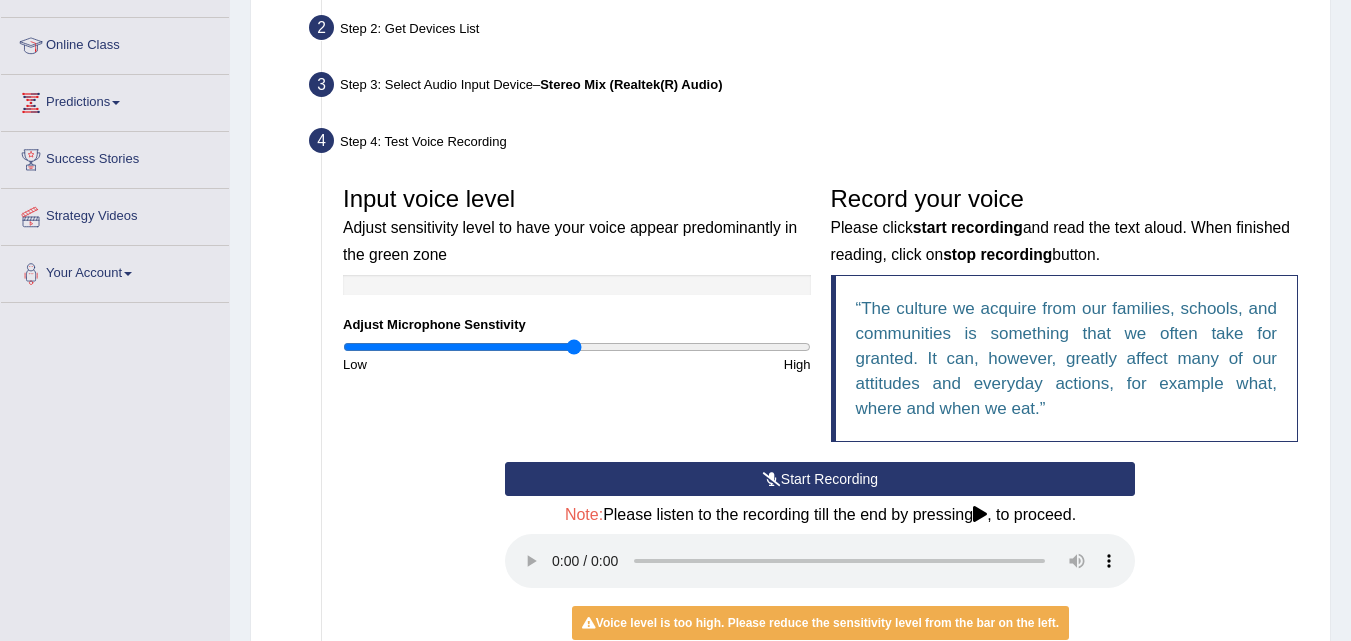 click on "Start Recording" at bounding box center [820, 479] 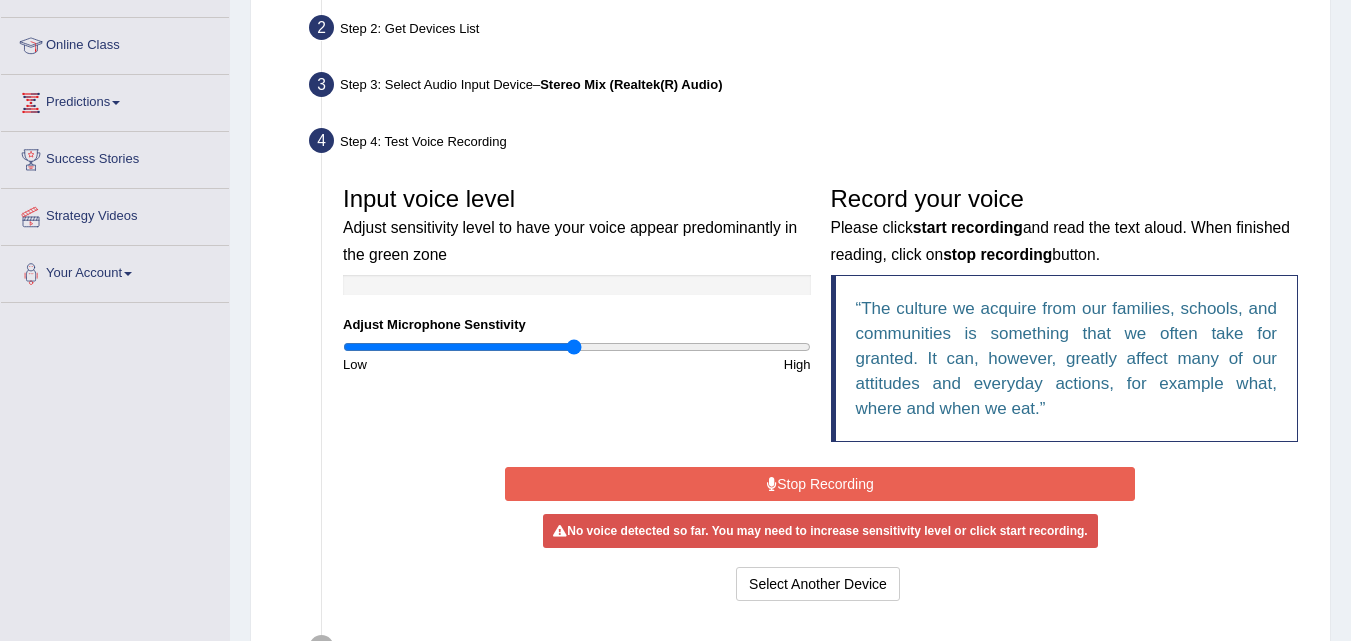 scroll, scrollTop: 0, scrollLeft: 0, axis: both 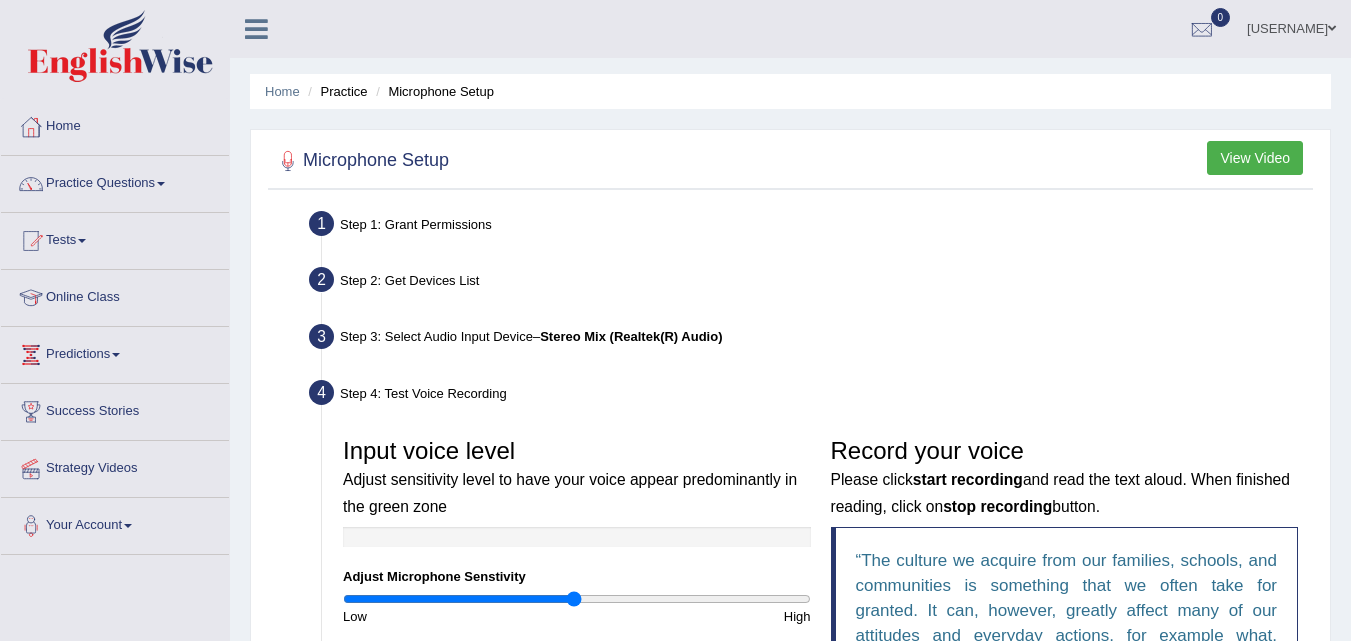 click on "Stereo Mix (Realtek(R) Audio)" at bounding box center (631, 336) 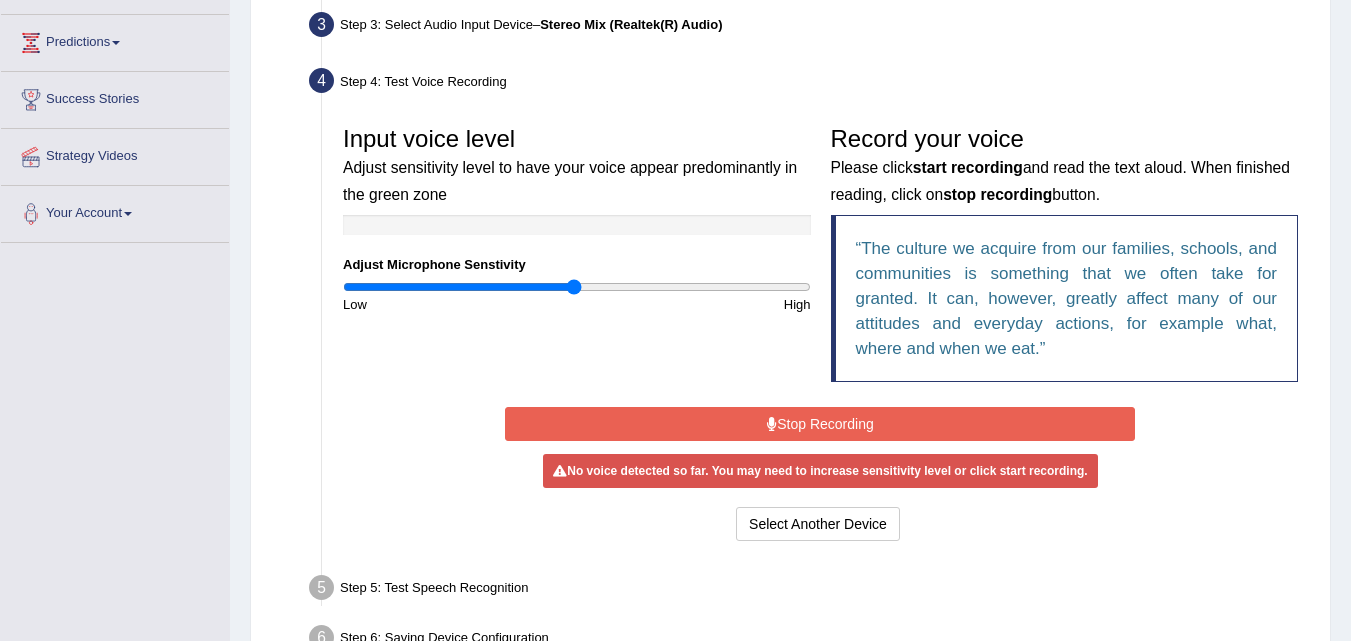 scroll, scrollTop: 435, scrollLeft: 0, axis: vertical 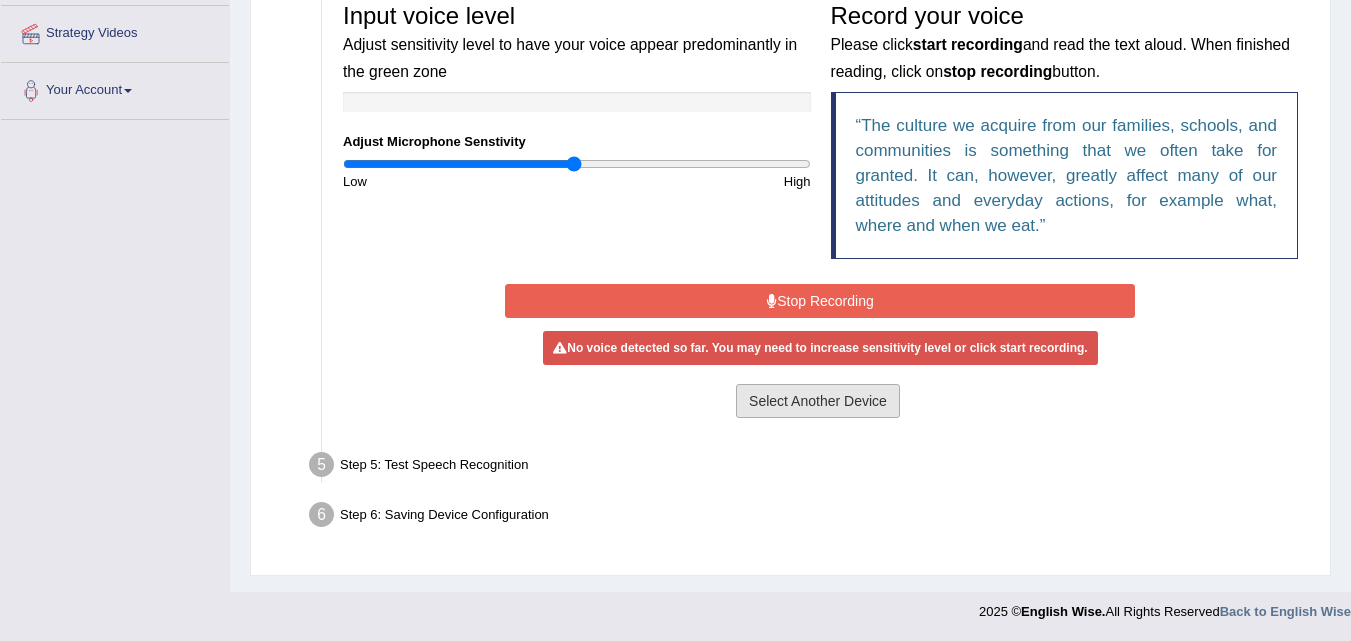 click on "Select Another Device" at bounding box center [818, 401] 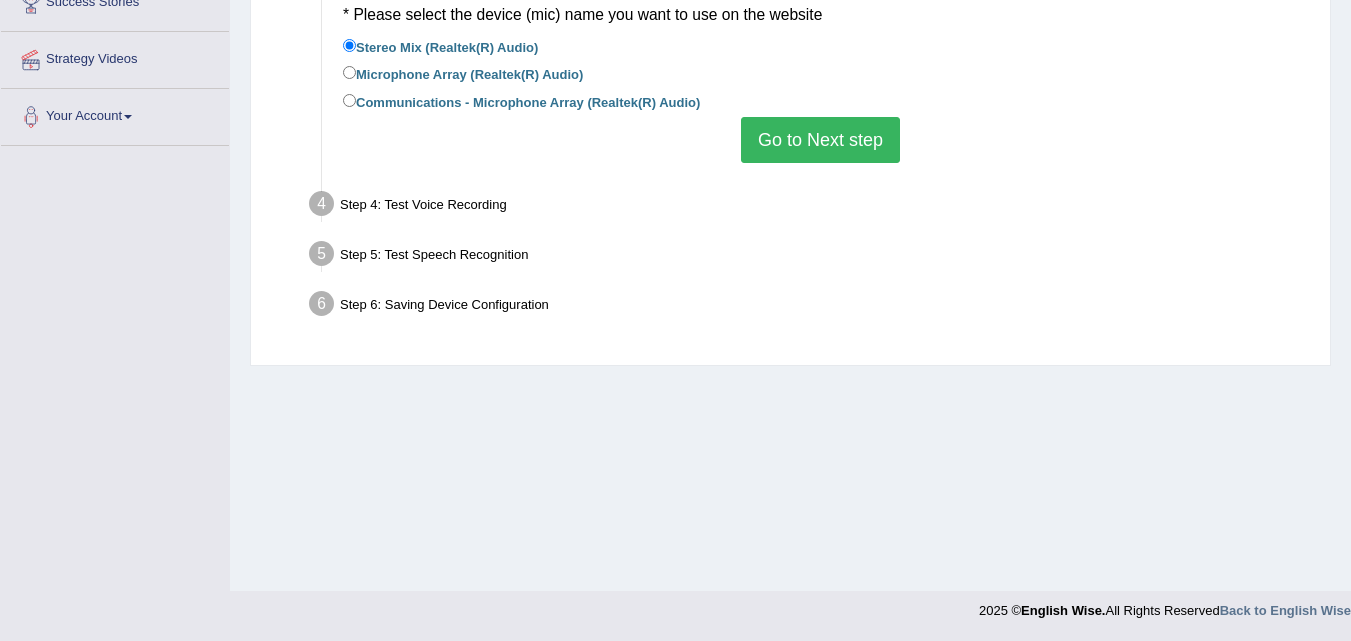 scroll, scrollTop: 308, scrollLeft: 0, axis: vertical 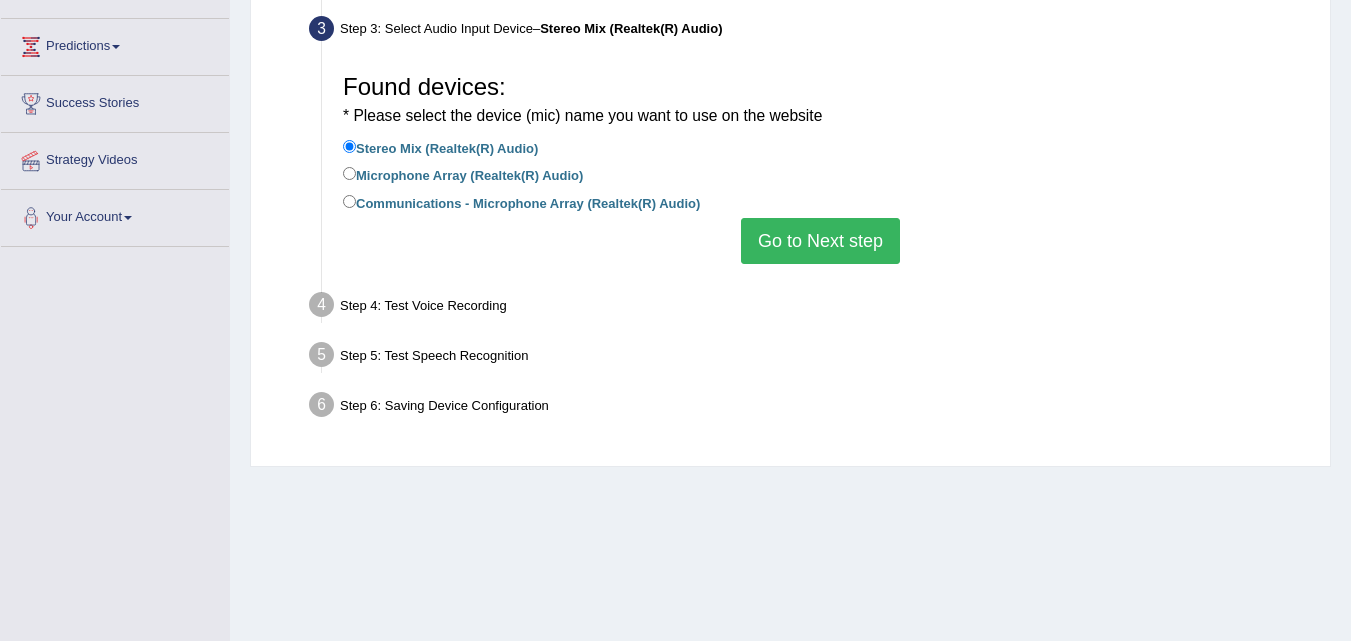 click on "Microphone Array (Realtek(R) Audio)" at bounding box center (463, 174) 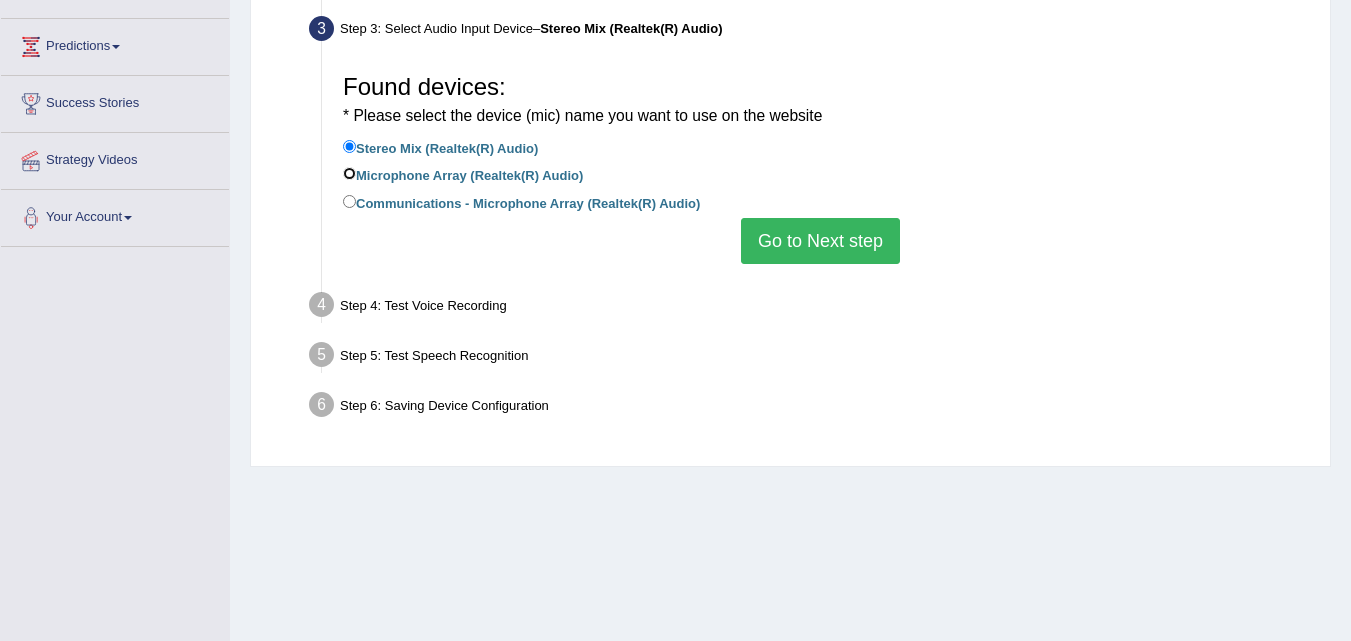 click on "Microphone Array (Realtek(R) Audio)" at bounding box center (349, 173) 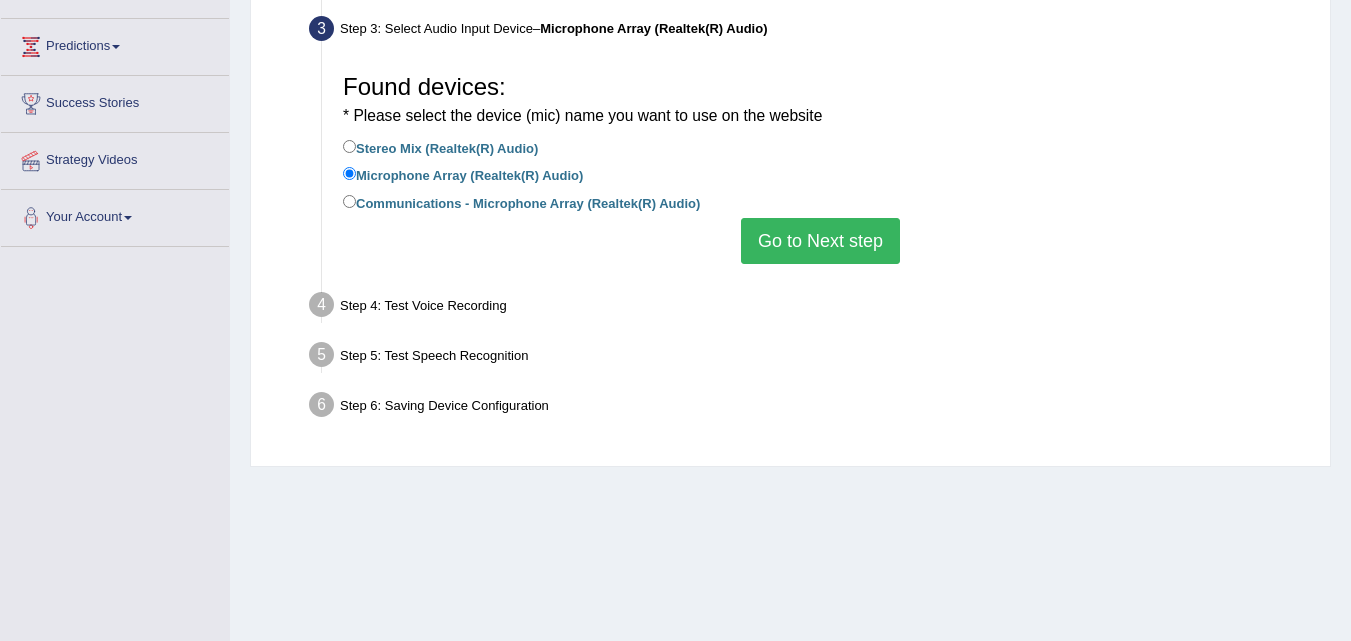 click on "Go to Next step" at bounding box center (820, 241) 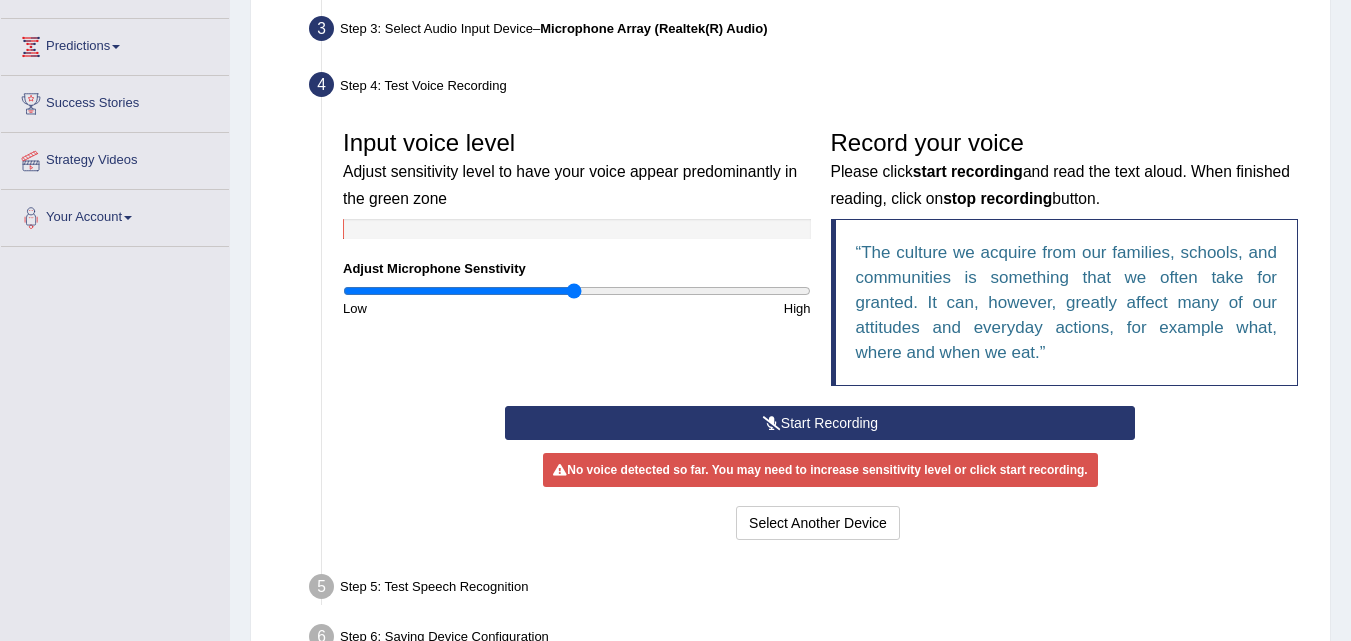 click on "Start Recording" at bounding box center [820, 423] 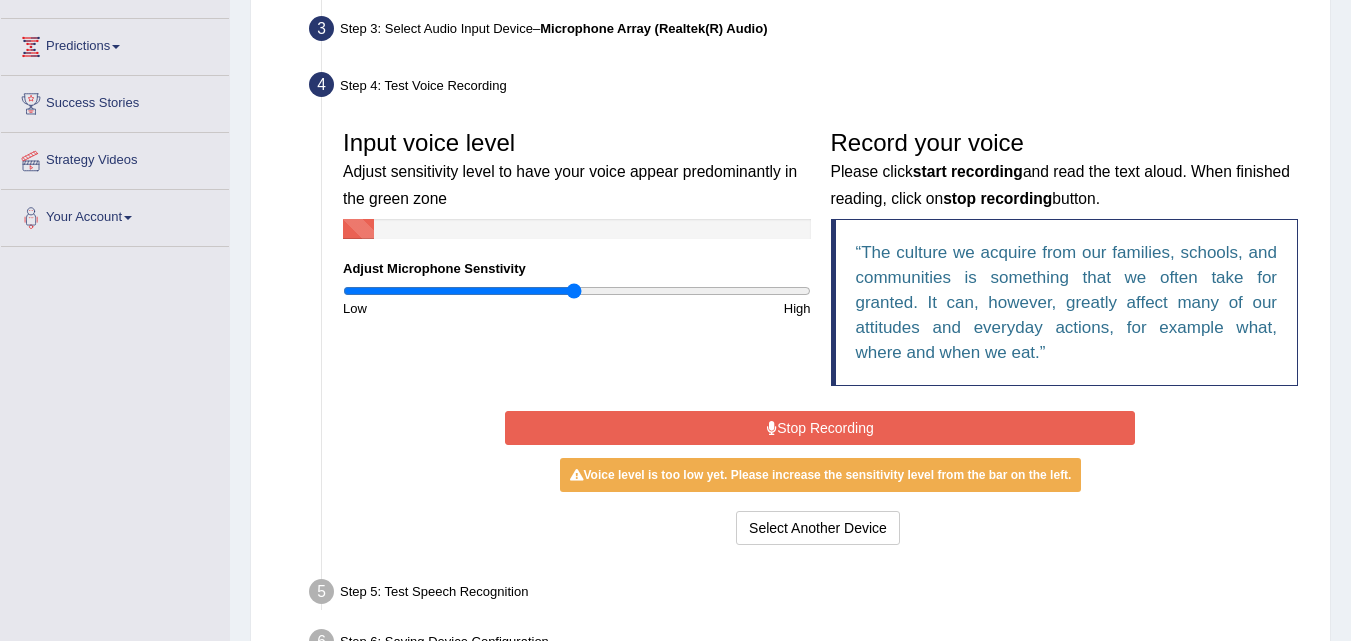 click on "Stop Recording" at bounding box center [820, 428] 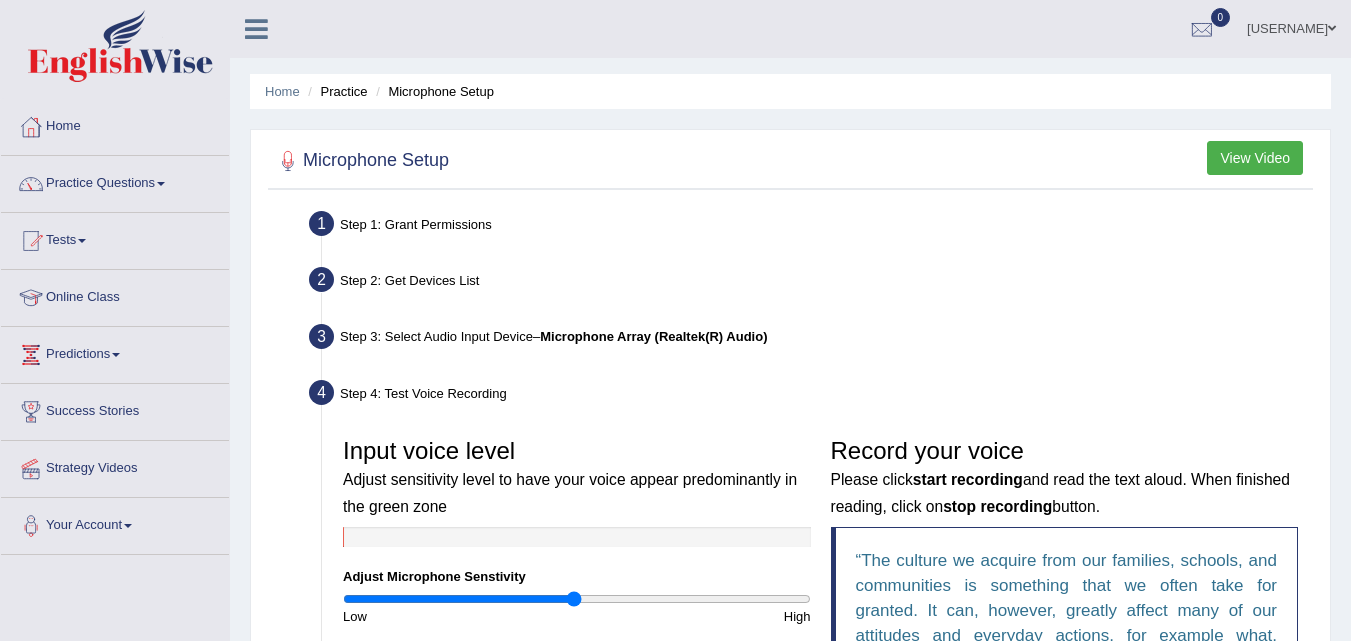 scroll, scrollTop: 320, scrollLeft: 0, axis: vertical 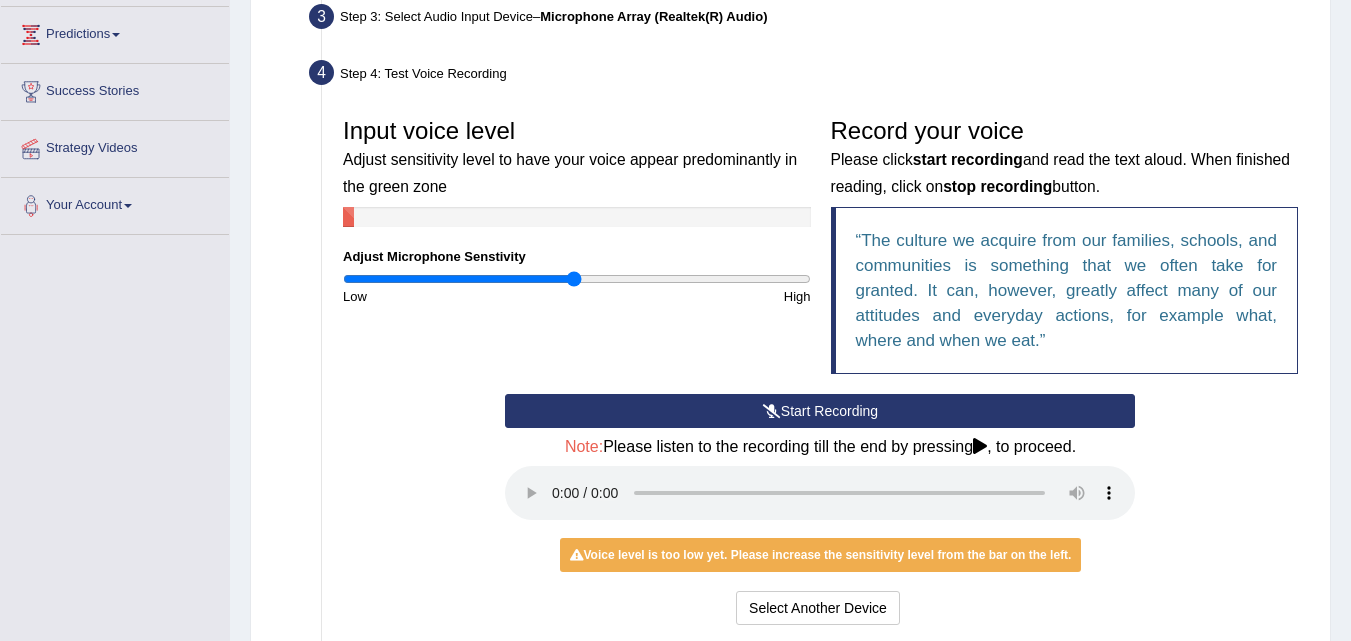 click on "Start Recording" at bounding box center [820, 411] 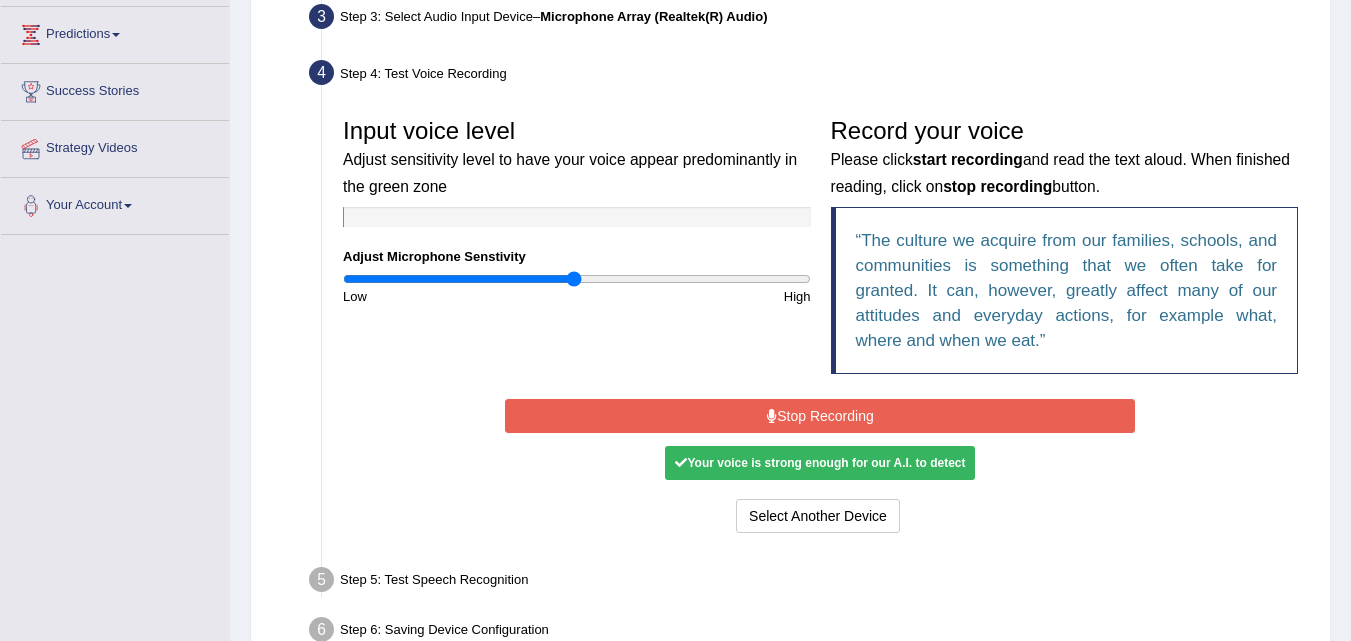 click on "Stop Recording" at bounding box center (820, 416) 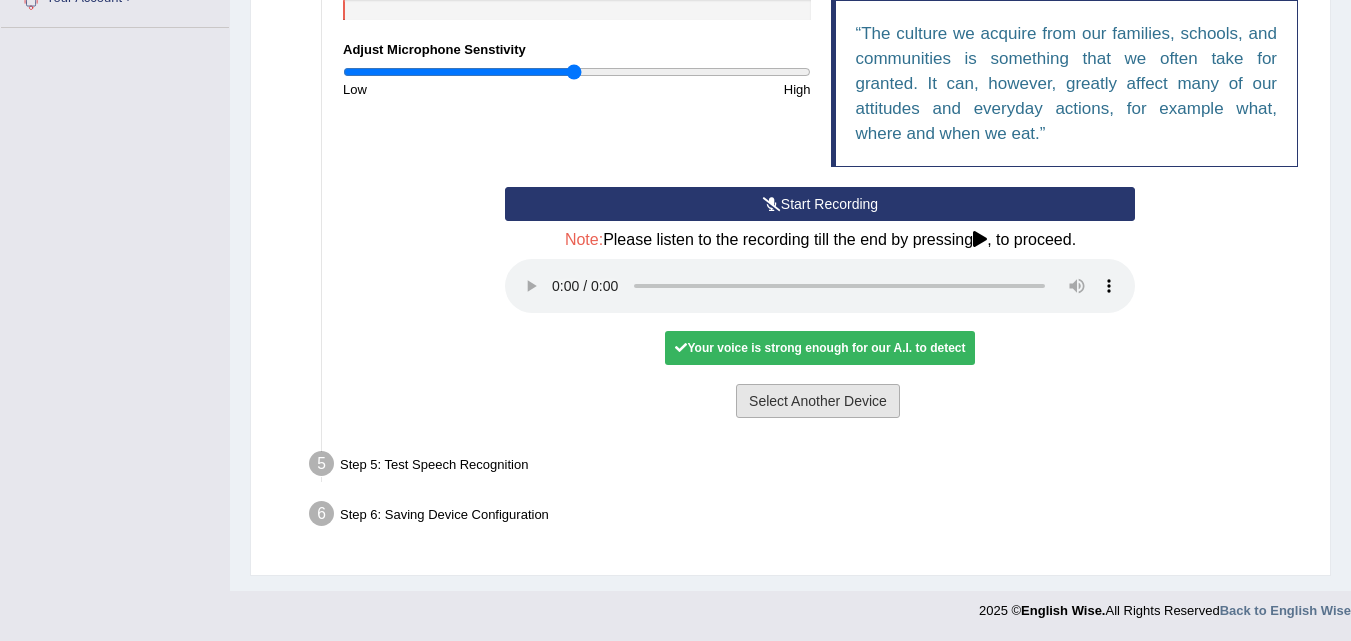 scroll, scrollTop: 430, scrollLeft: 0, axis: vertical 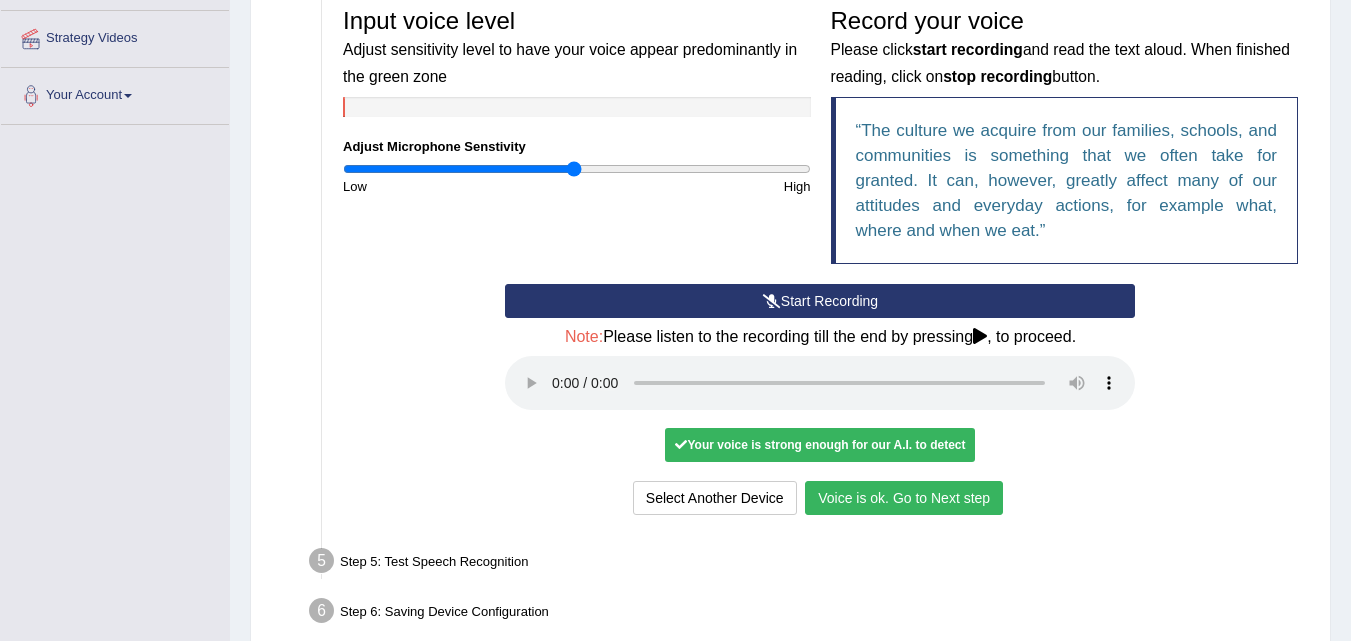 click on "Voice is ok. Go to Next step" at bounding box center (904, 498) 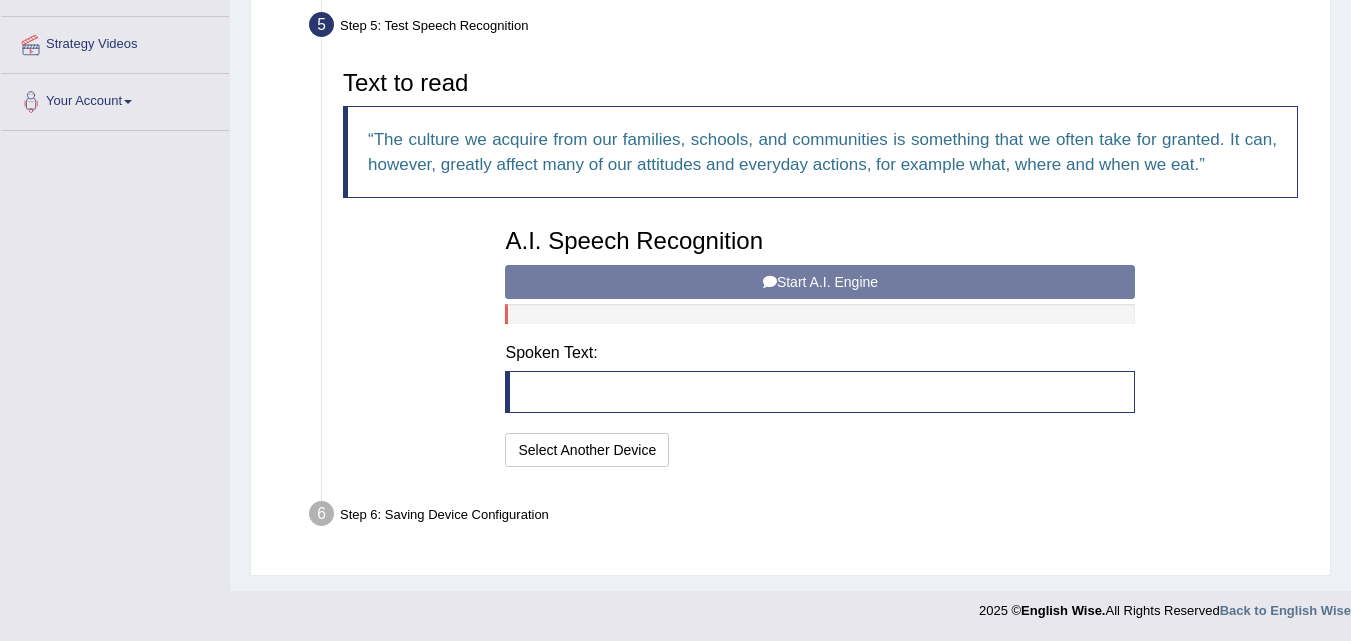 scroll, scrollTop: 424, scrollLeft: 0, axis: vertical 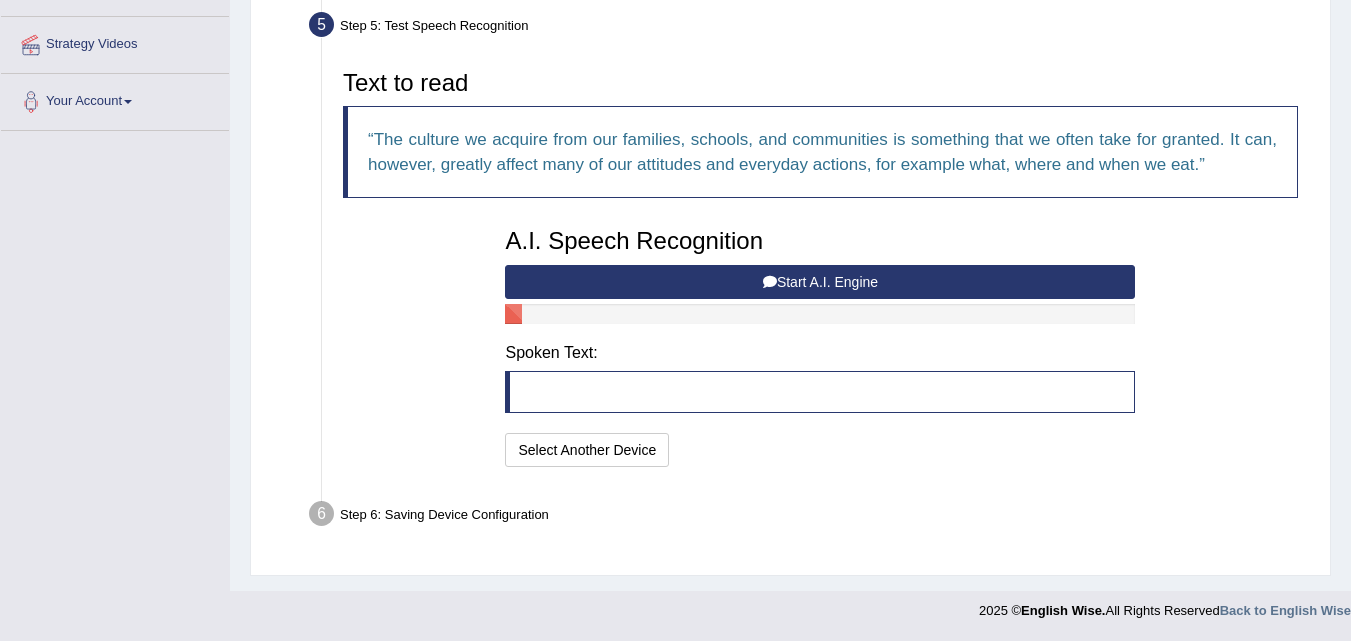 click on "Start A.I. Engine" at bounding box center (820, 282) 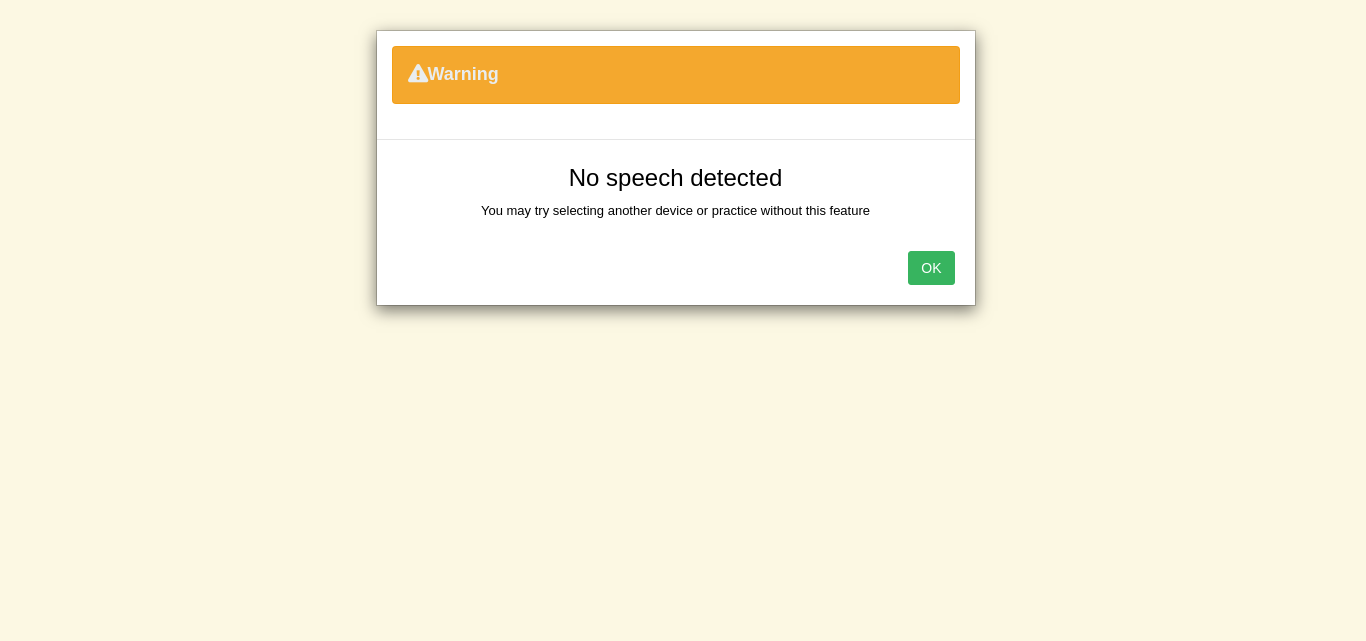 click on "OK" at bounding box center (931, 268) 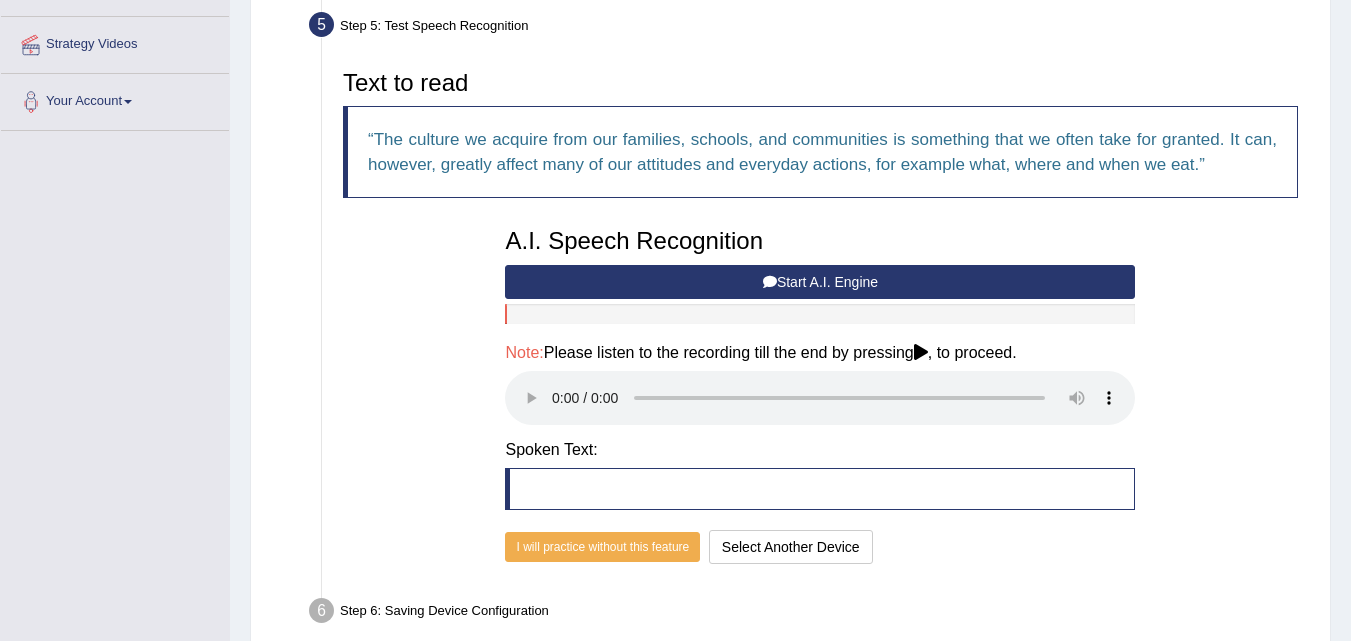 scroll, scrollTop: 485, scrollLeft: 0, axis: vertical 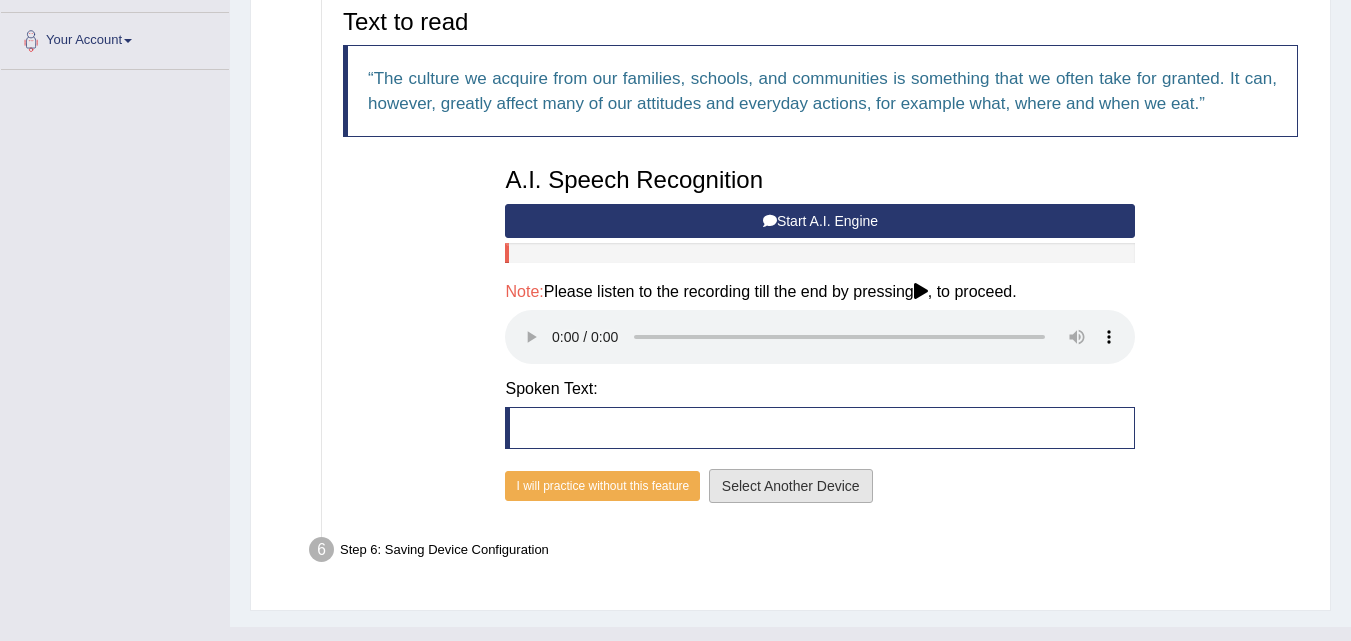 click on "Select Another Device" at bounding box center [791, 486] 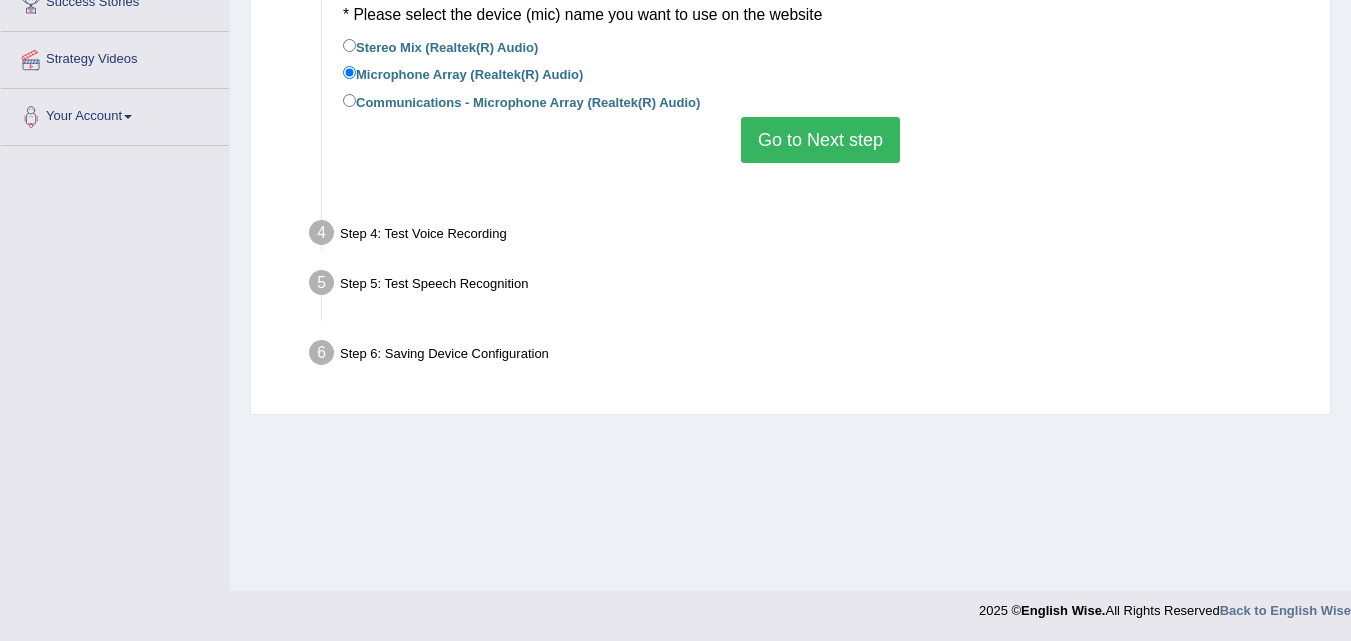 scroll, scrollTop: 409, scrollLeft: 0, axis: vertical 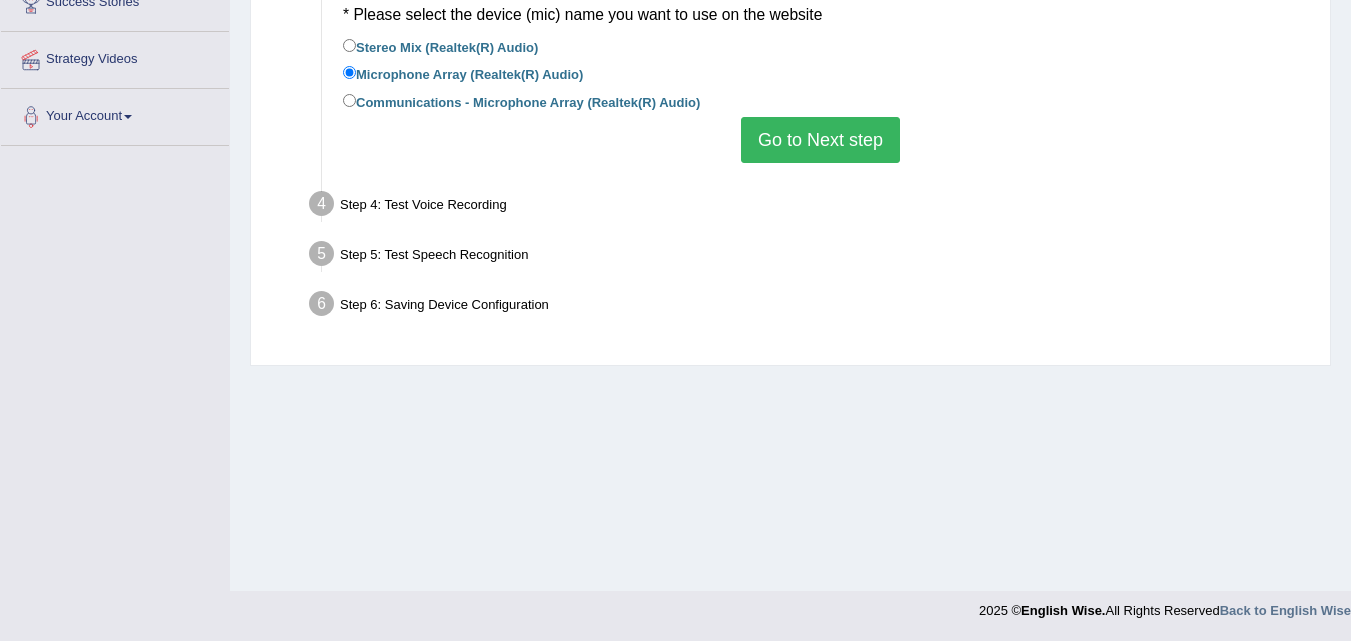 click on "Go to Next step" at bounding box center (820, 140) 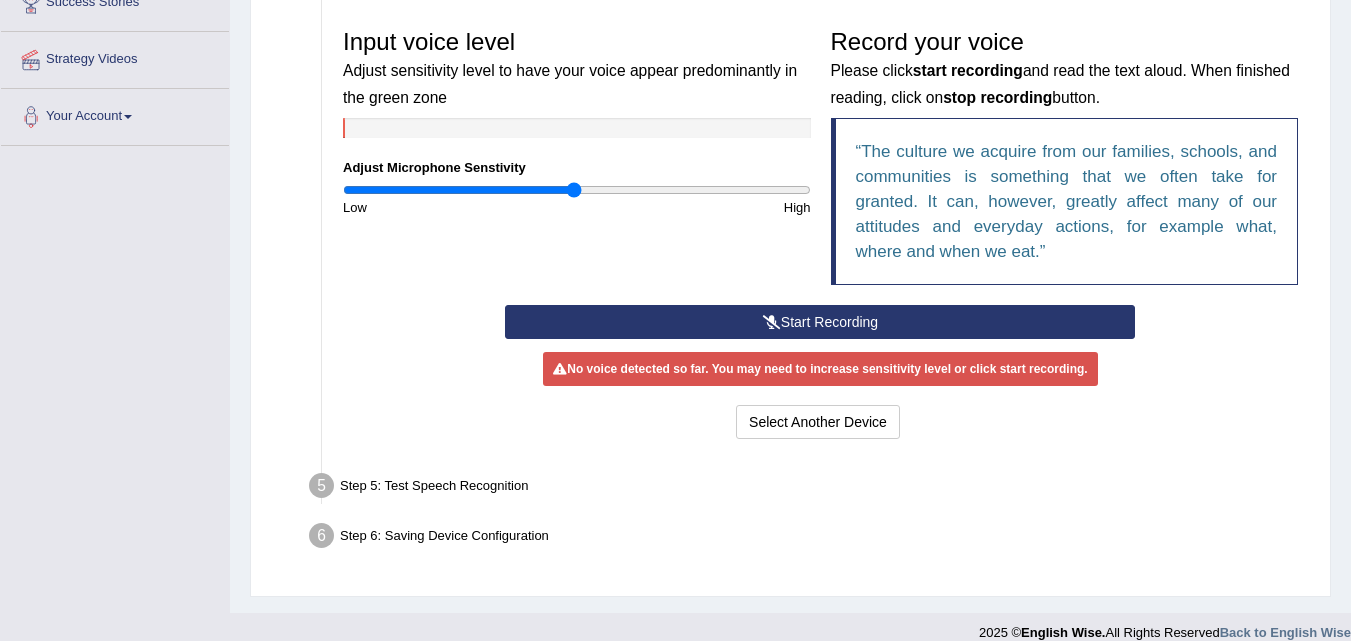 click on "Start Recording" at bounding box center [820, 322] 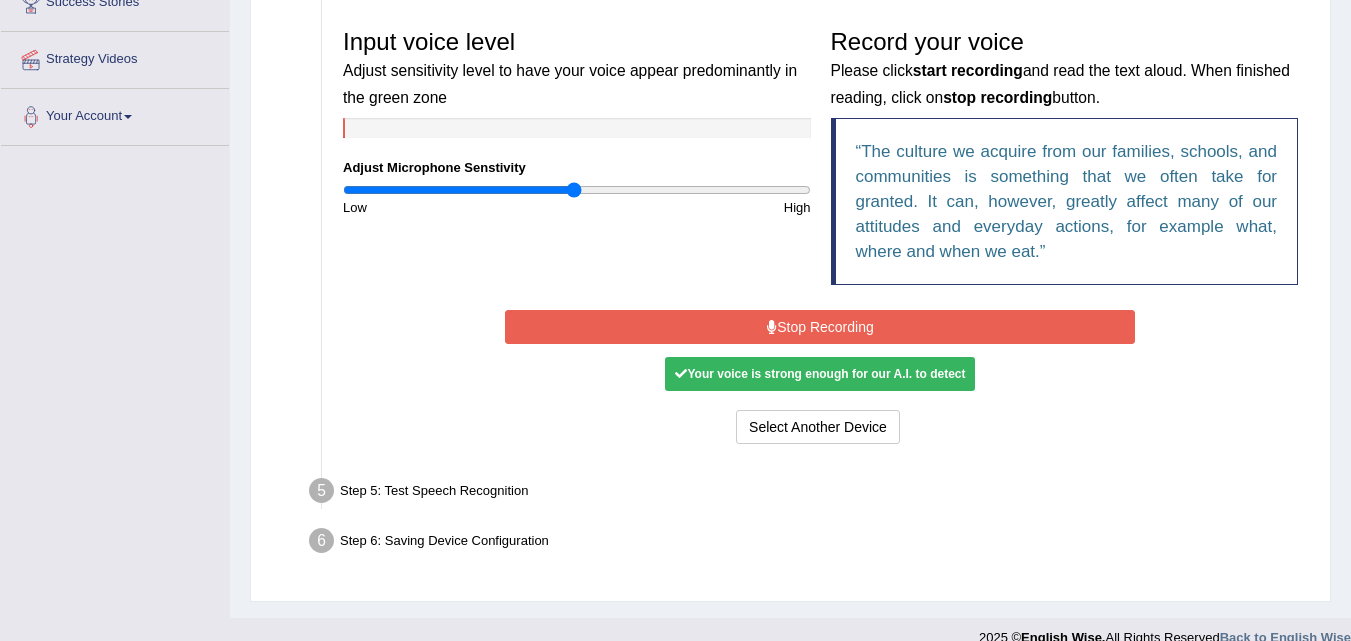 click on "Stop Recording" at bounding box center (820, 327) 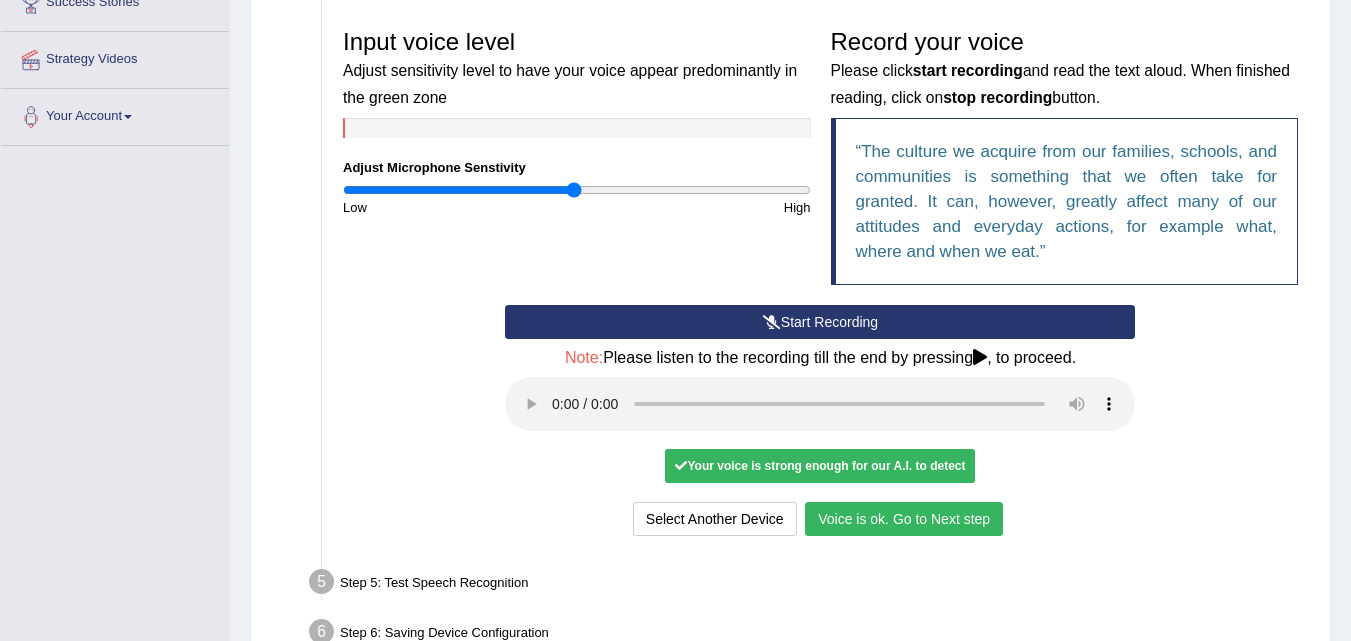 click on "Voice is ok. Go to Next step" at bounding box center (904, 519) 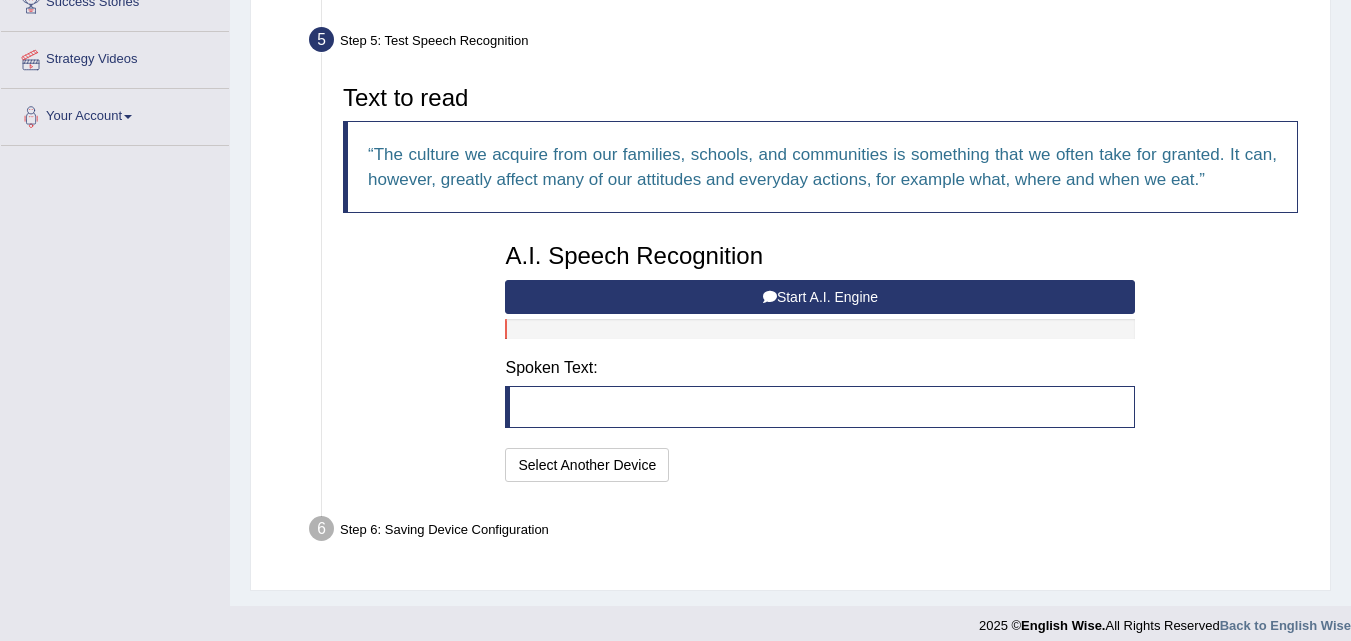 scroll, scrollTop: 0, scrollLeft: 0, axis: both 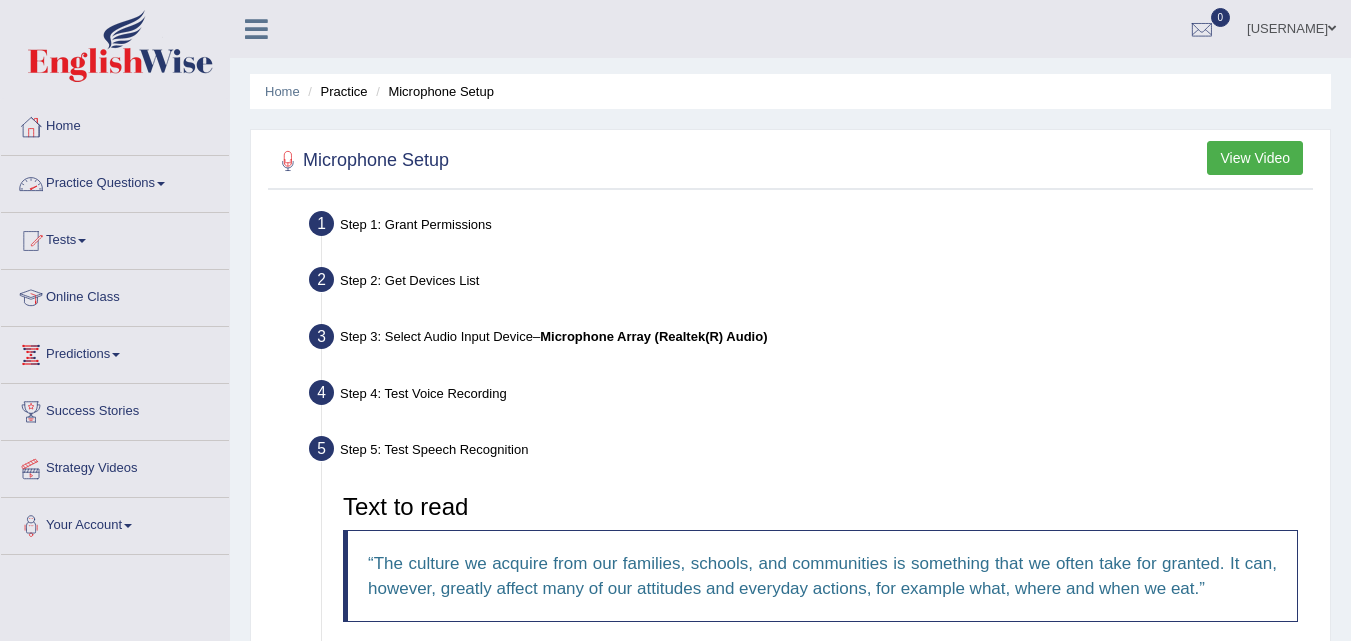 click on "Practice Questions" at bounding box center (115, 181) 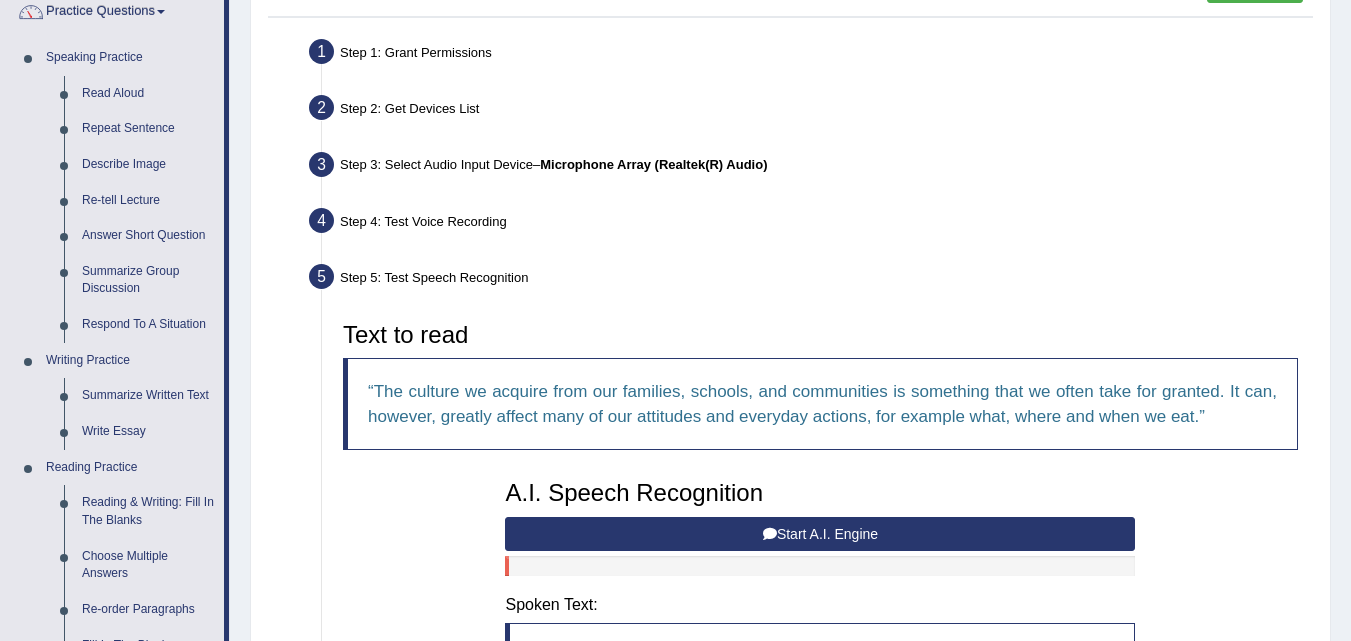scroll, scrollTop: 31, scrollLeft: 0, axis: vertical 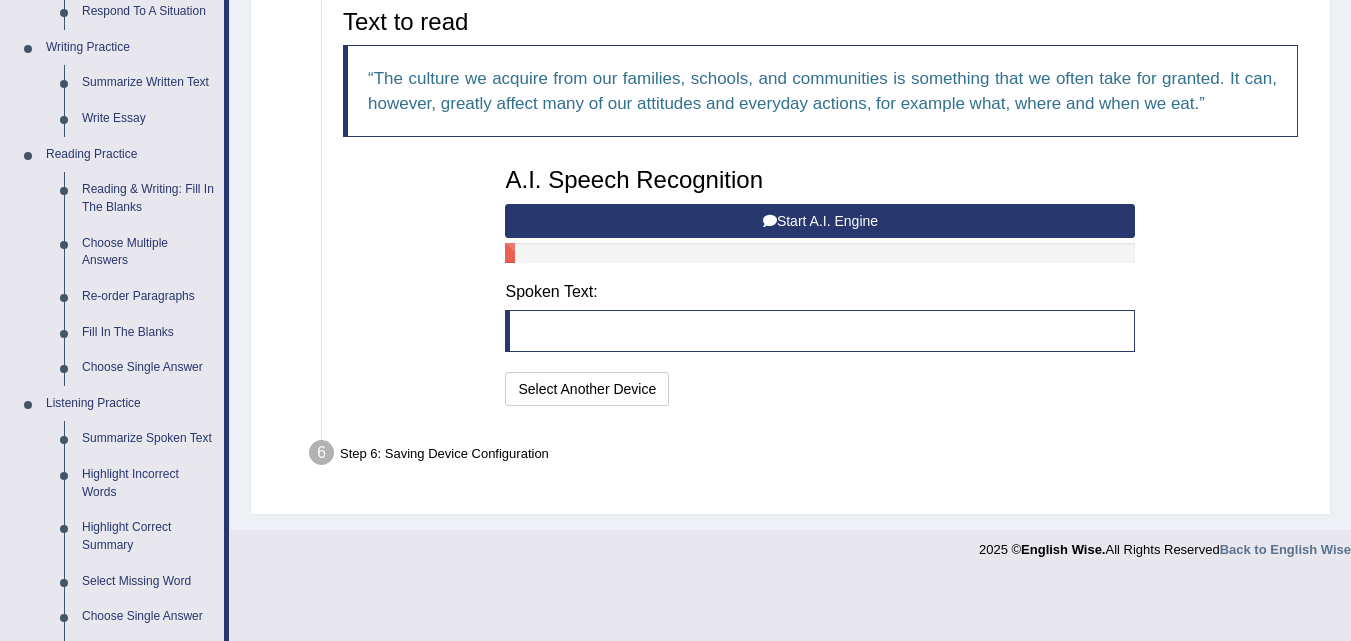 click on "Start A.I. Engine" at bounding box center [820, 221] 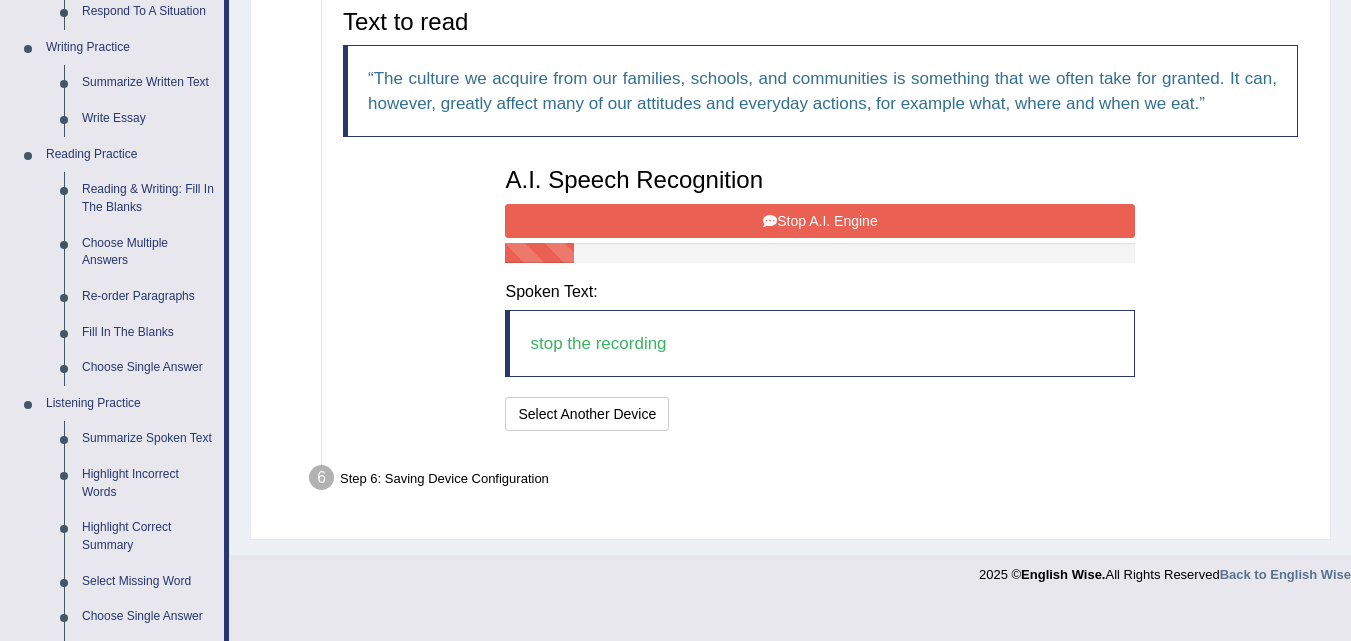 click on "Stop A.I. Engine" at bounding box center (820, 221) 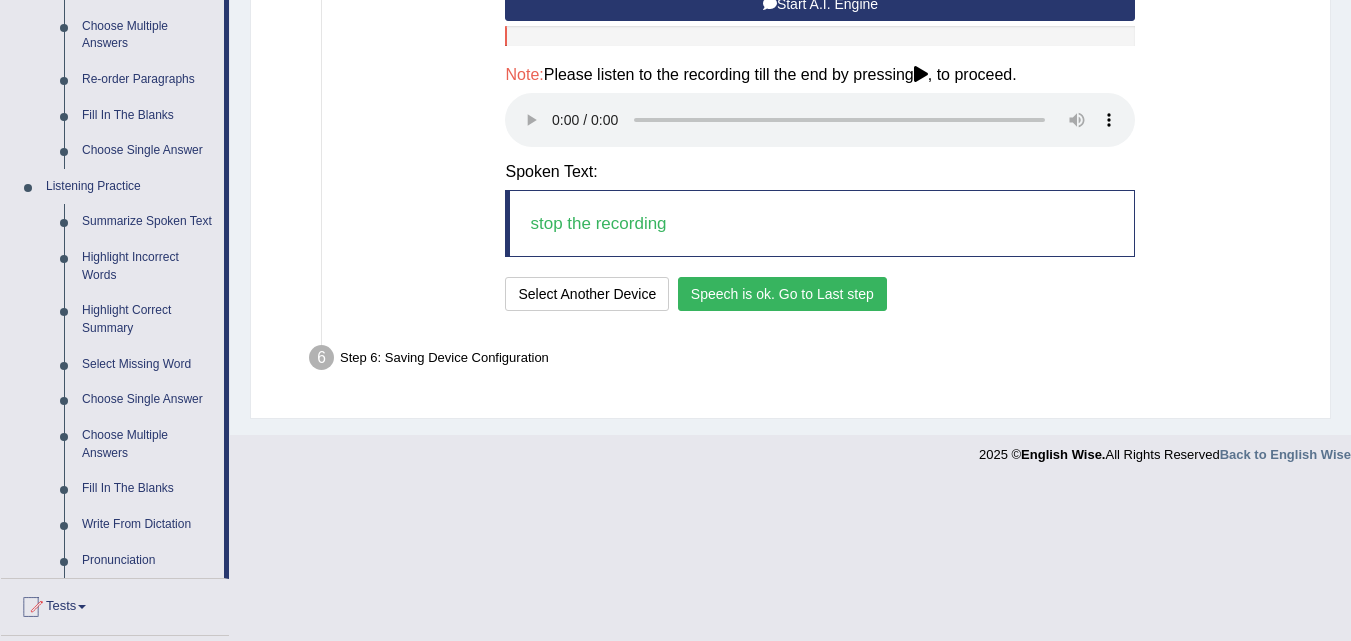 scroll, scrollTop: 573, scrollLeft: 0, axis: vertical 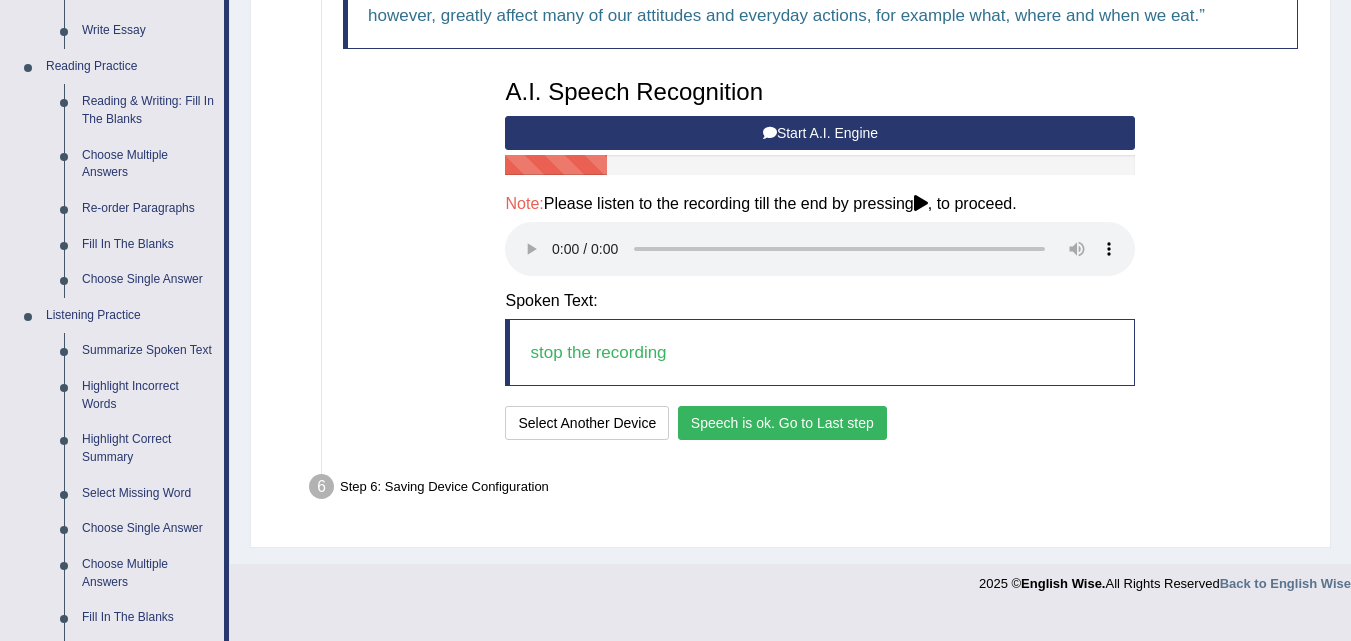 click on "Speech is ok. Go to Last step" at bounding box center (782, 423) 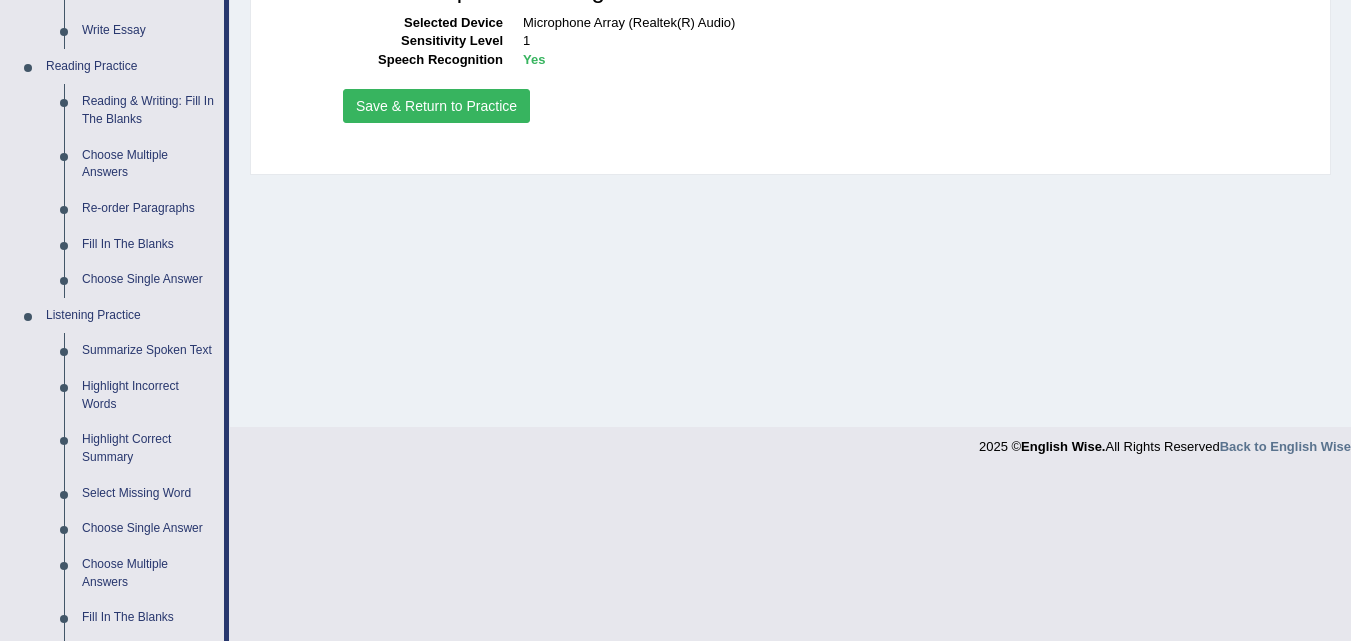 click on "Save & Return to Practice" at bounding box center (436, 106) 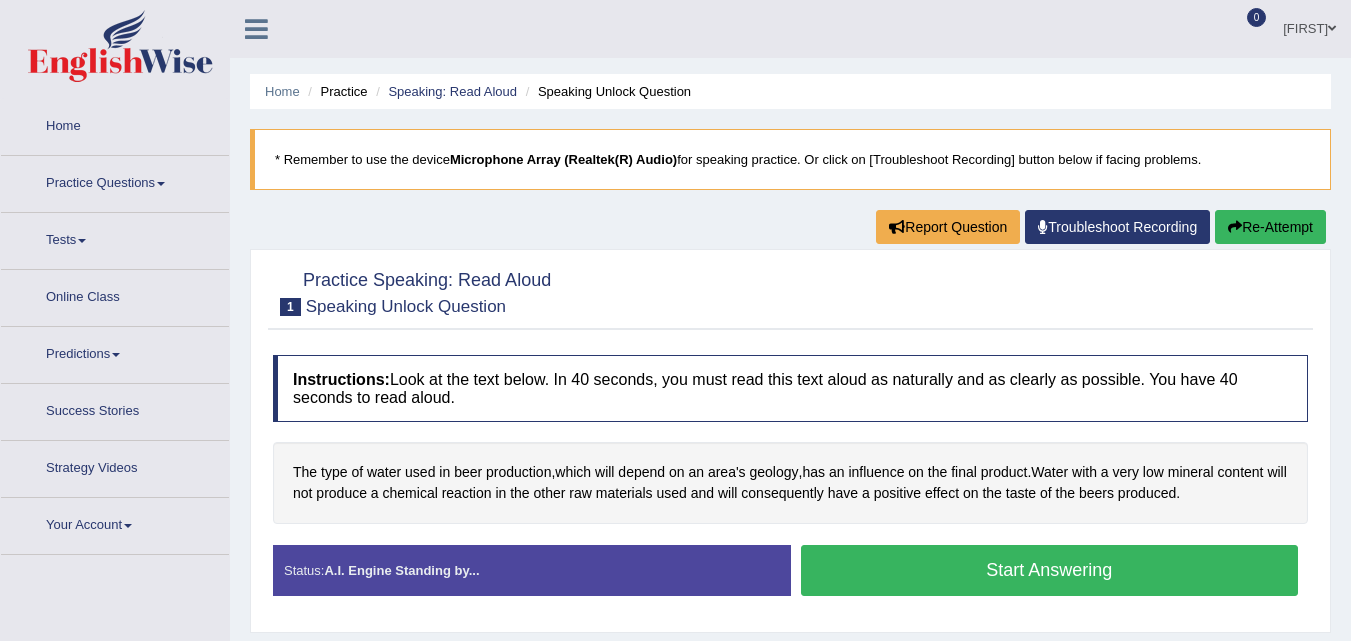scroll, scrollTop: 129, scrollLeft: 0, axis: vertical 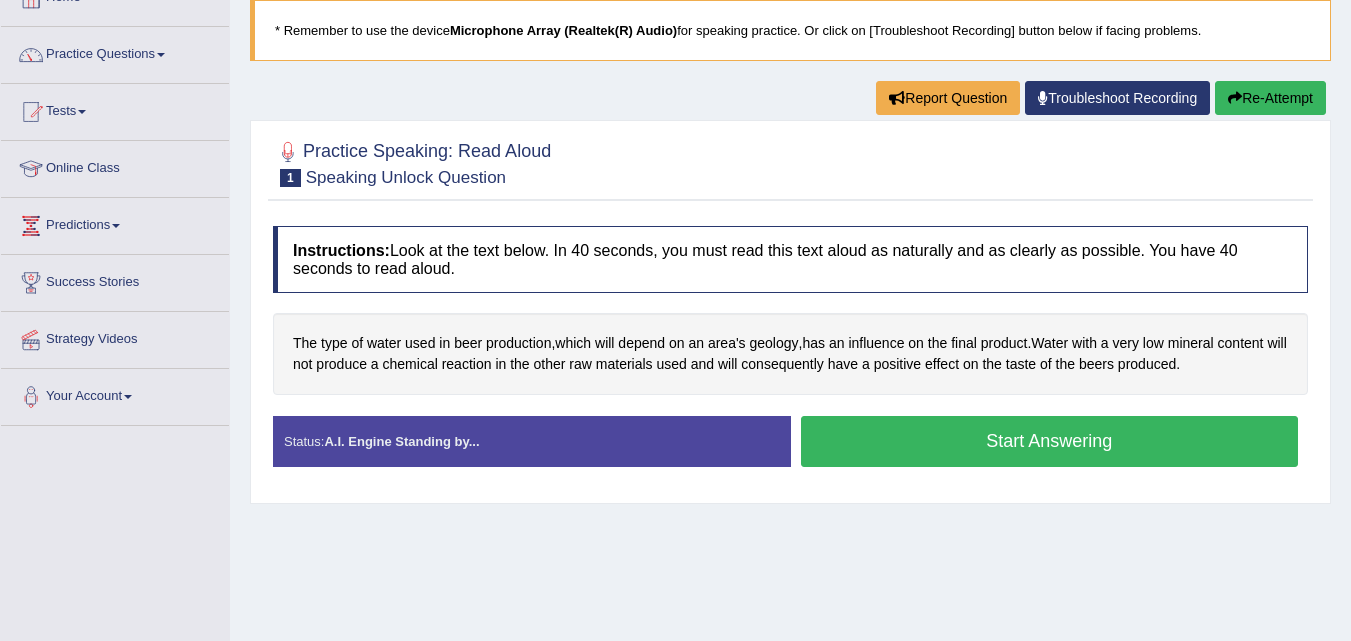 click on "Start Answering" at bounding box center [1050, 441] 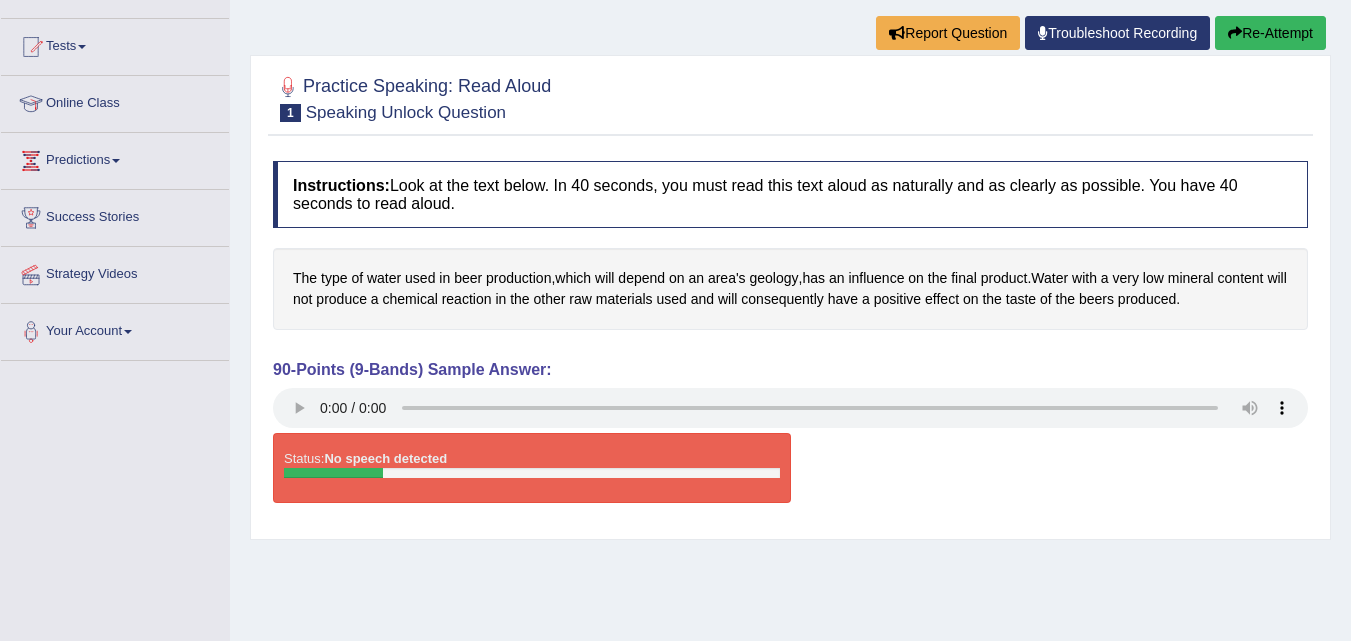 scroll, scrollTop: 193, scrollLeft: 0, axis: vertical 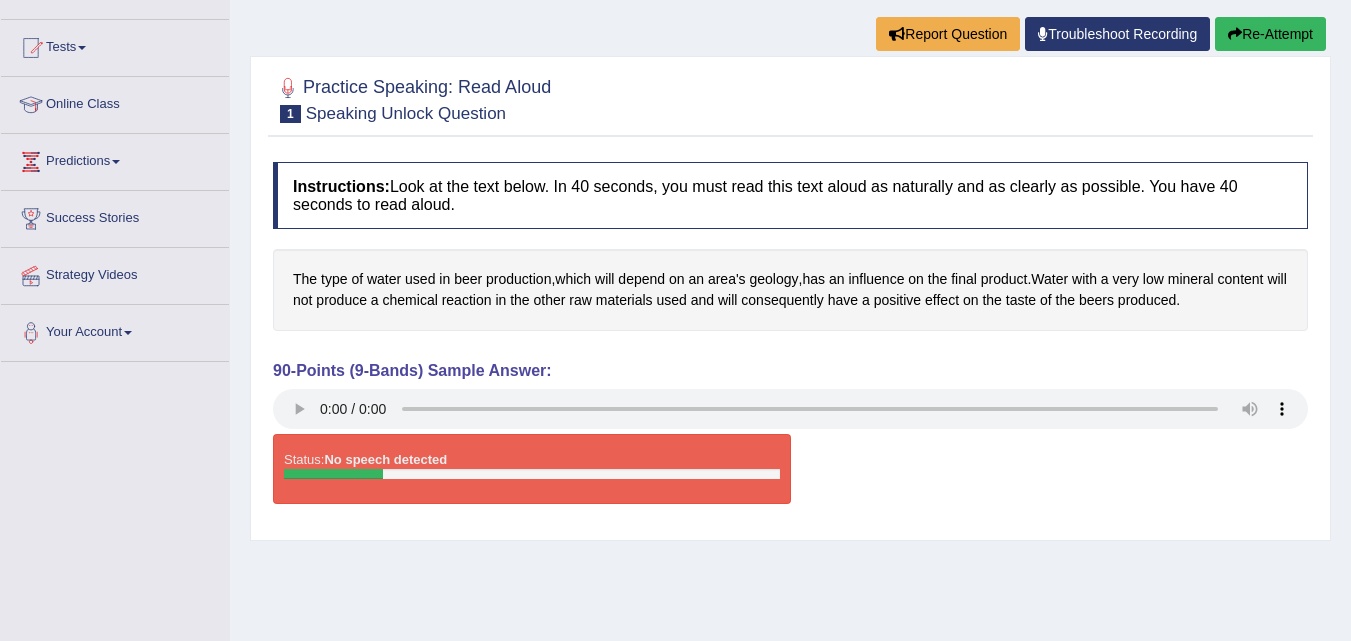 click on "Re-Attempt" at bounding box center [1270, 34] 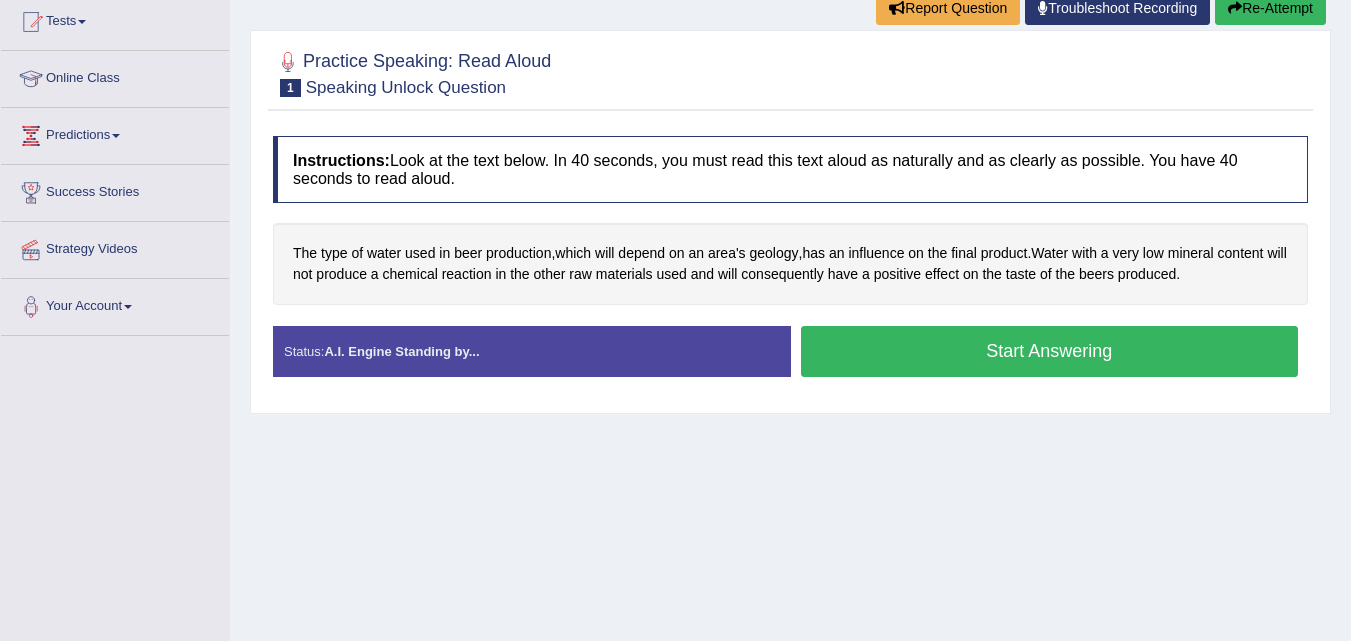 scroll, scrollTop: 193, scrollLeft: 0, axis: vertical 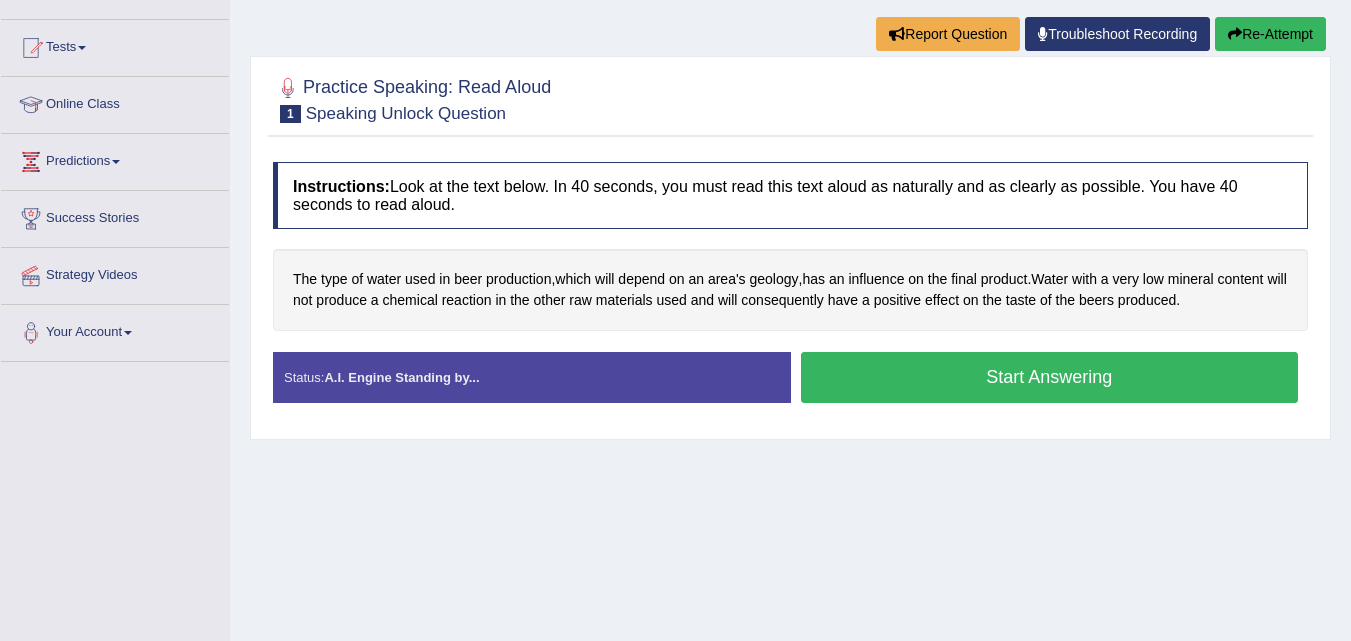 click on "Start Answering" at bounding box center [1050, 377] 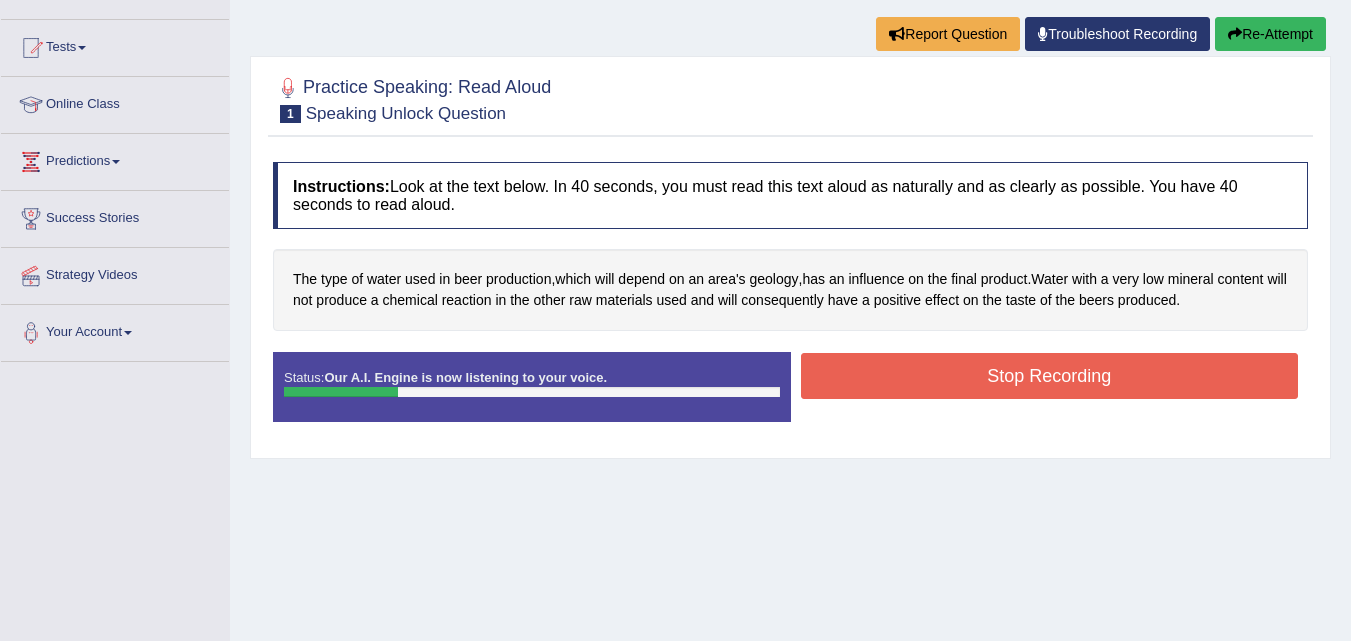click on "Stop Recording" at bounding box center (1050, 376) 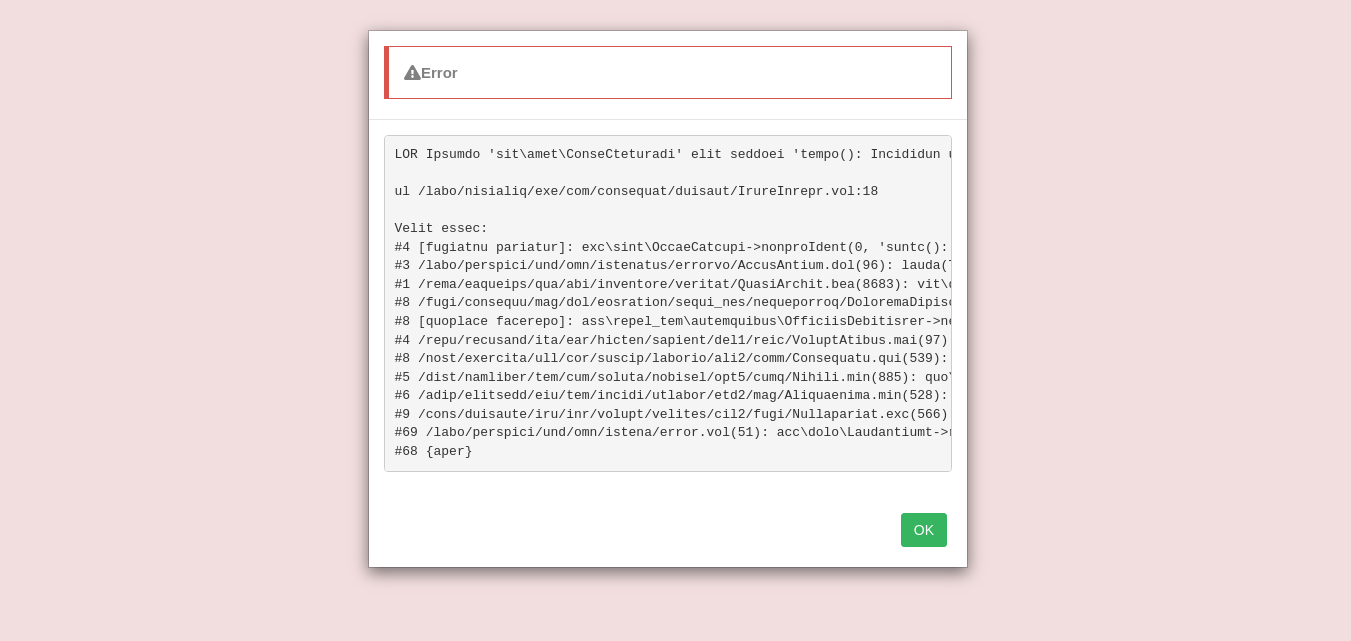 click on "OK" at bounding box center (924, 530) 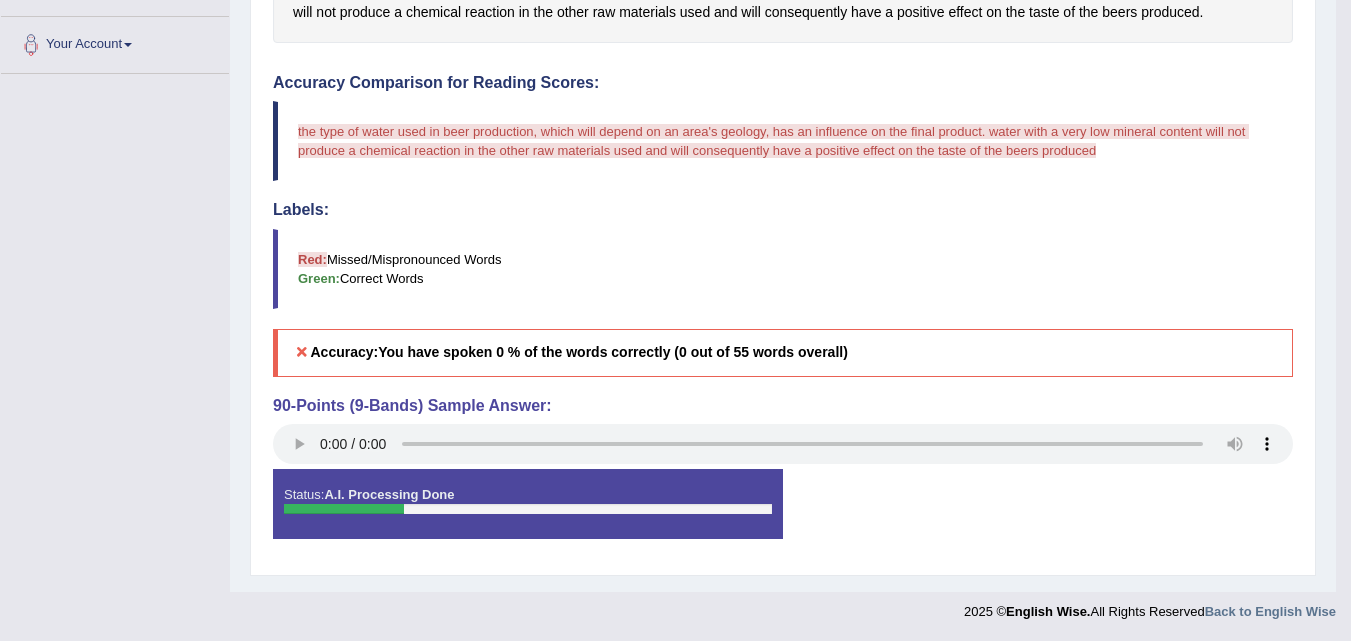 scroll, scrollTop: 0, scrollLeft: 0, axis: both 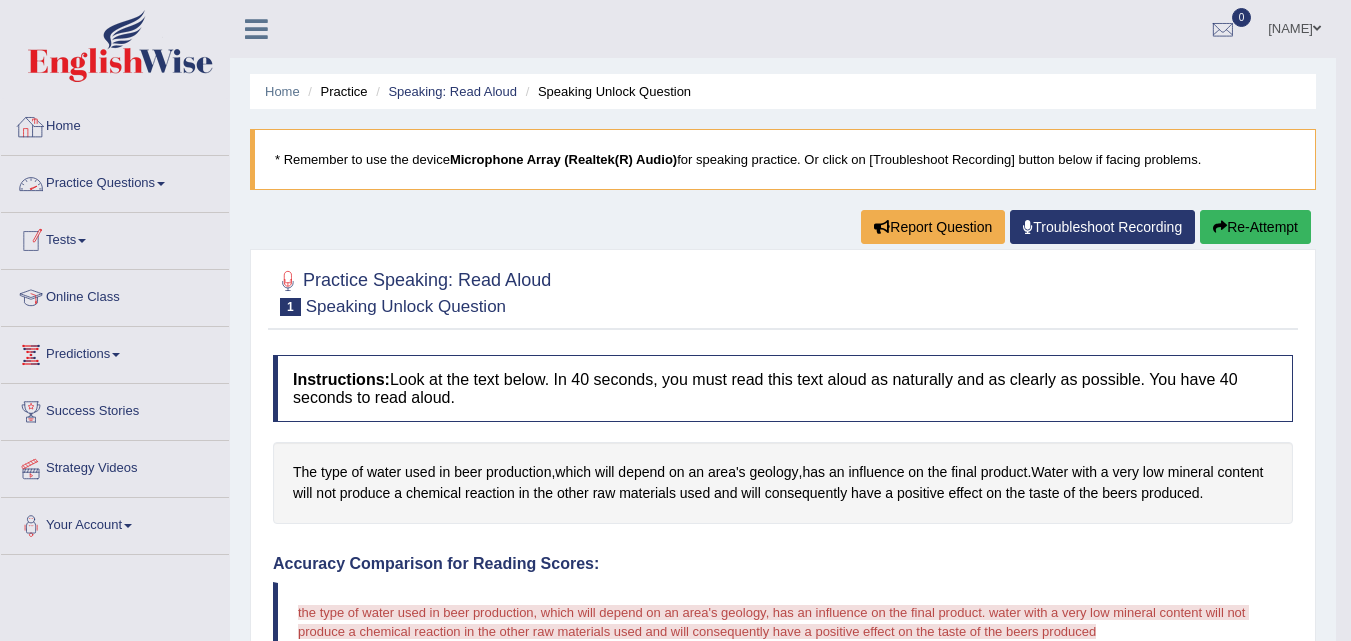 click on "Home" at bounding box center [115, 124] 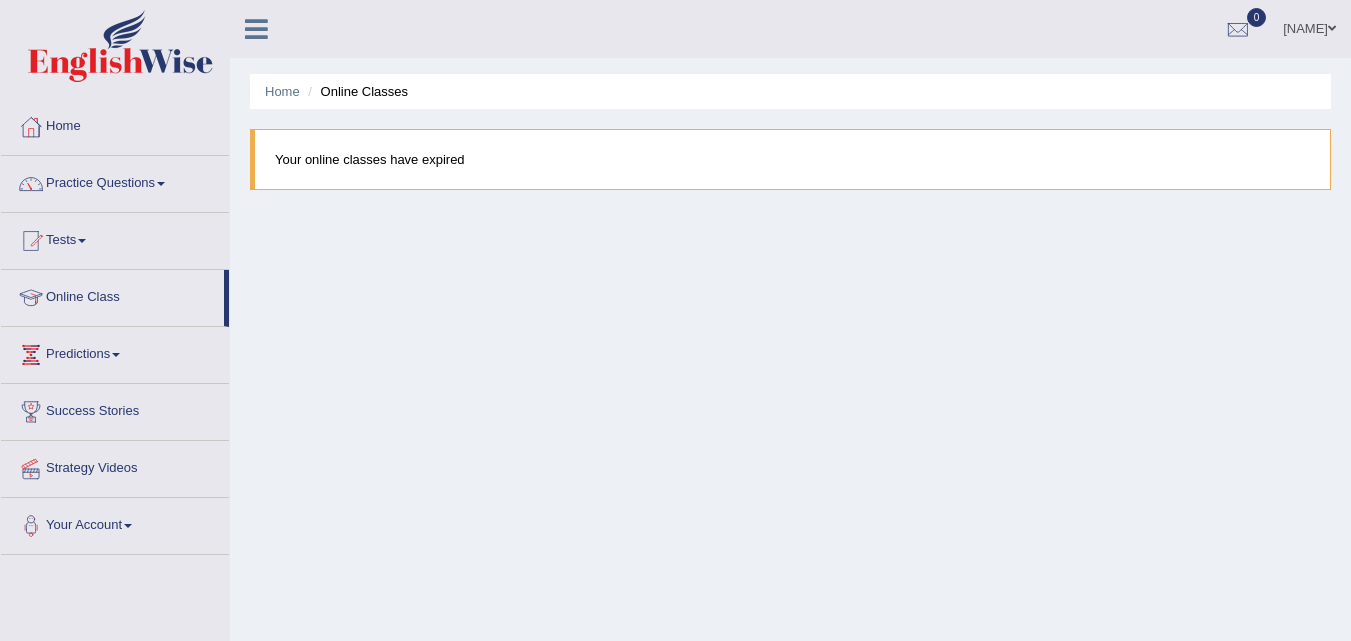 scroll, scrollTop: 0, scrollLeft: 0, axis: both 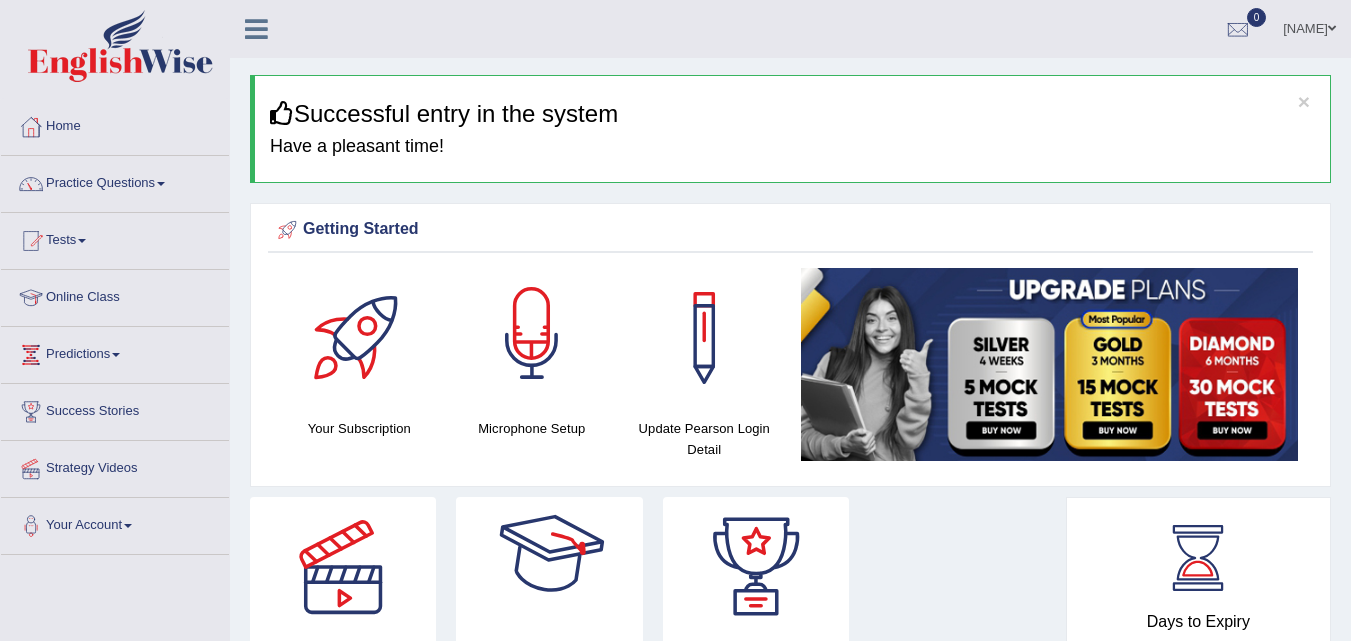 click at bounding box center [532, 338] 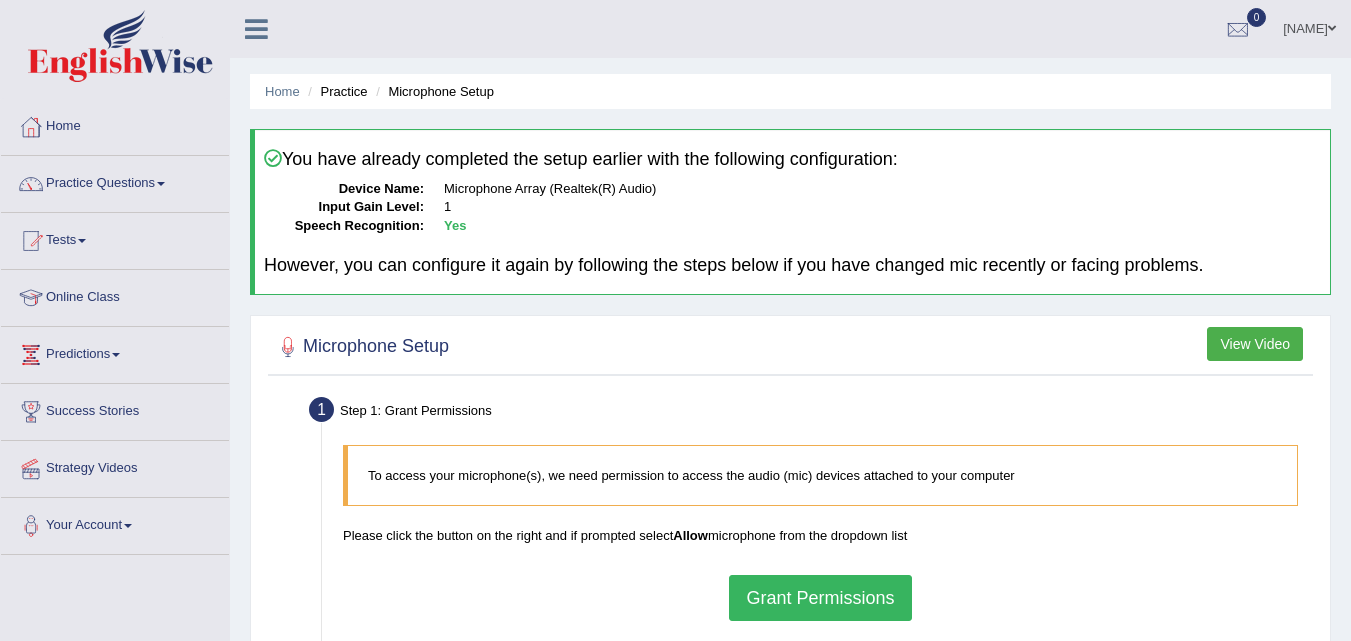 scroll, scrollTop: 0, scrollLeft: 0, axis: both 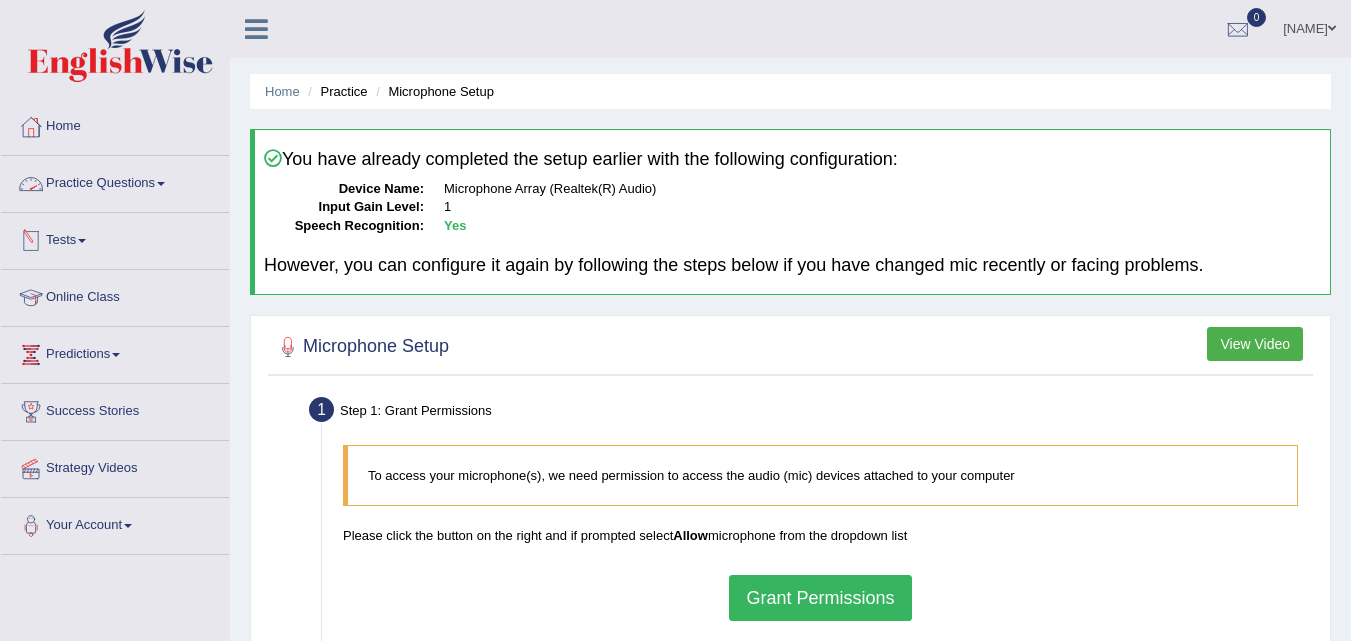 click on "Practice Questions" at bounding box center [115, 181] 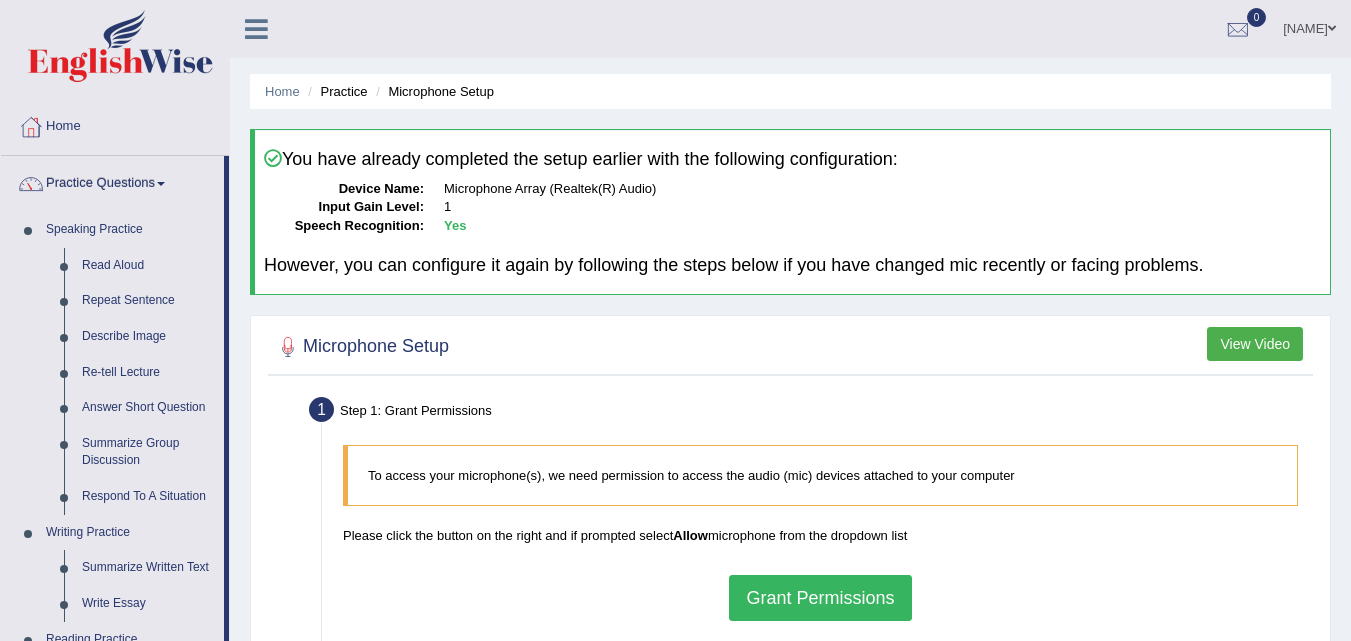 click on "Practice Questions" at bounding box center (112, 181) 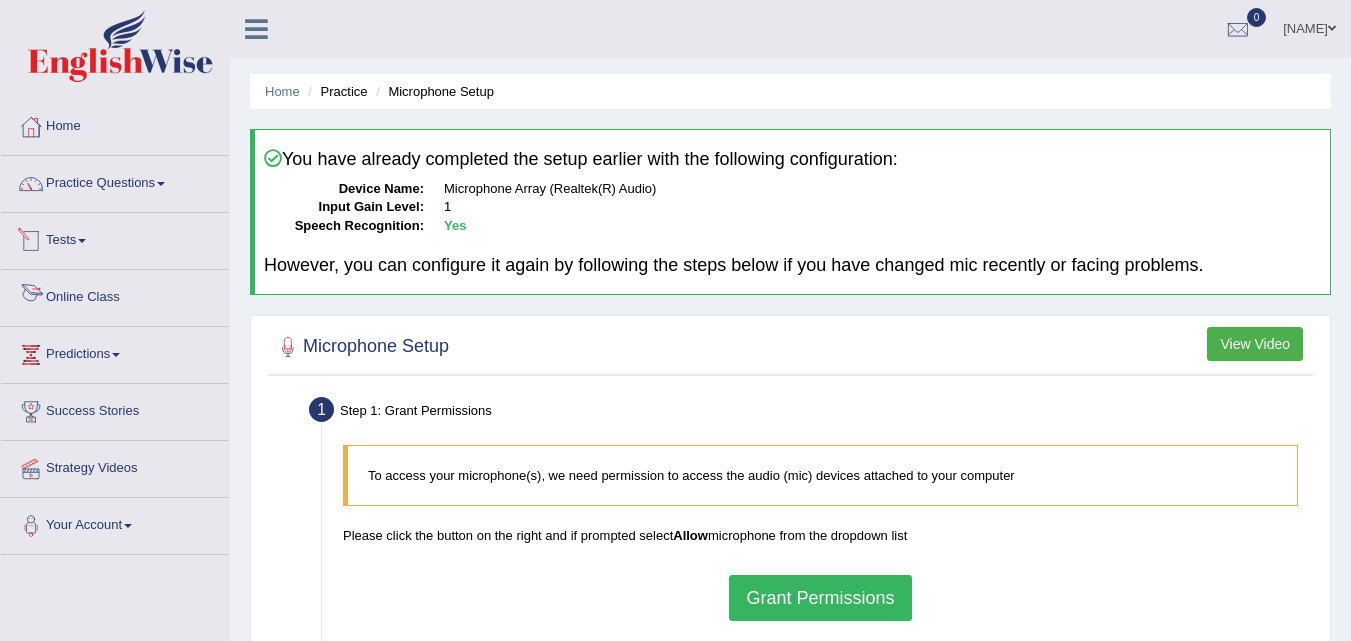 click on "Online Class" at bounding box center (115, 295) 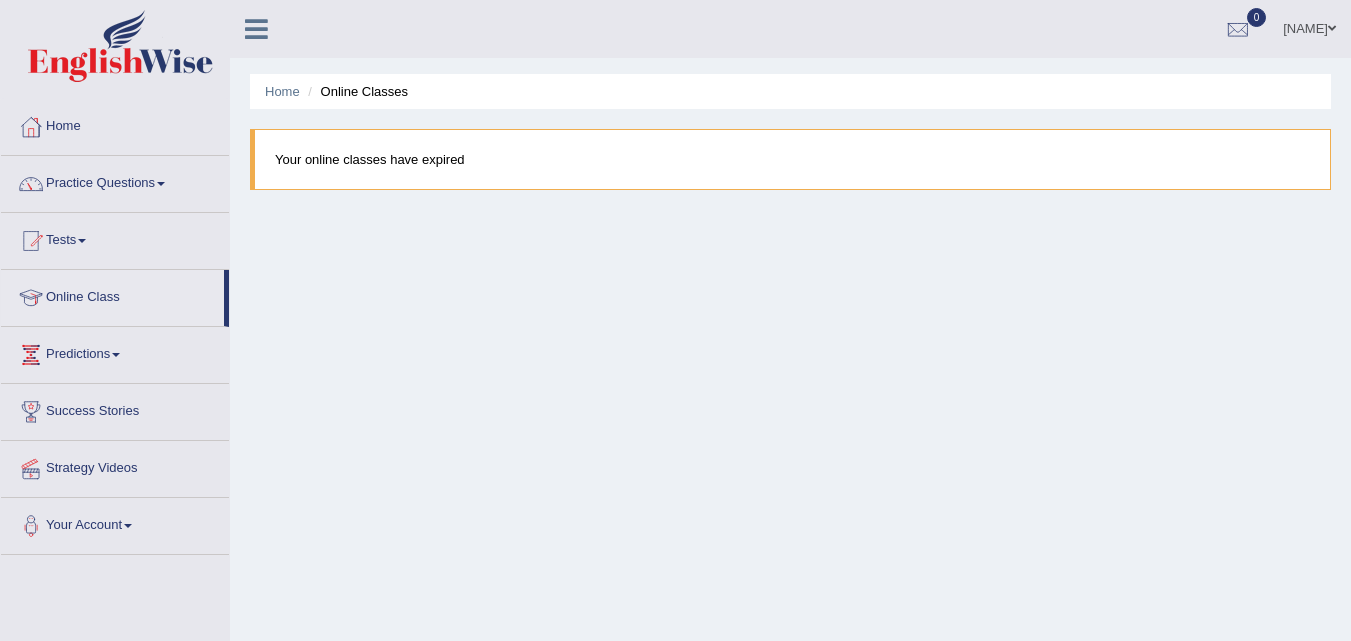 scroll, scrollTop: 0, scrollLeft: 0, axis: both 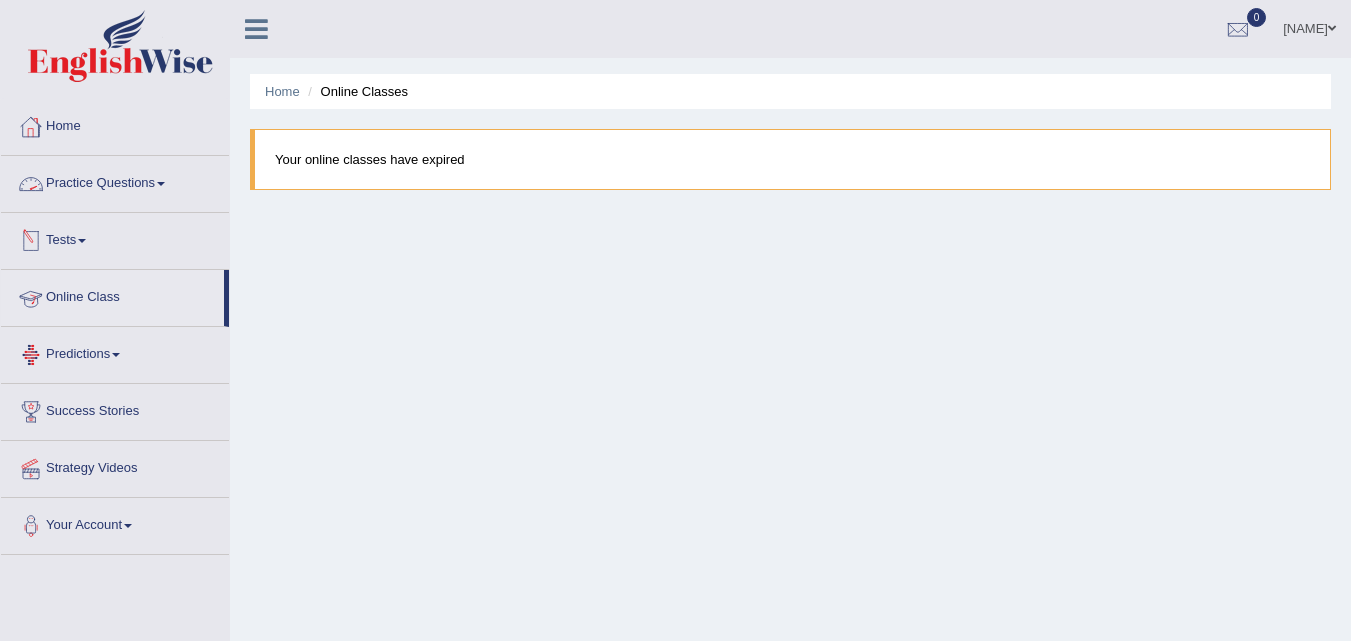 click on "Practice Questions" at bounding box center [115, 181] 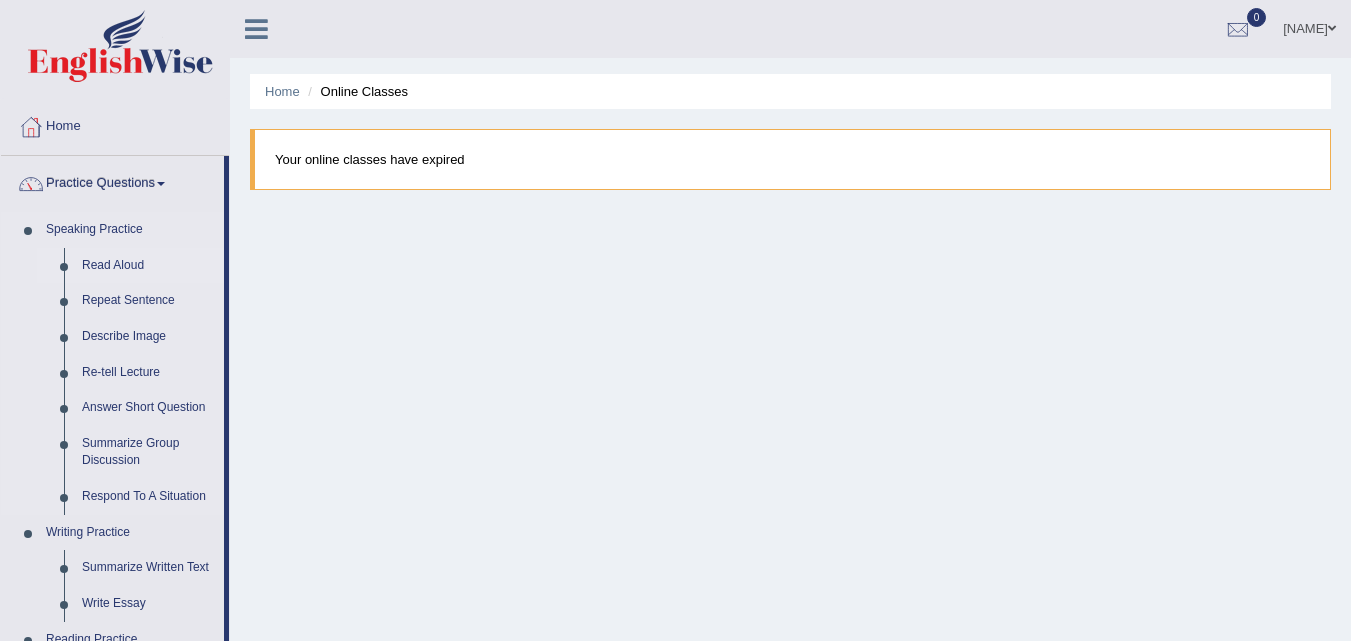 click on "Read Aloud" at bounding box center (148, 266) 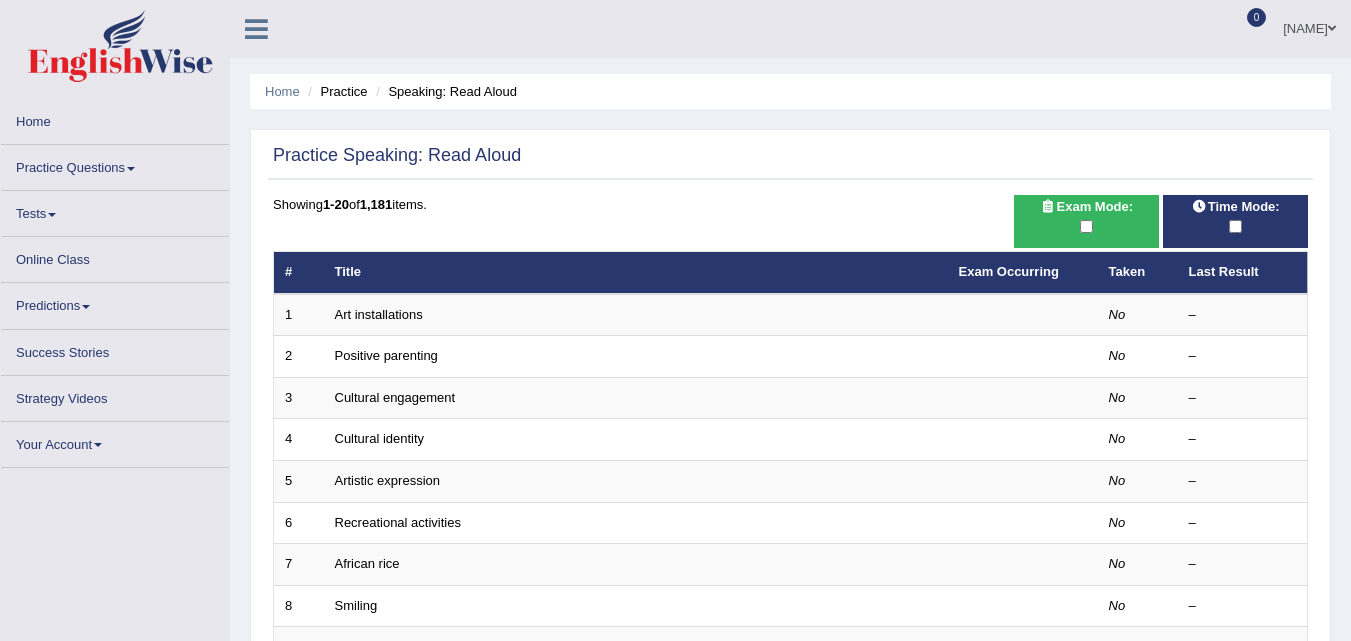 scroll, scrollTop: 0, scrollLeft: 0, axis: both 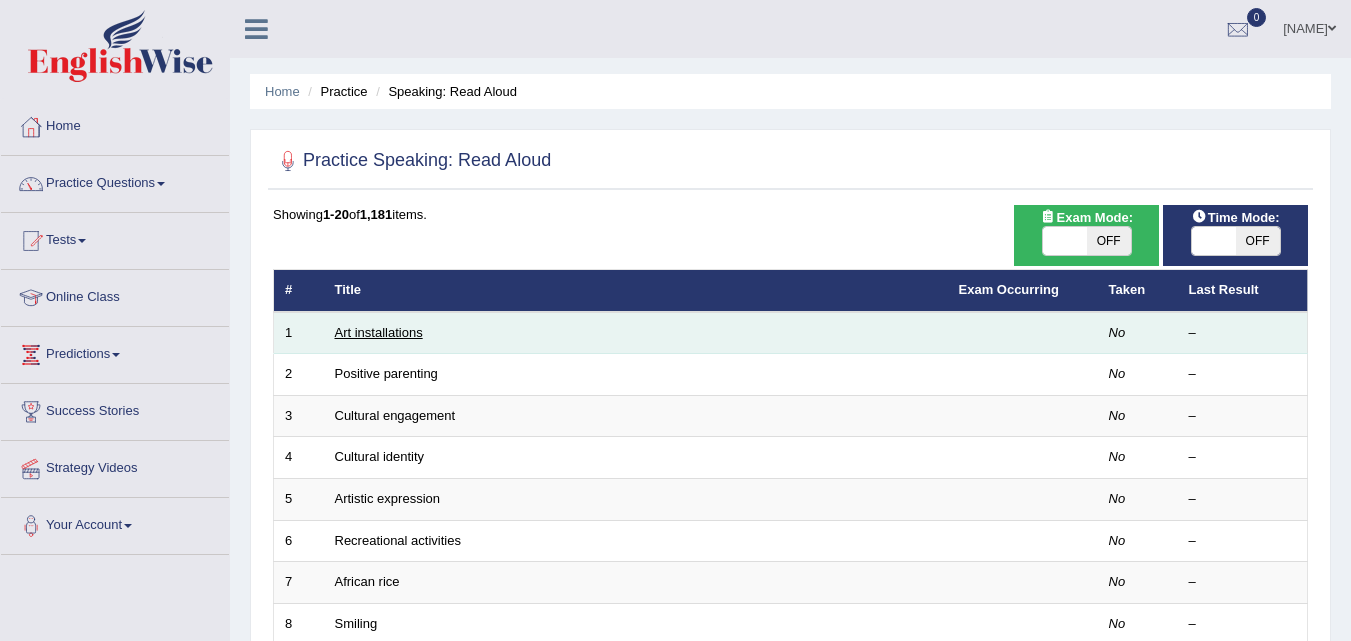 click on "Art installations" at bounding box center [379, 332] 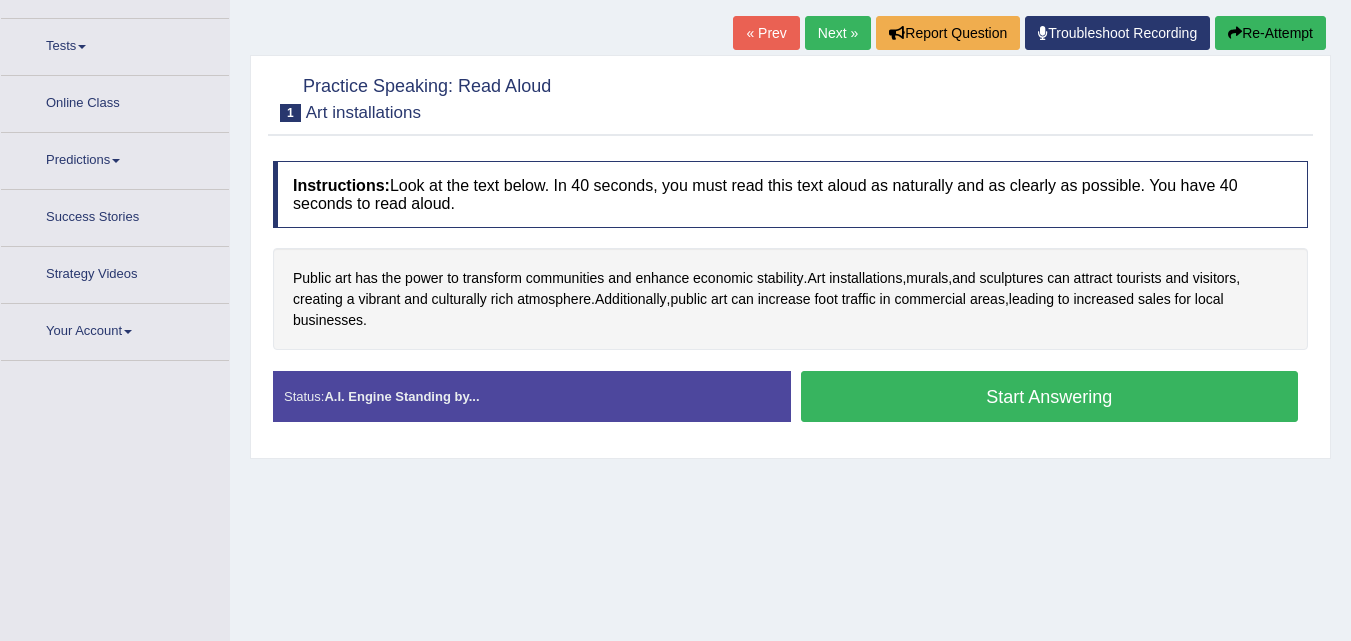 scroll, scrollTop: 0, scrollLeft: 0, axis: both 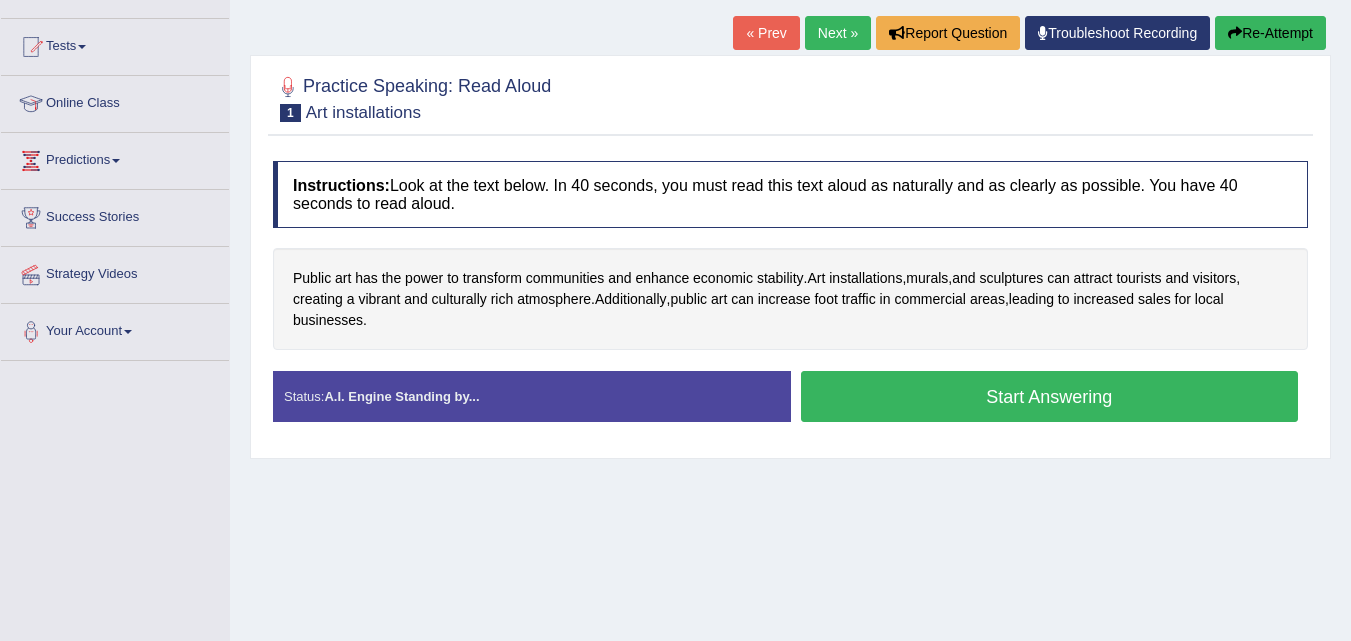 click on "Start Answering" at bounding box center [1050, 396] 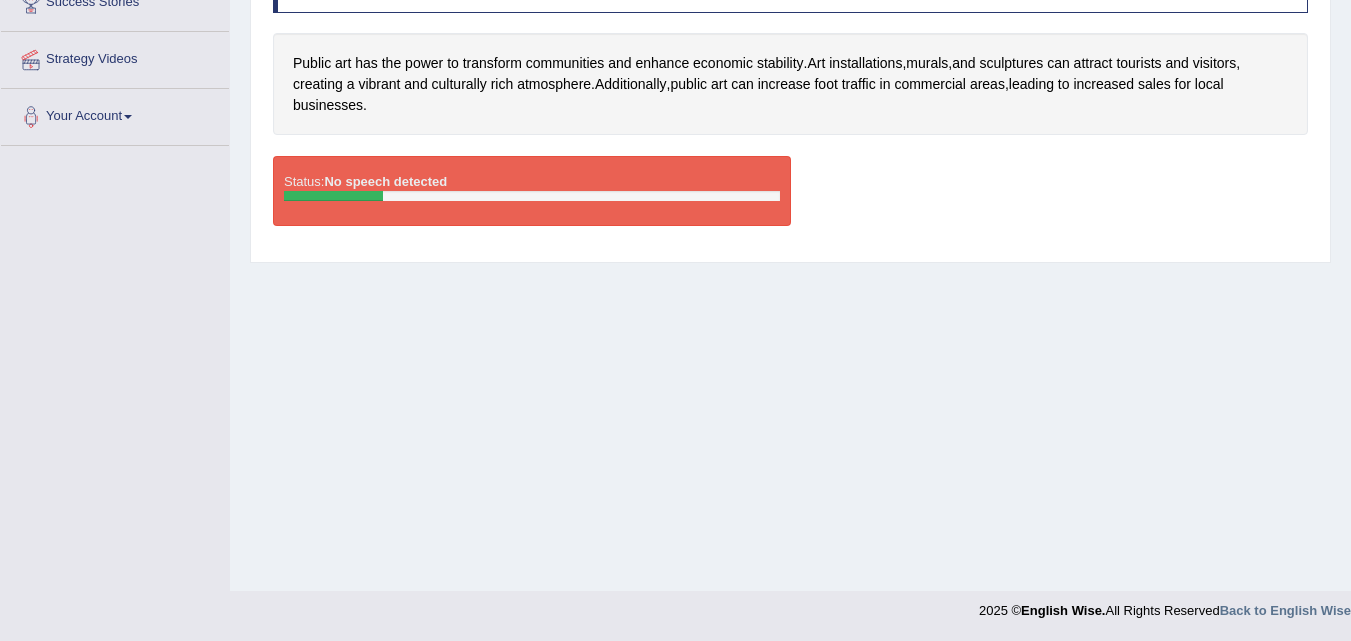 scroll, scrollTop: 162, scrollLeft: 0, axis: vertical 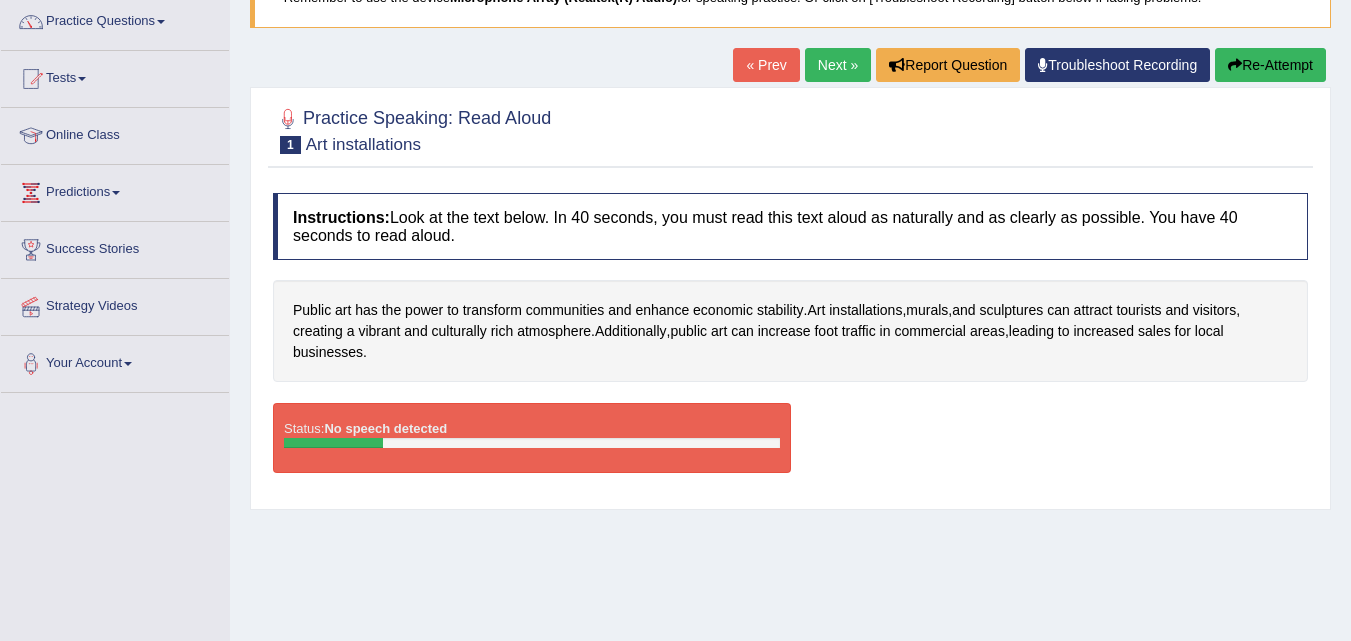 click on "Re-Attempt" at bounding box center [1270, 65] 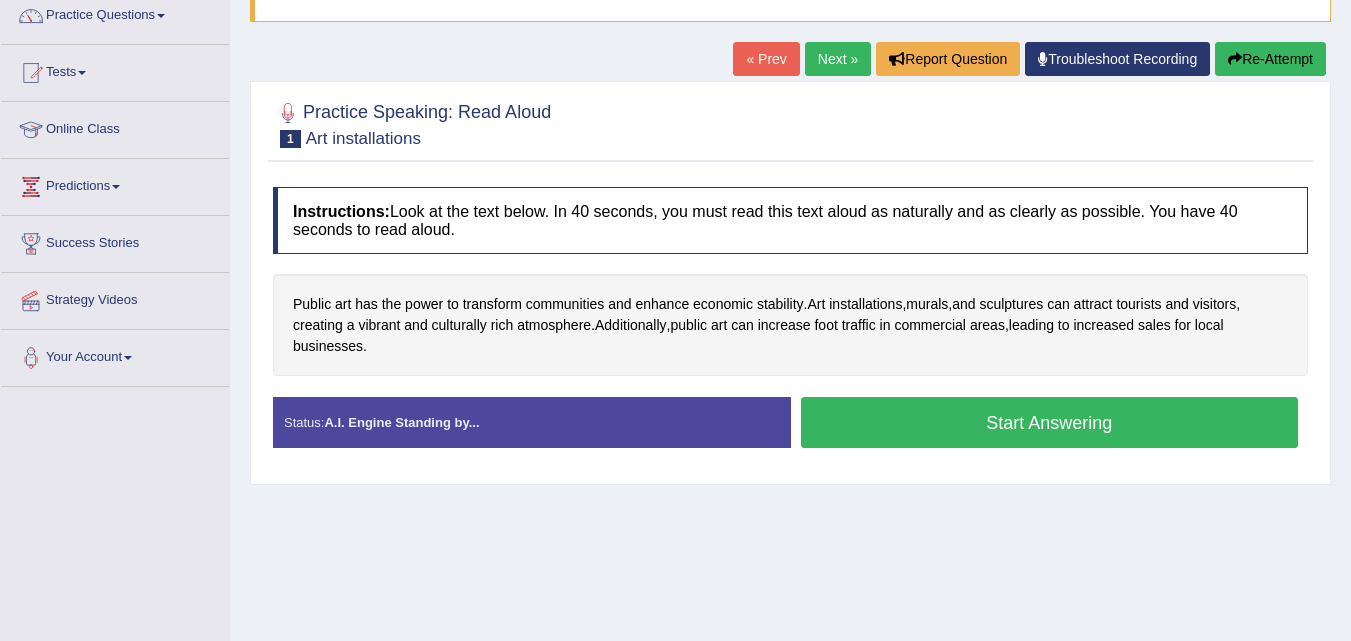 scroll, scrollTop: 168, scrollLeft: 0, axis: vertical 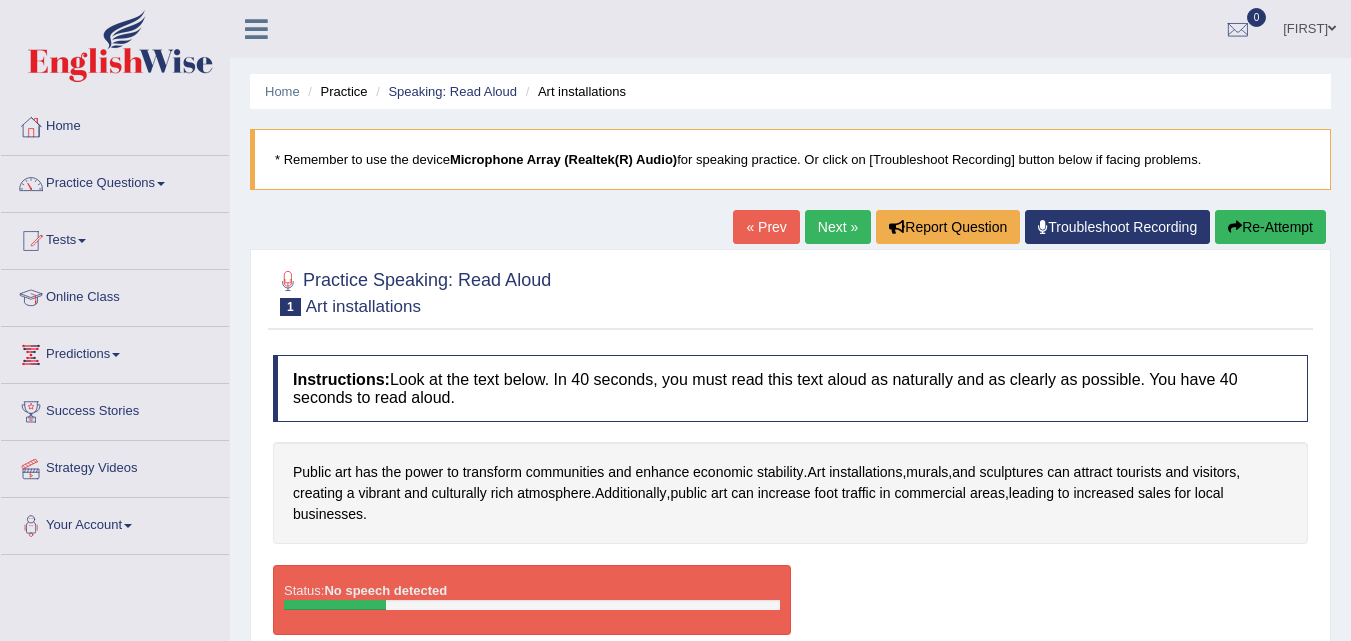 click on "Troubleshoot Recording" at bounding box center (1117, 227) 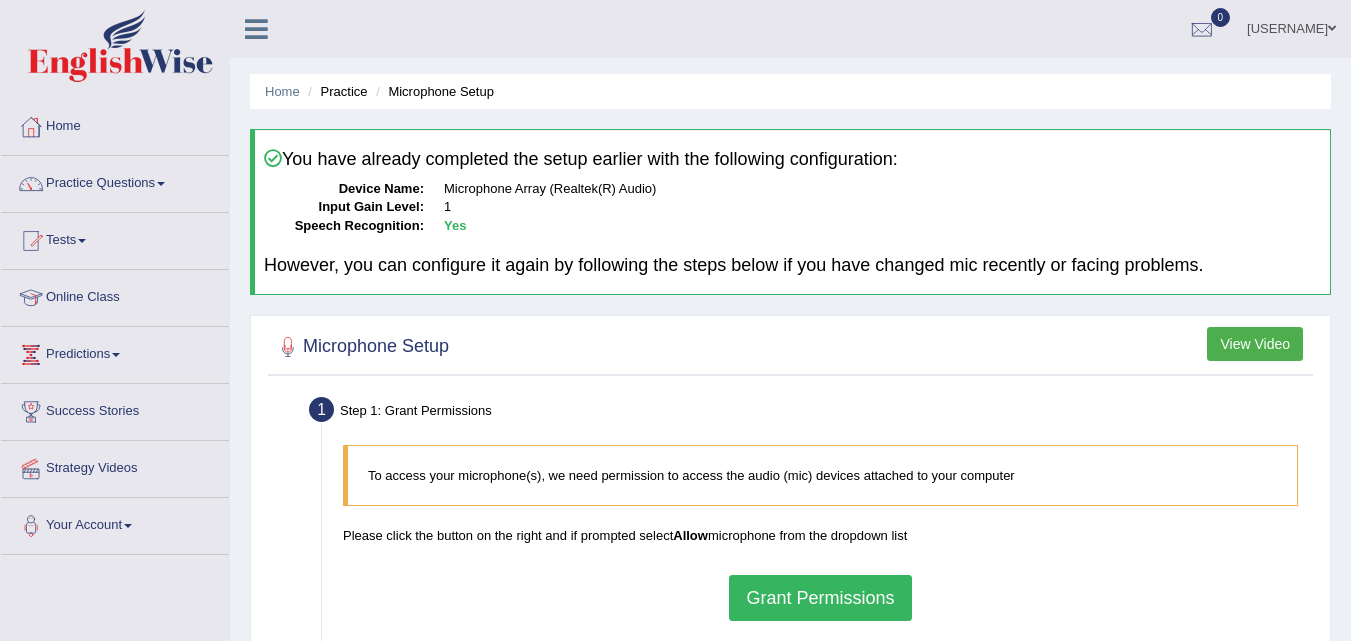 scroll, scrollTop: 0, scrollLeft: 0, axis: both 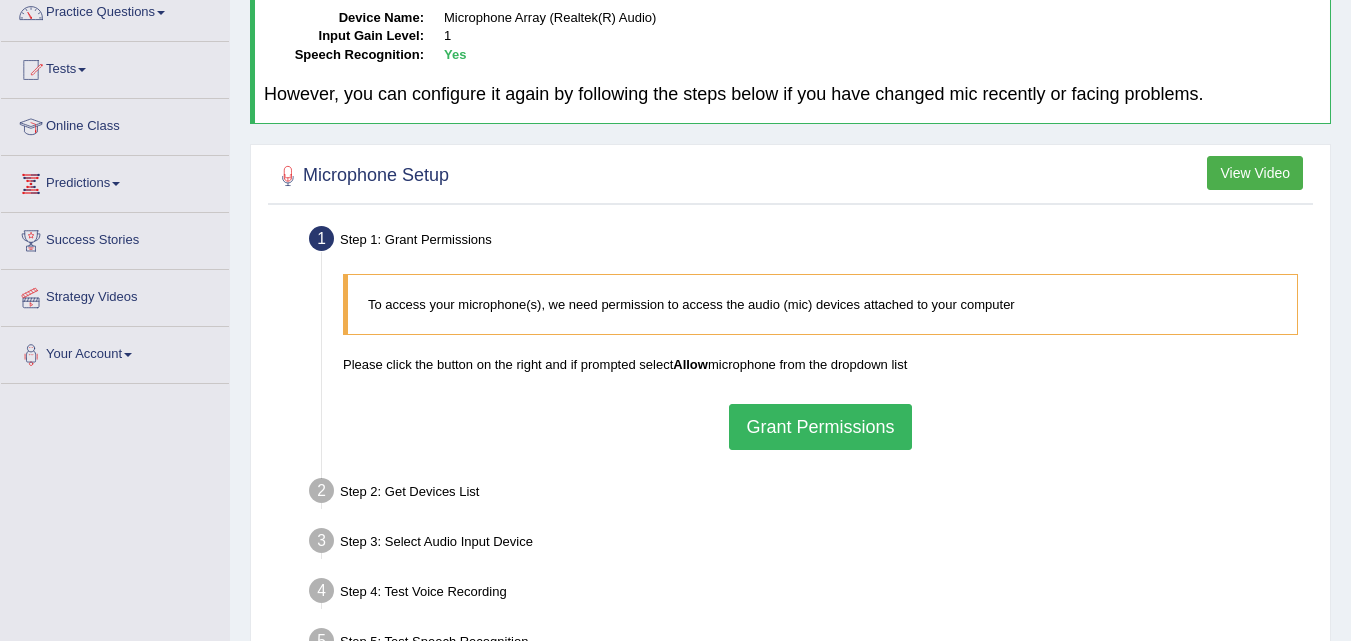 click on "Grant Permissions" at bounding box center [820, 427] 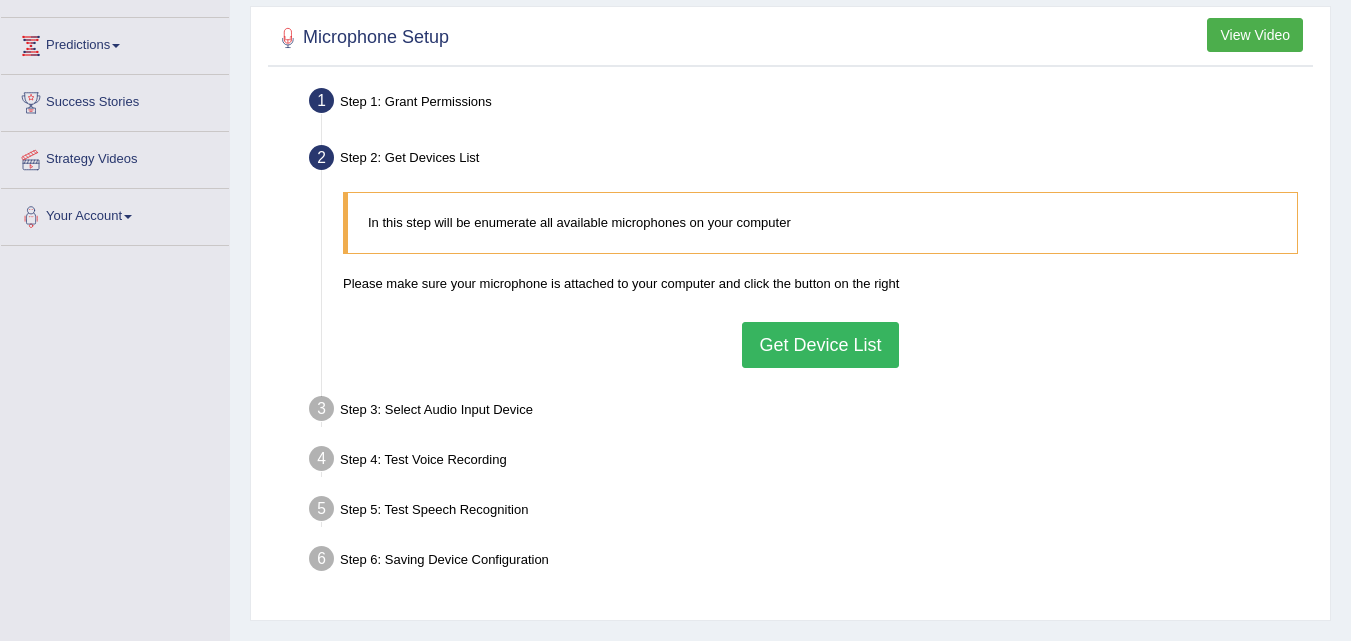 scroll, scrollTop: 310, scrollLeft: 0, axis: vertical 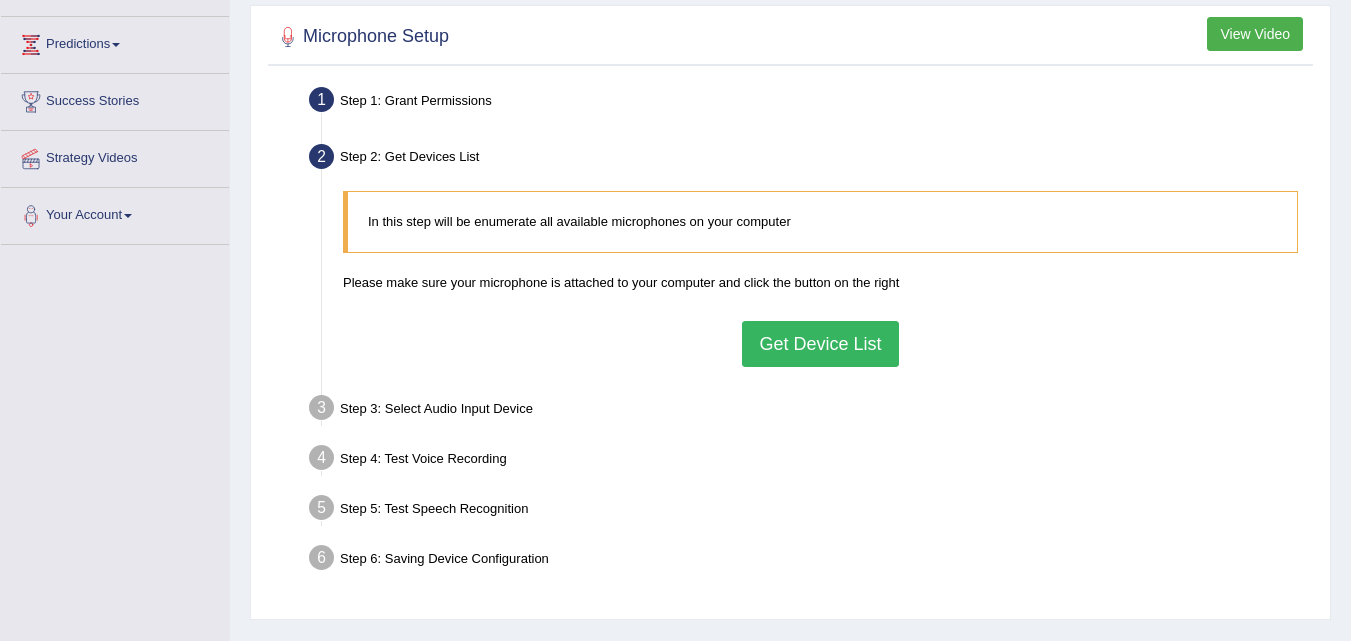 click on "Get Device List" at bounding box center (820, 344) 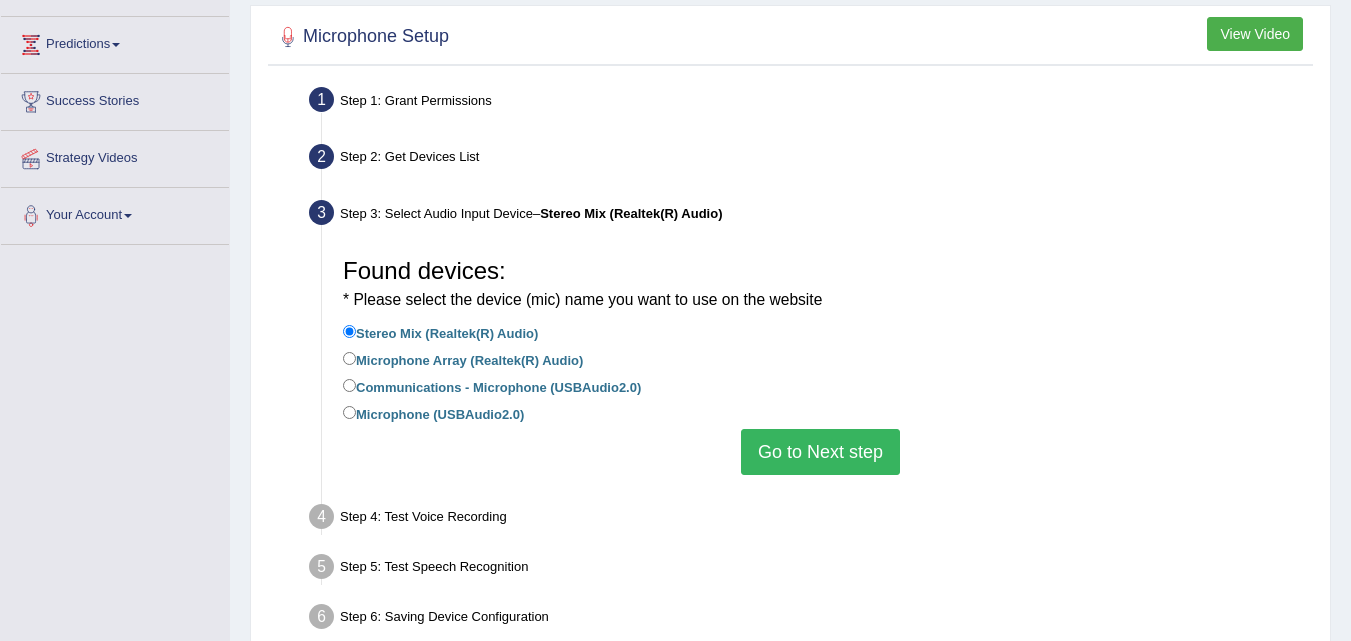 click on "Microphone (USBAudio2.0)" at bounding box center [433, 413] 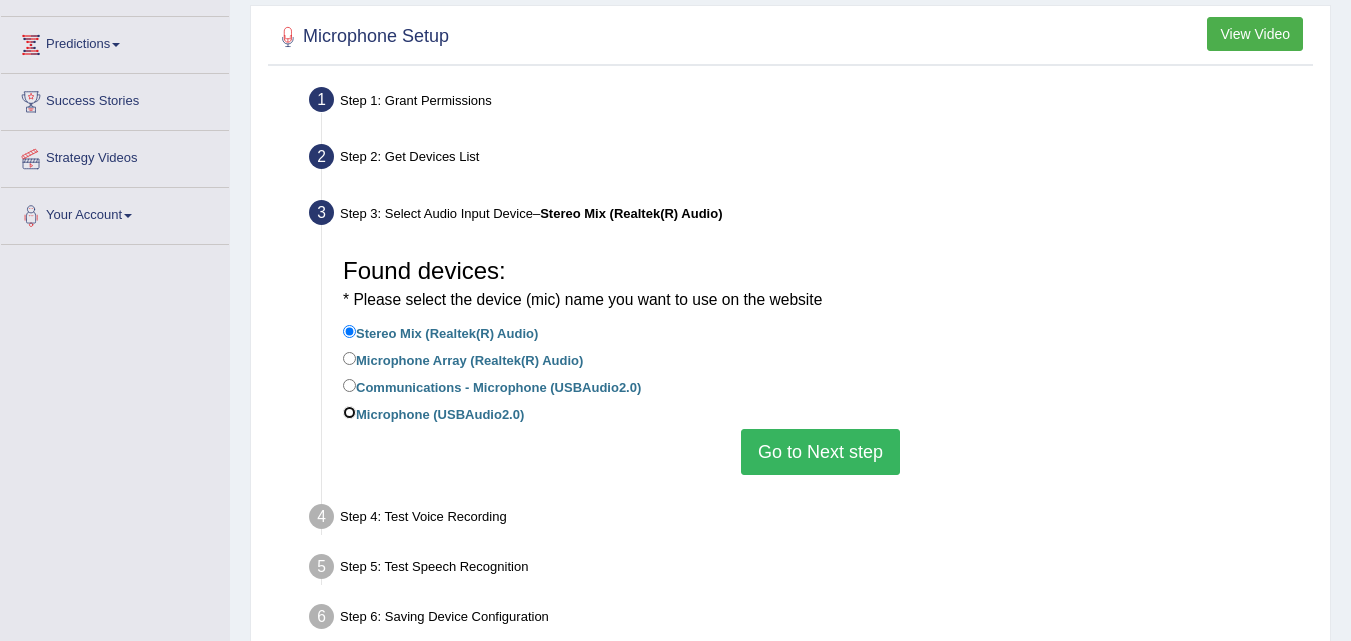 click on "Microphone (USBAudio2.0)" at bounding box center (349, 412) 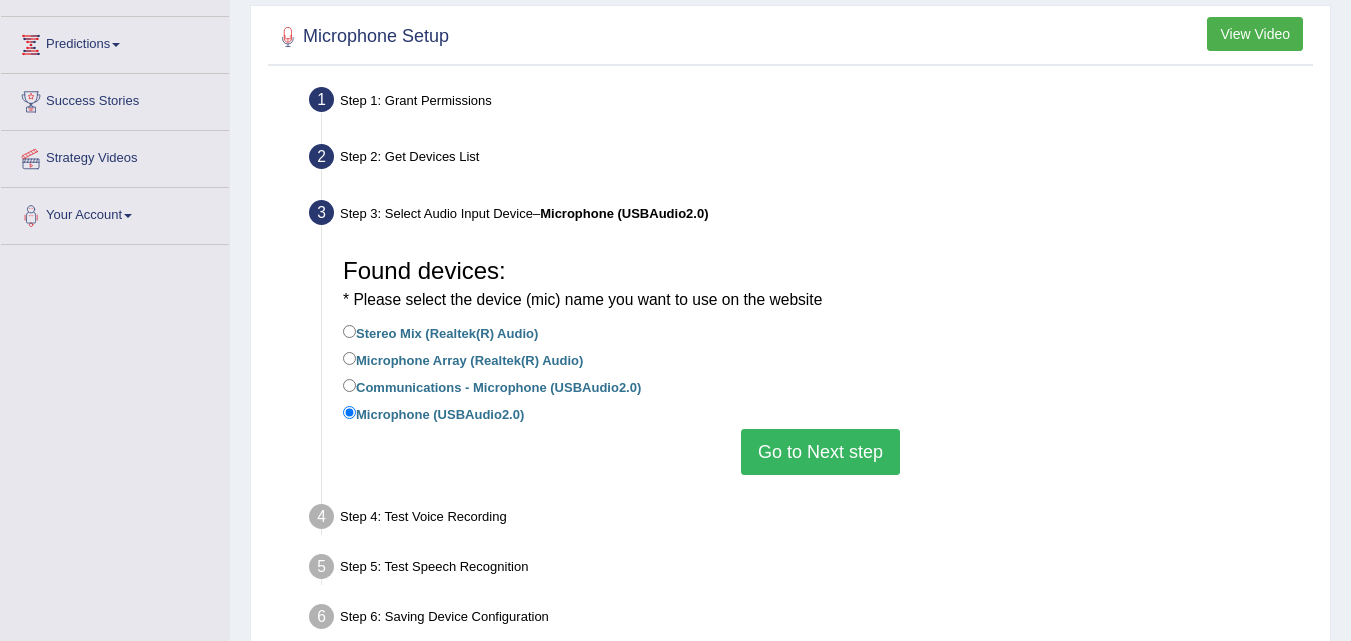 click on "Go to Next step" at bounding box center (820, 452) 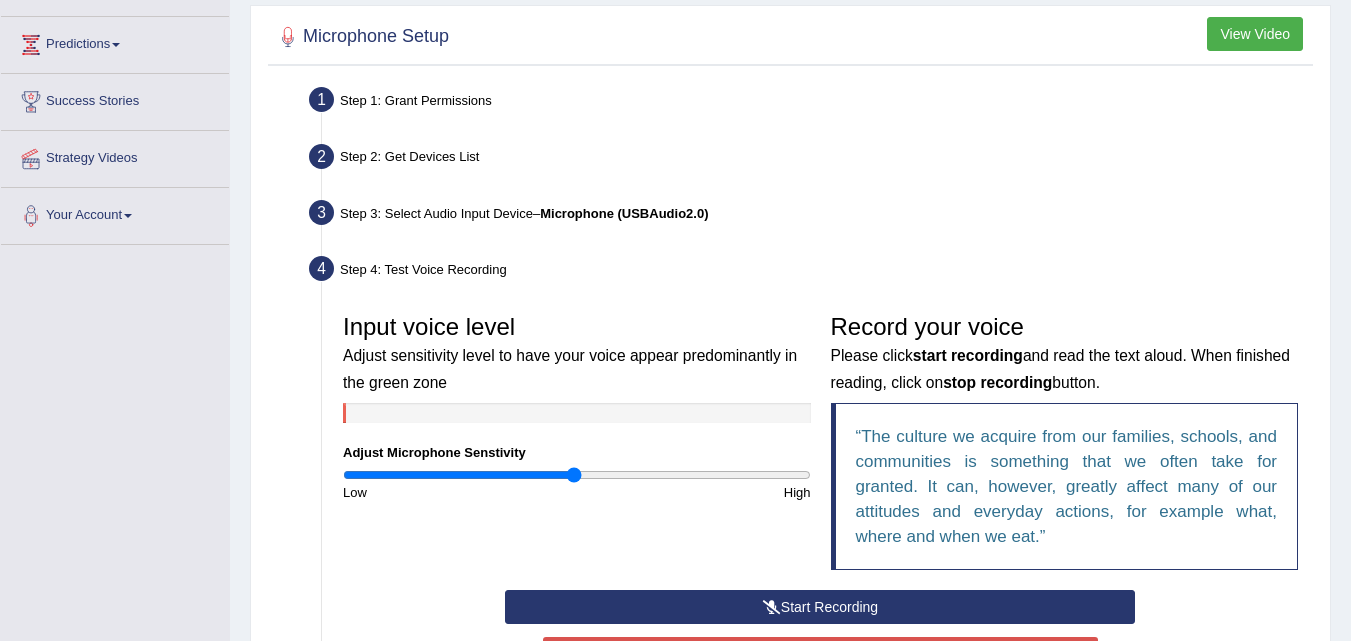 scroll, scrollTop: 478, scrollLeft: 0, axis: vertical 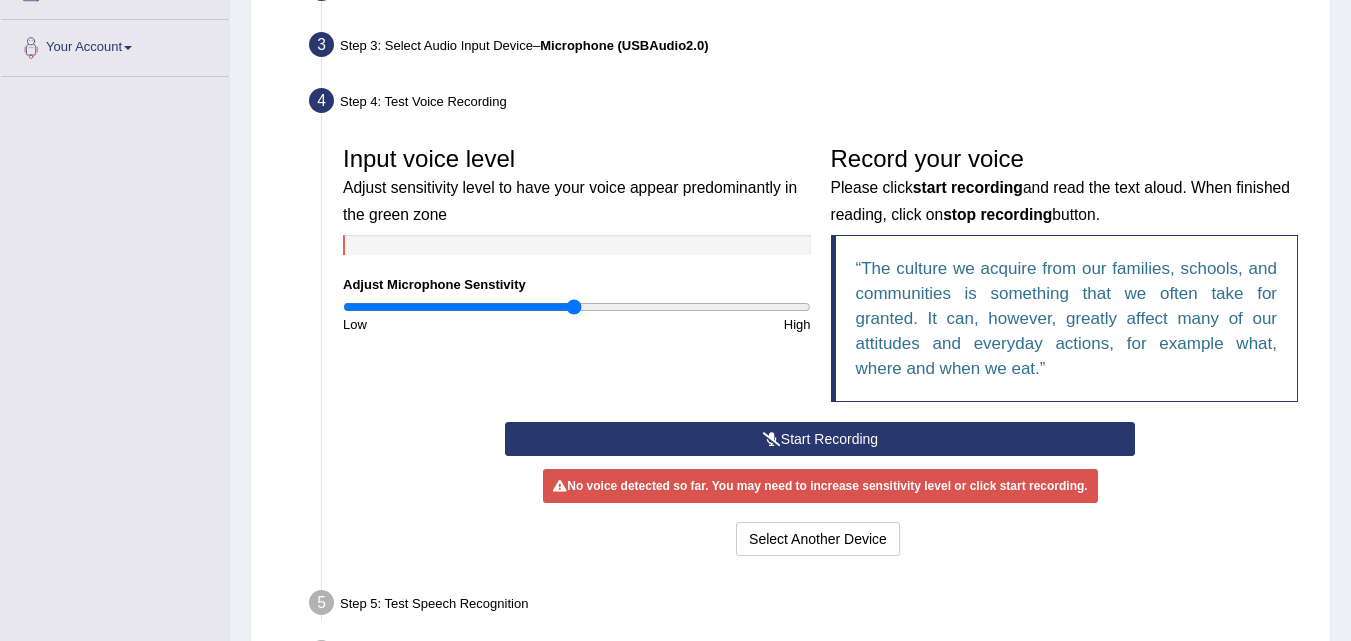 click at bounding box center (772, 439) 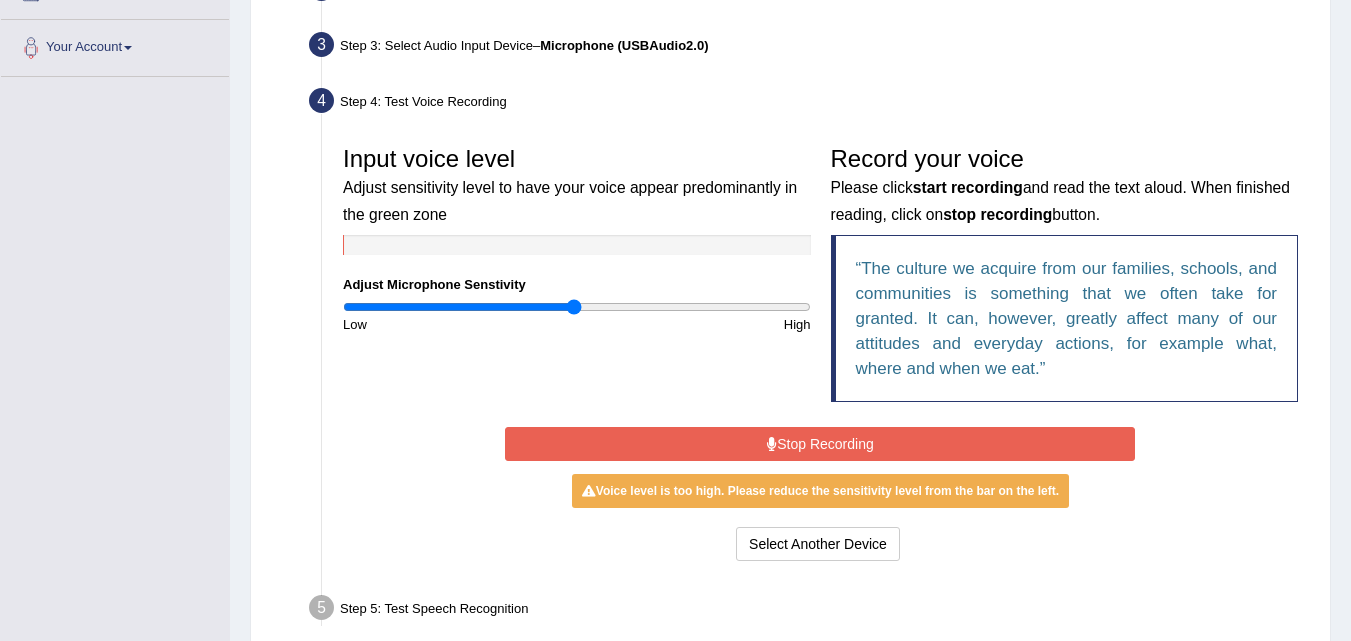 click at bounding box center [772, 444] 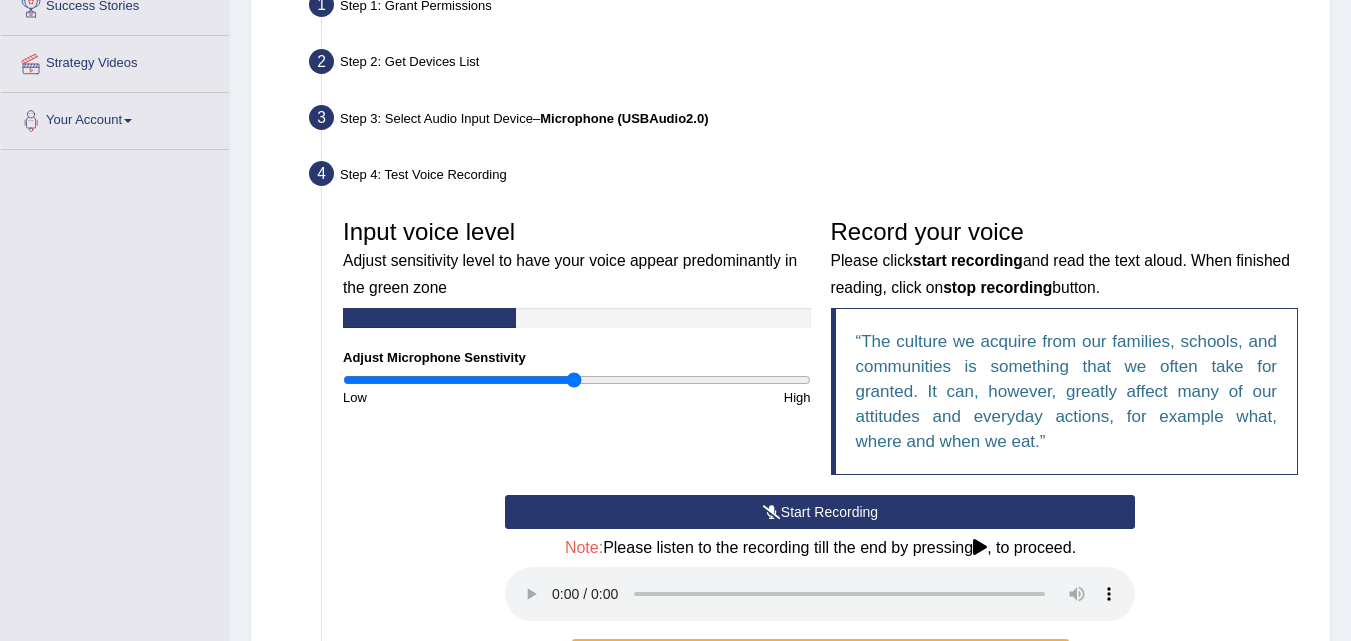 scroll, scrollTop: 714, scrollLeft: 0, axis: vertical 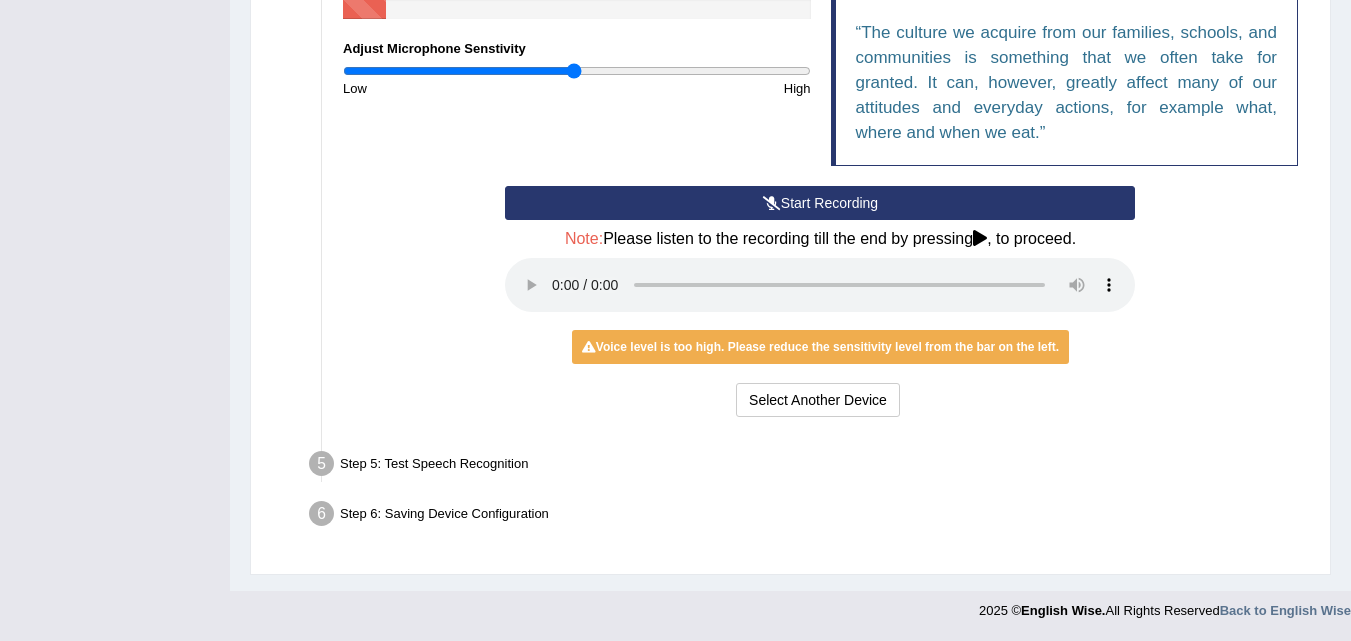 click on "Step 5: Test Speech Recognition" at bounding box center [810, 467] 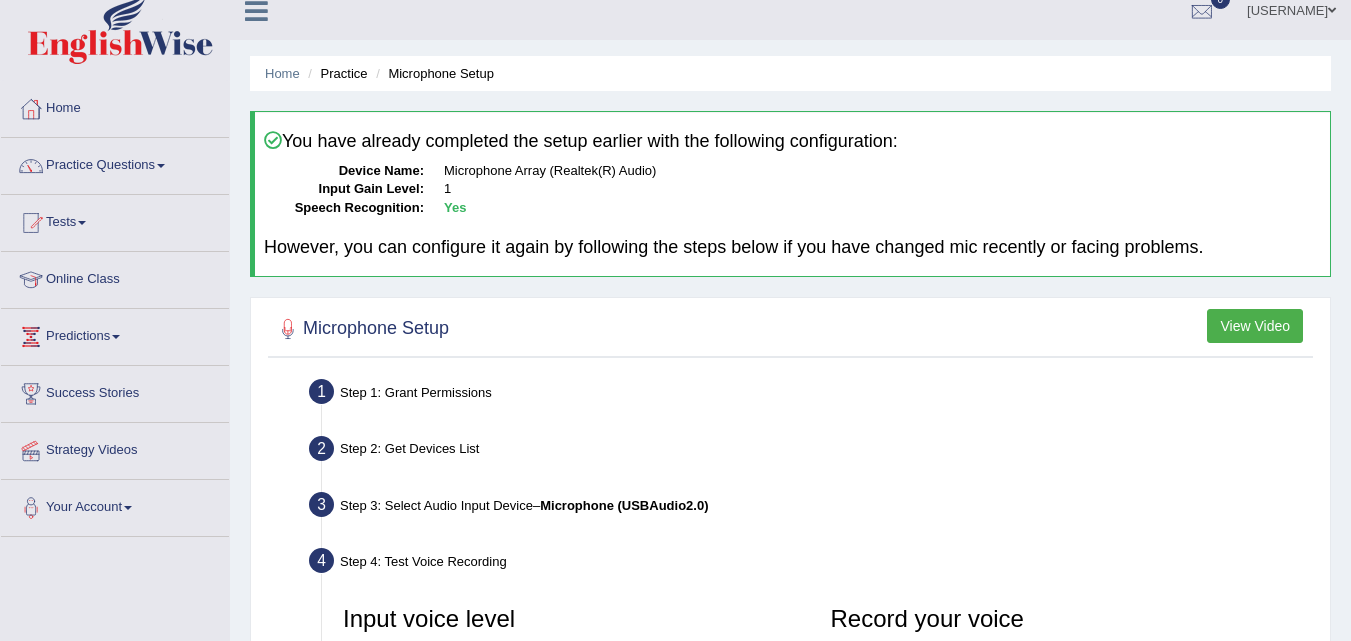 scroll, scrollTop: 0, scrollLeft: 0, axis: both 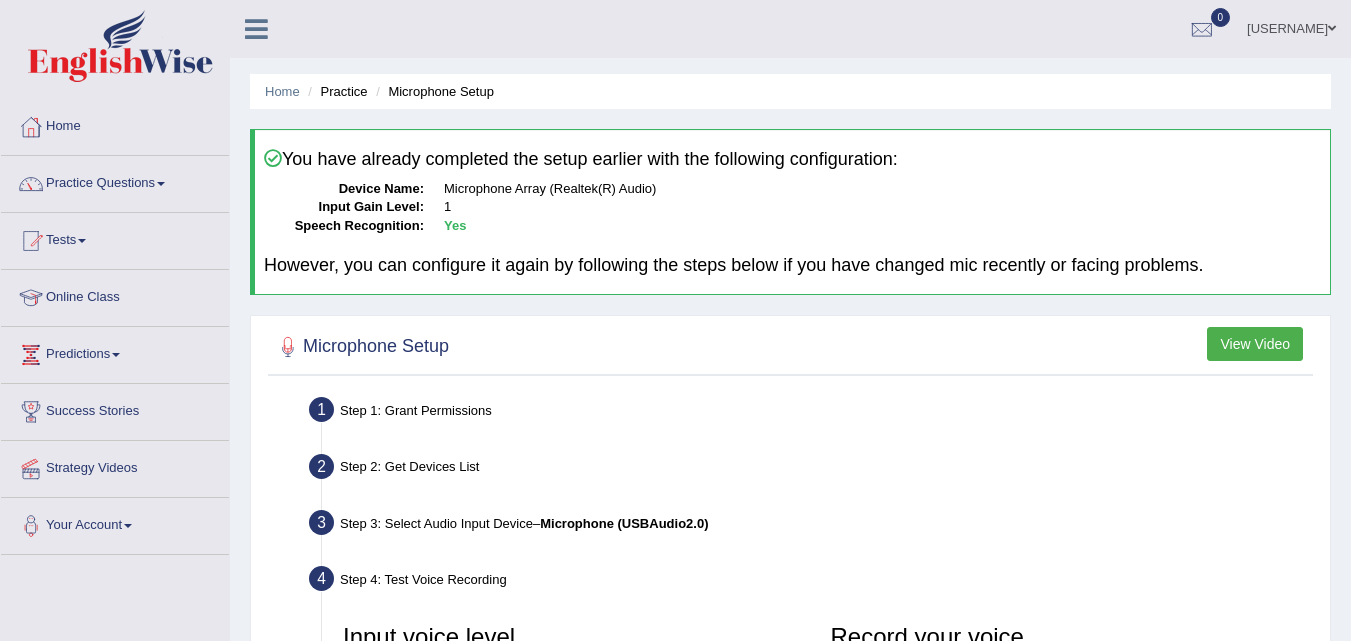 click at bounding box center (256, 29) 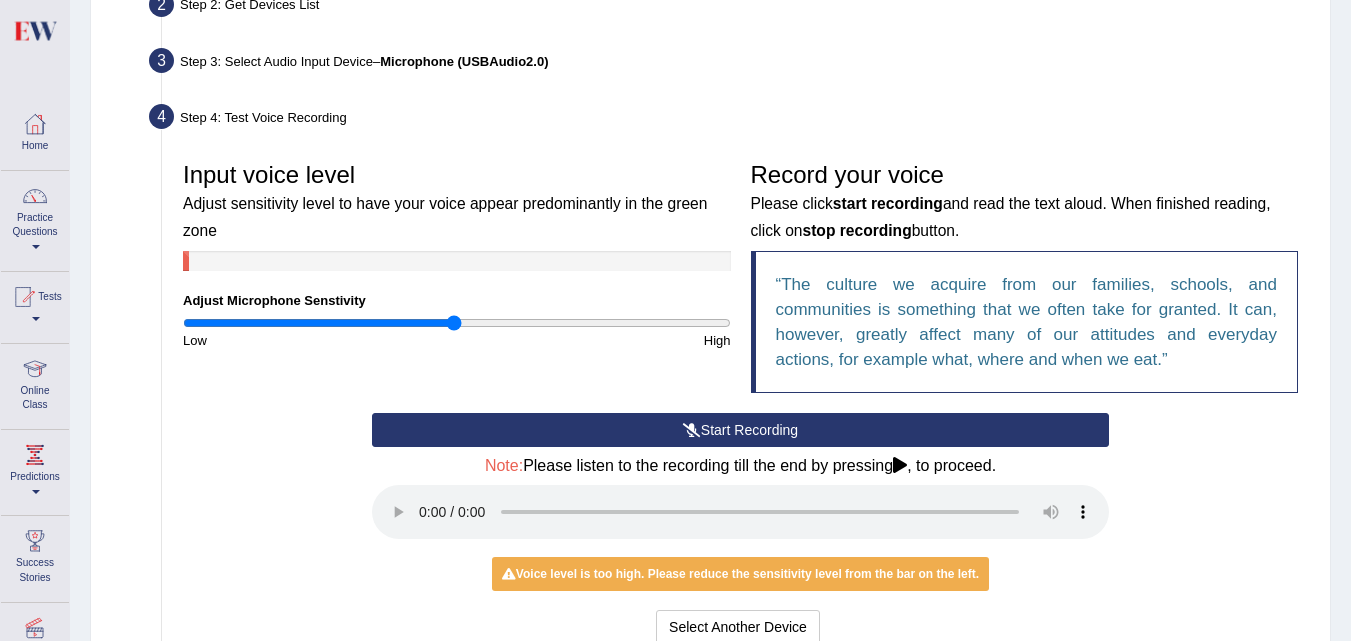 scroll, scrollTop: 674, scrollLeft: 0, axis: vertical 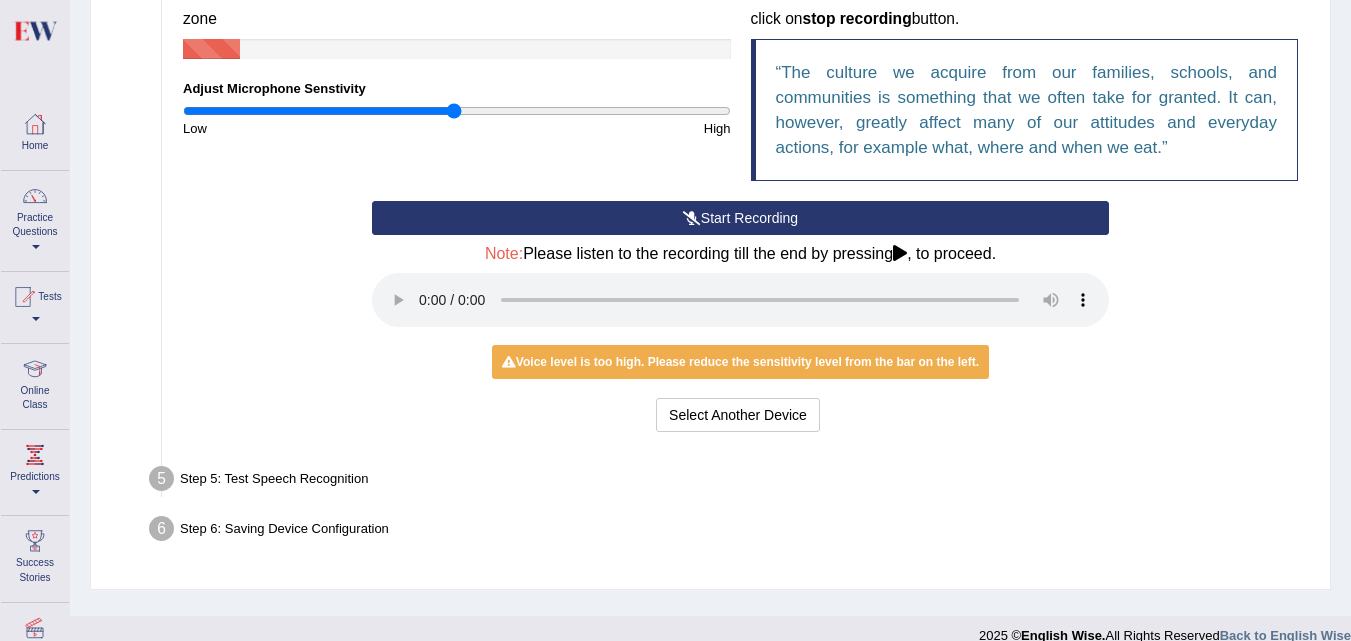 click on "Voice level is too high. Please reduce the sensitivity level from the bar on the left." at bounding box center (740, 362) 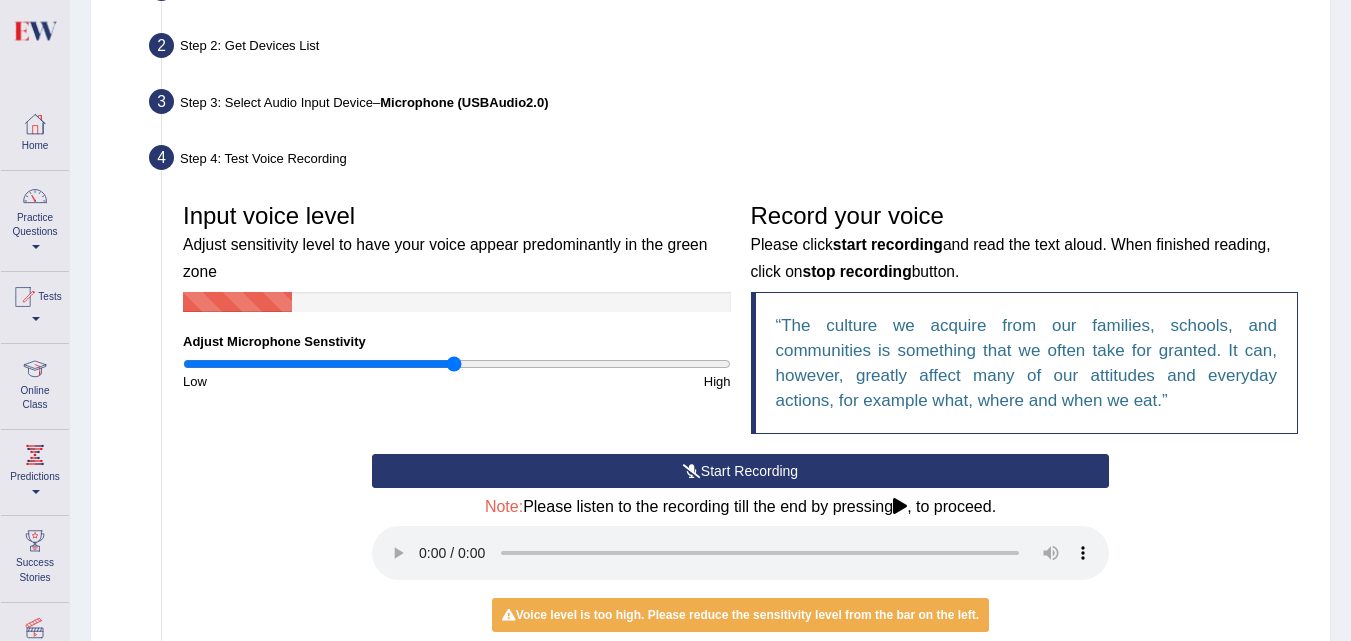 scroll, scrollTop: 411, scrollLeft: 0, axis: vertical 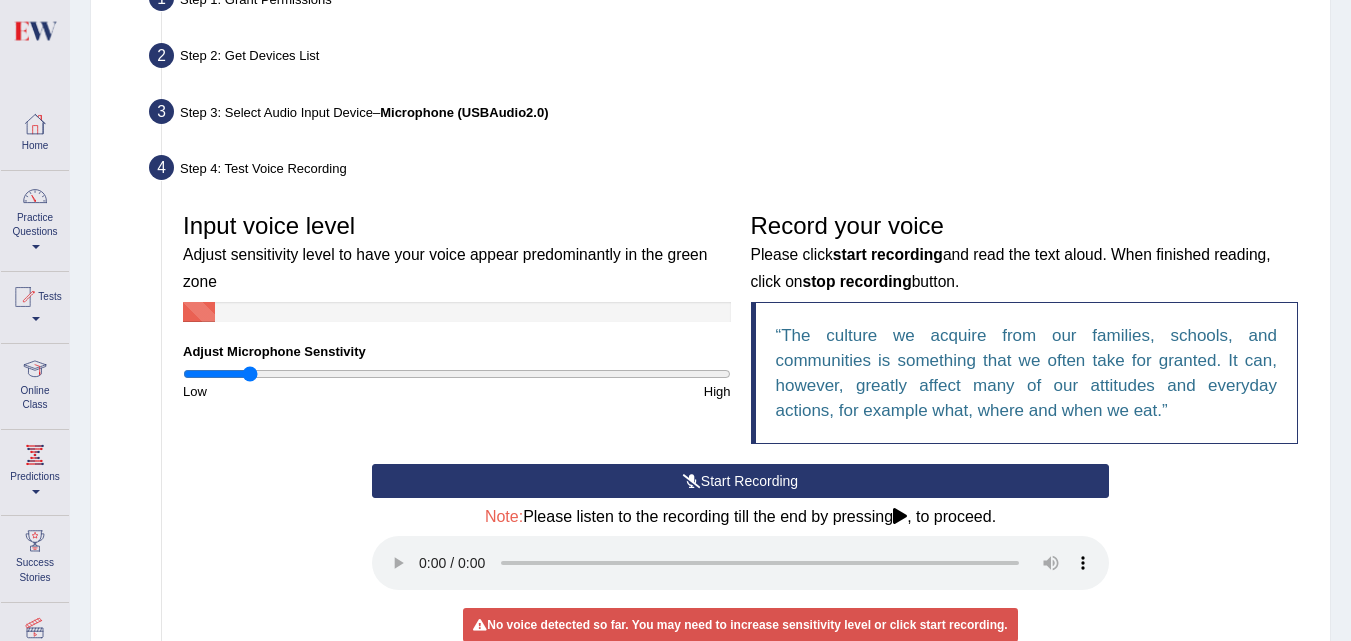 click at bounding box center (457, 374) 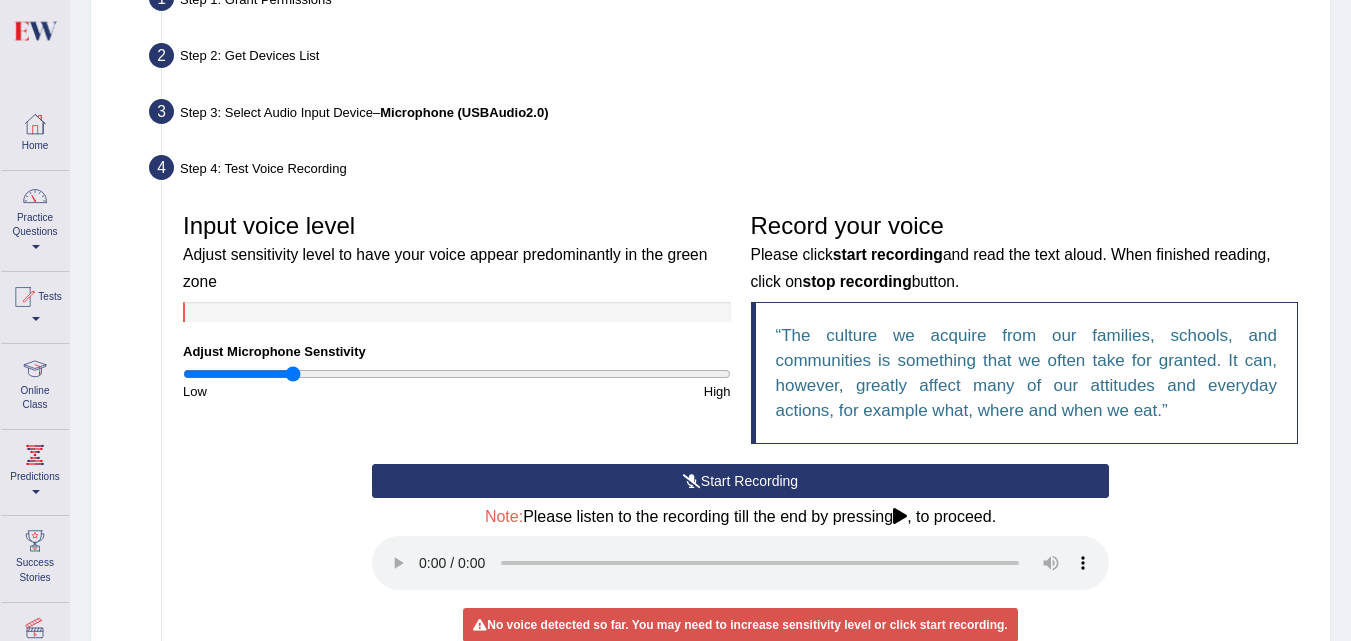 type on "0.4" 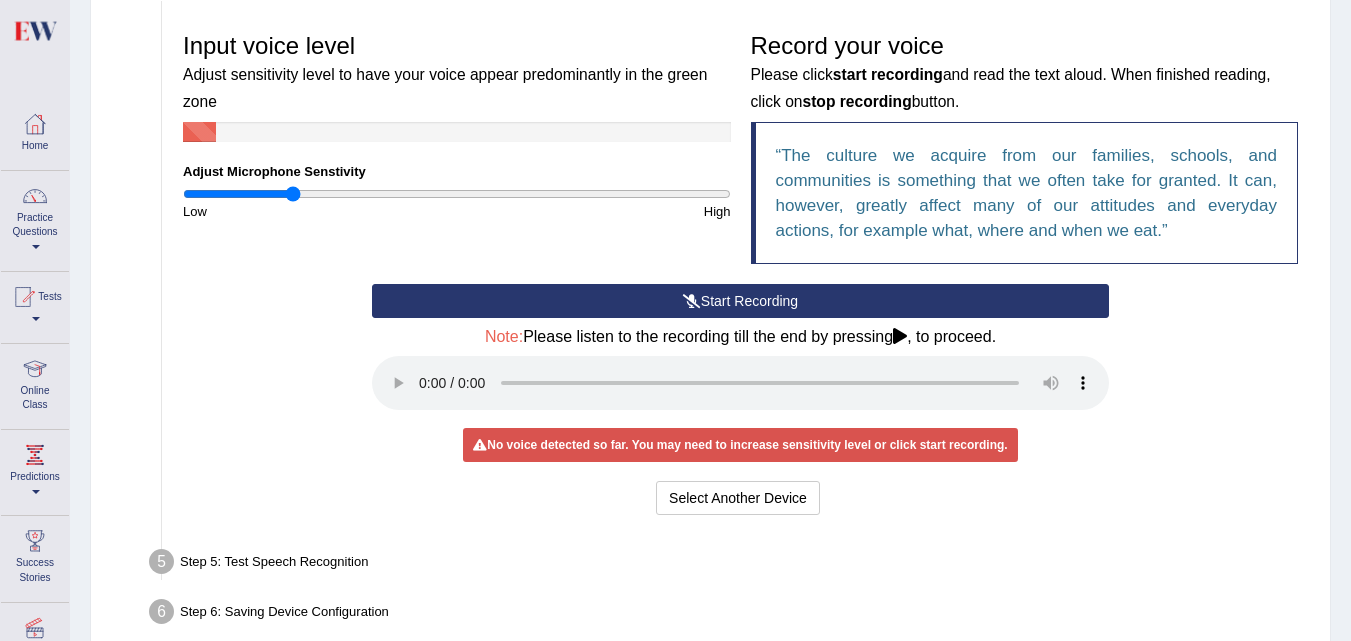 scroll, scrollTop: 589, scrollLeft: 0, axis: vertical 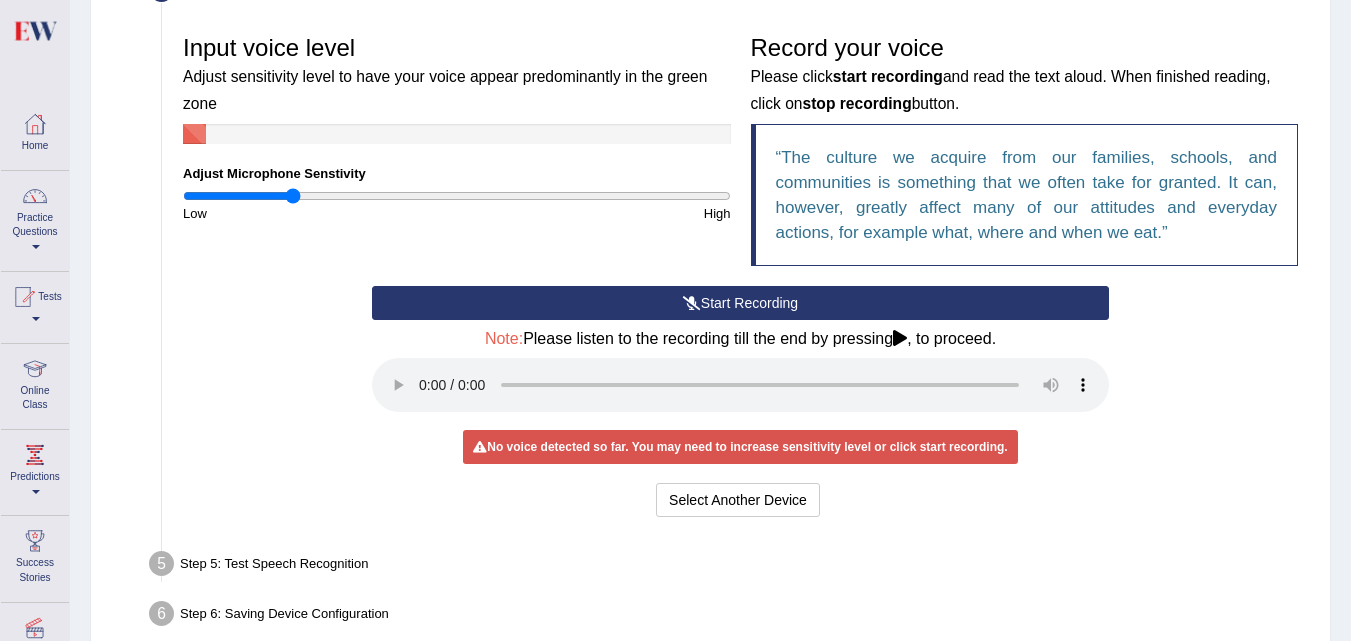 click on "Start Recording" at bounding box center [740, 303] 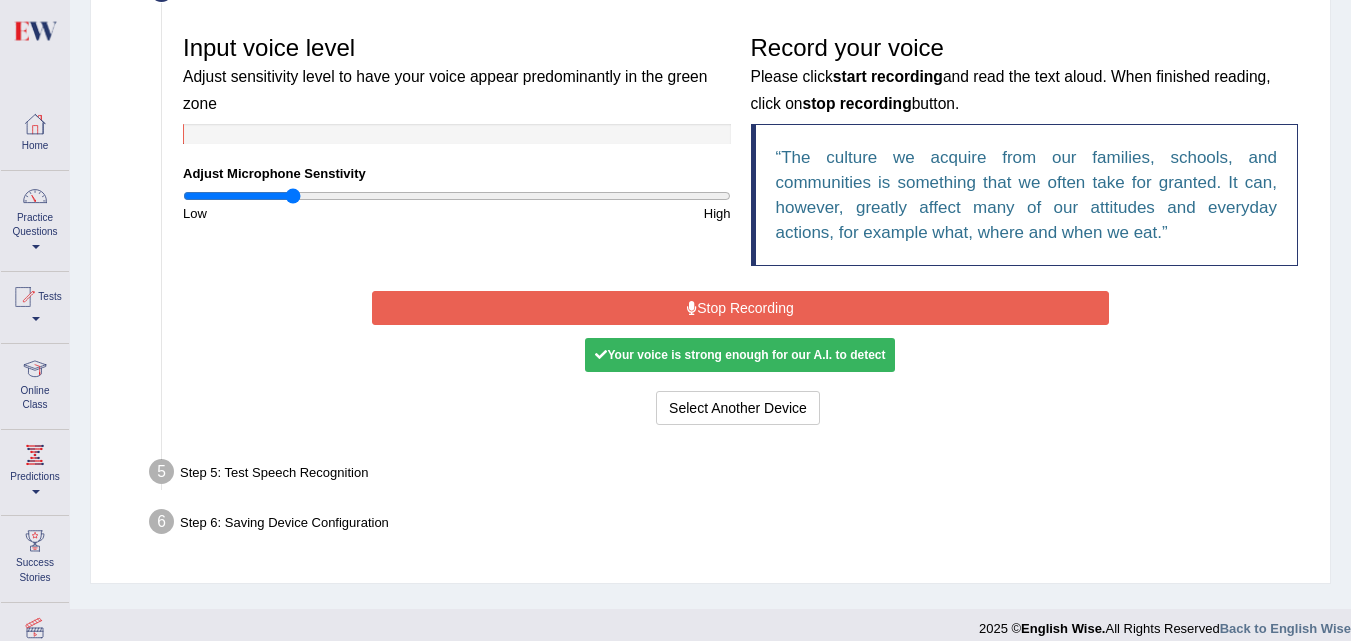 click on "Stop Recording" at bounding box center [740, 308] 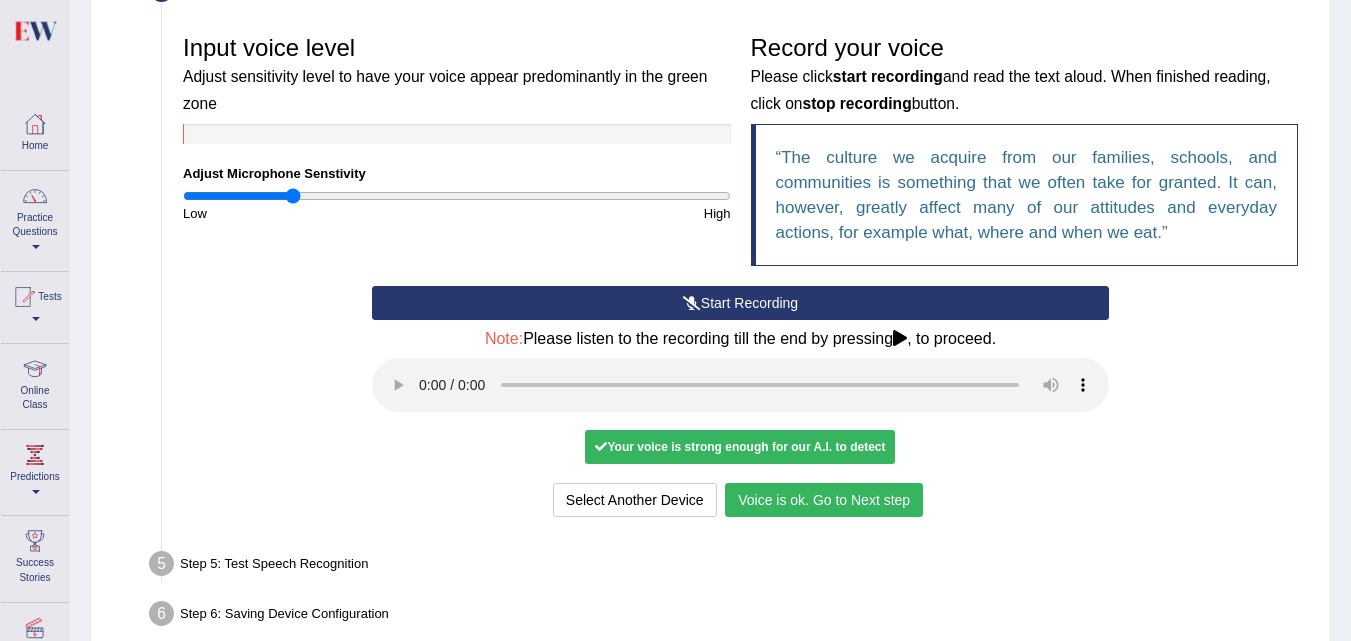 scroll, scrollTop: 699, scrollLeft: 0, axis: vertical 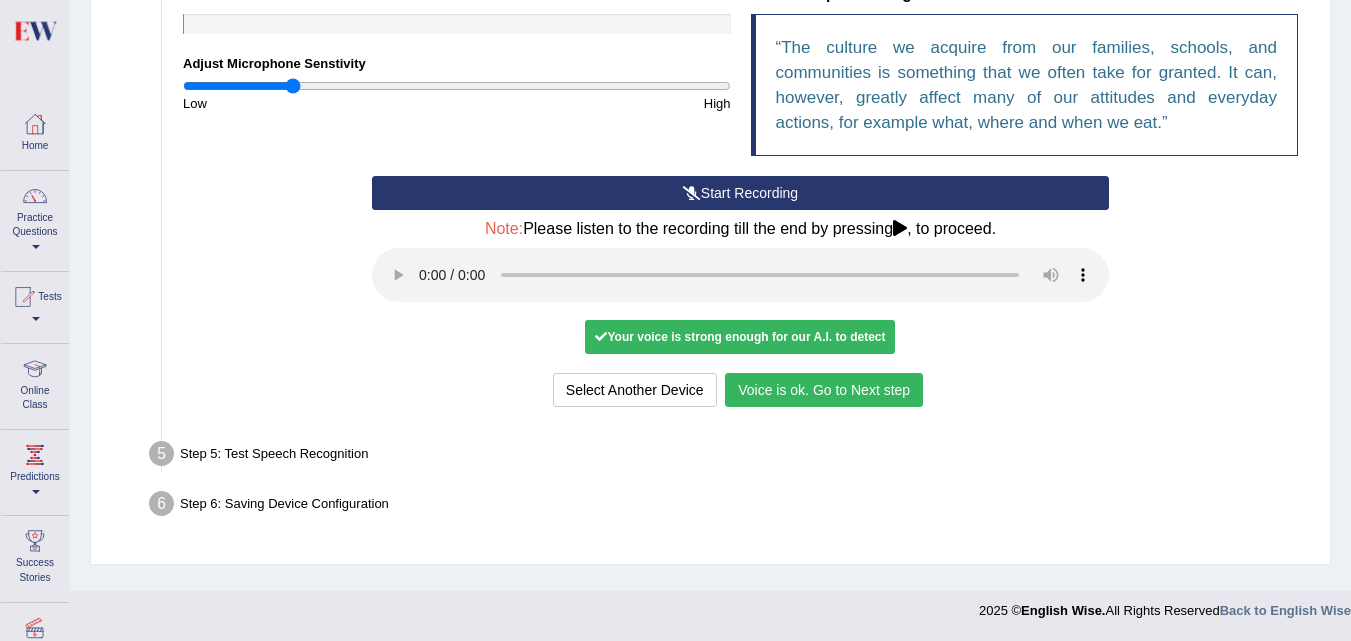 click on "Voice is ok. Go to Next step" at bounding box center (824, 390) 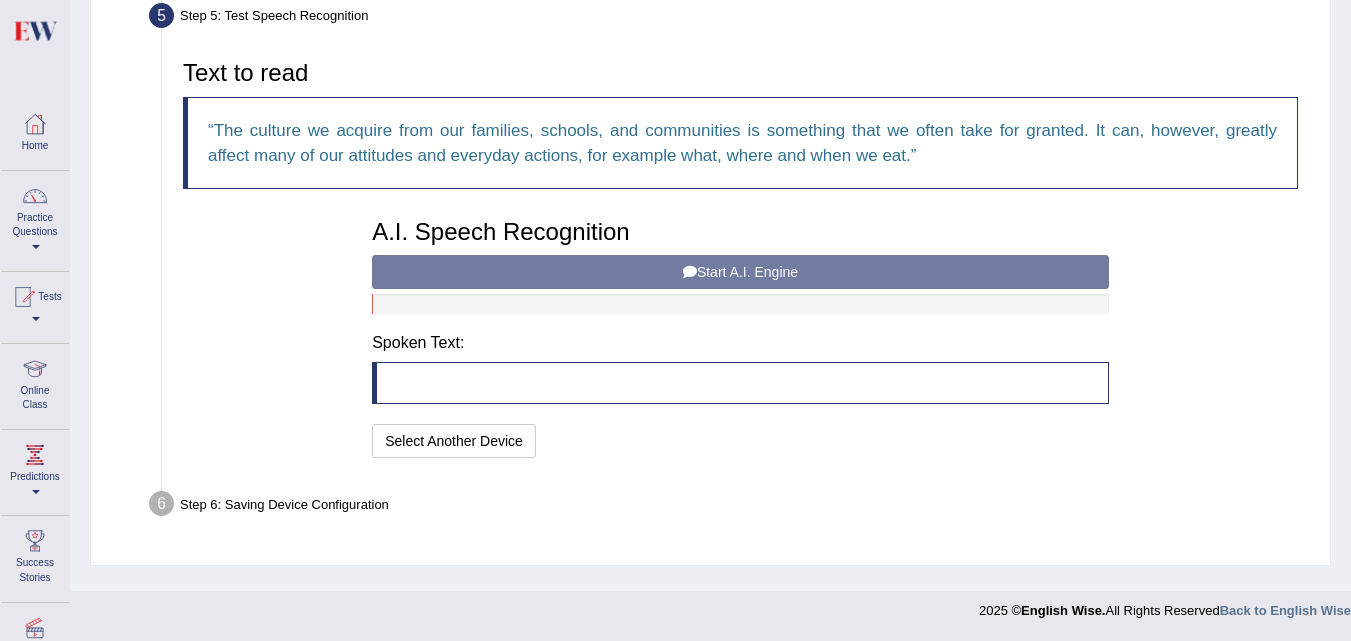 scroll, scrollTop: 620, scrollLeft: 0, axis: vertical 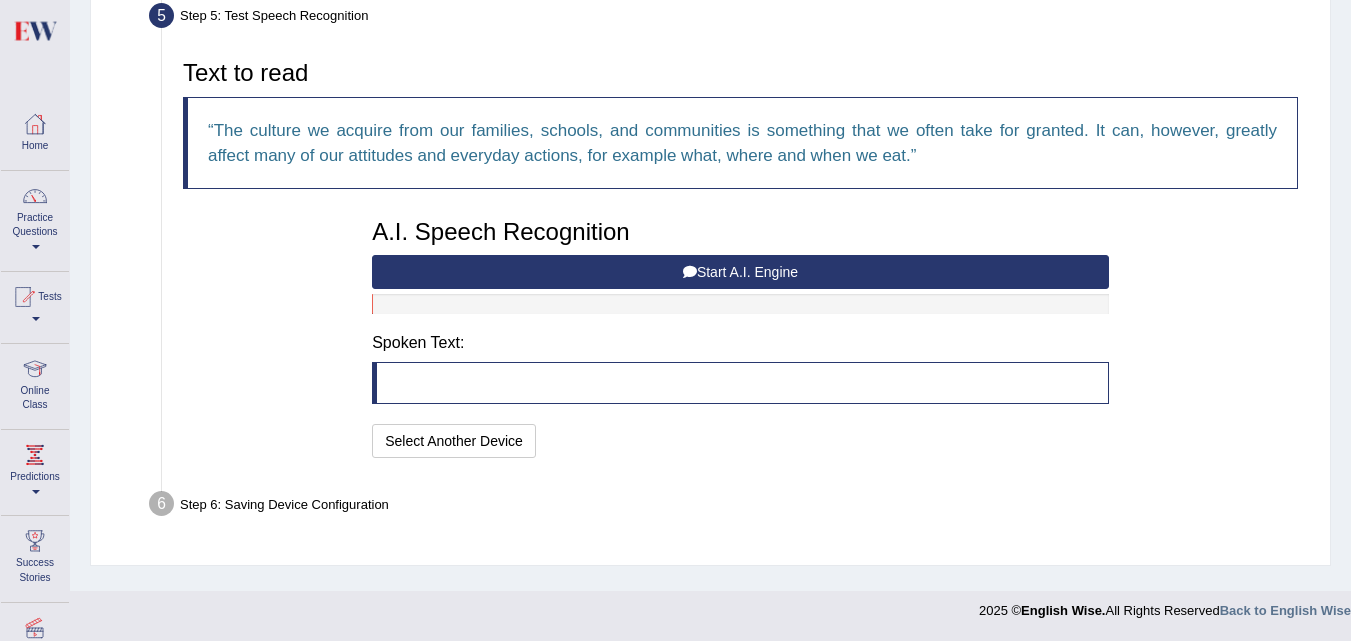 click on "Start A.I. Engine" at bounding box center (740, 272) 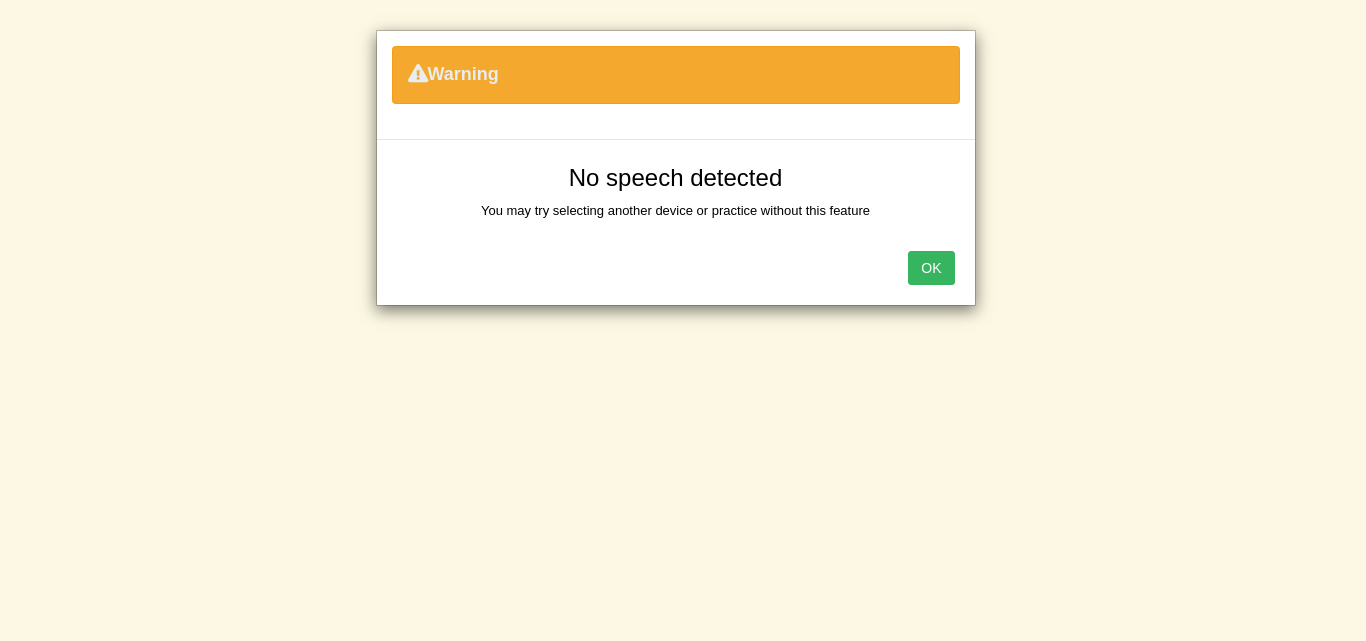 click on "OK" at bounding box center [931, 268] 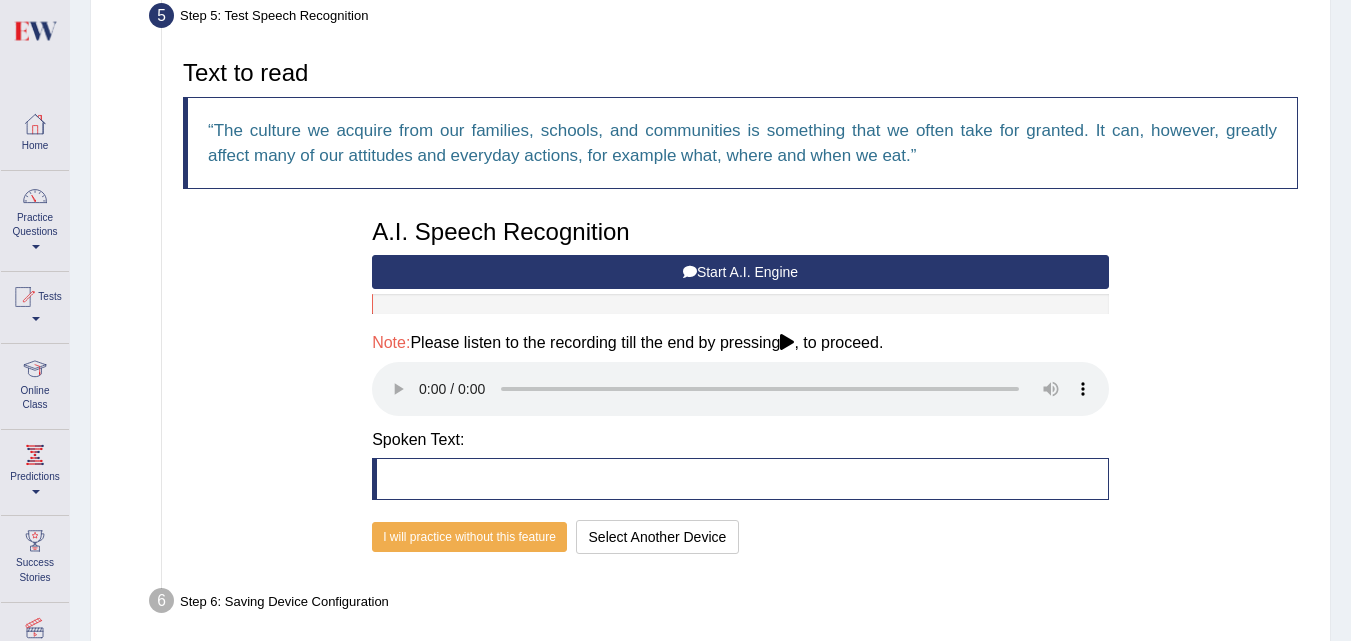 scroll, scrollTop: 717, scrollLeft: 0, axis: vertical 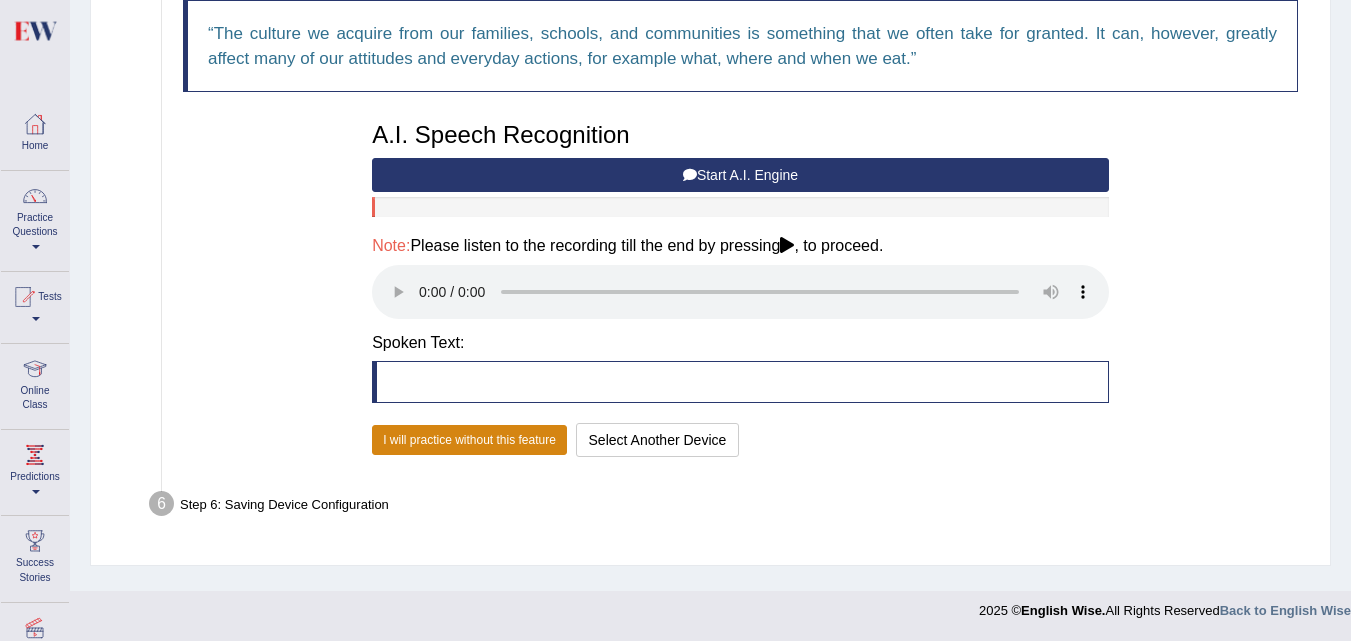 click on "I will practice without this feature" at bounding box center (469, 440) 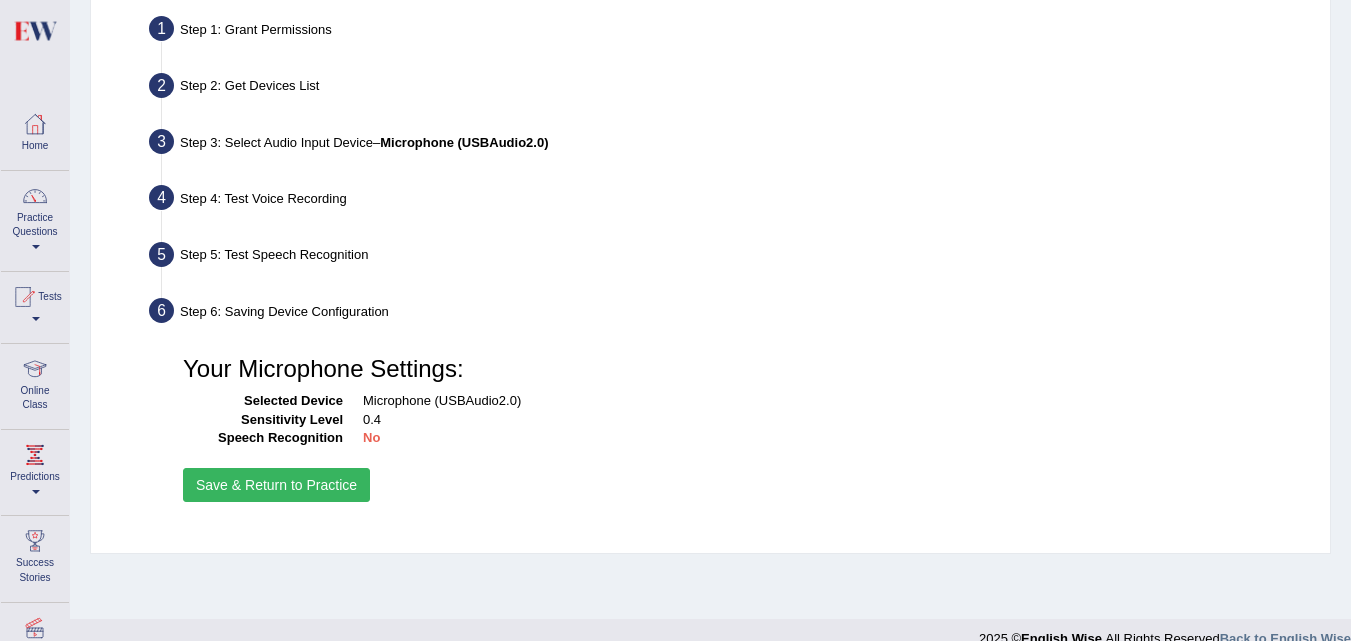 scroll, scrollTop: 402, scrollLeft: 0, axis: vertical 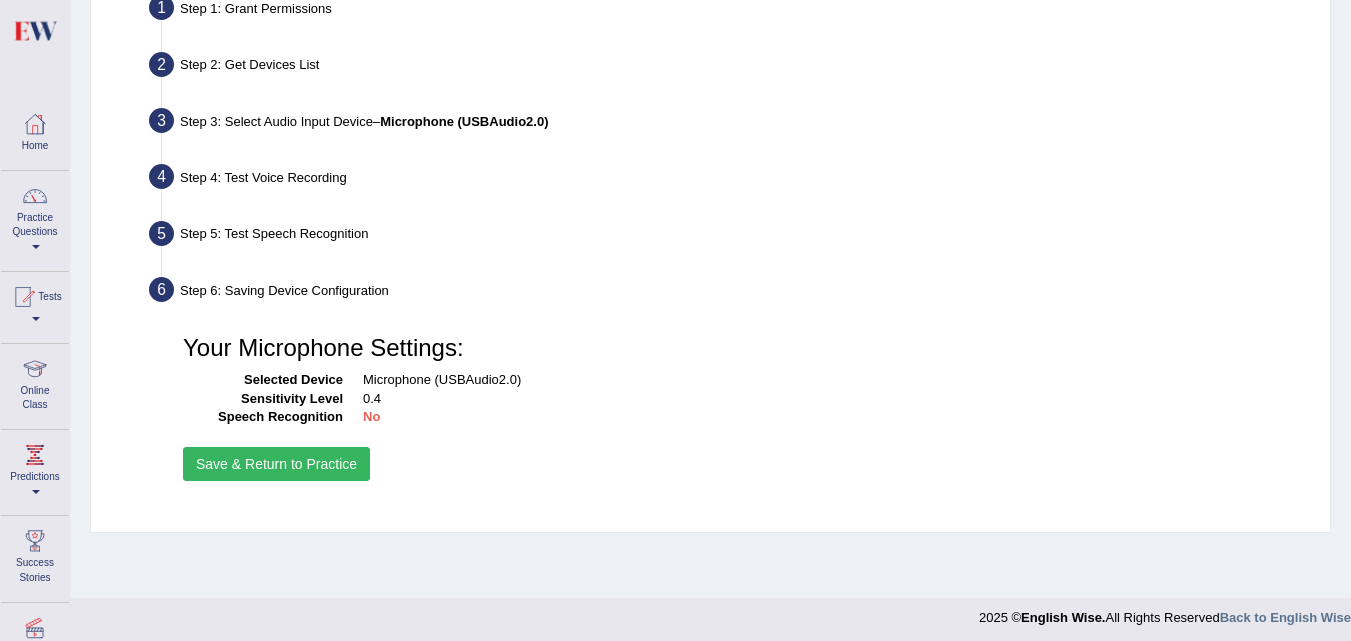 click on "Save & Return to Practice" at bounding box center [276, 464] 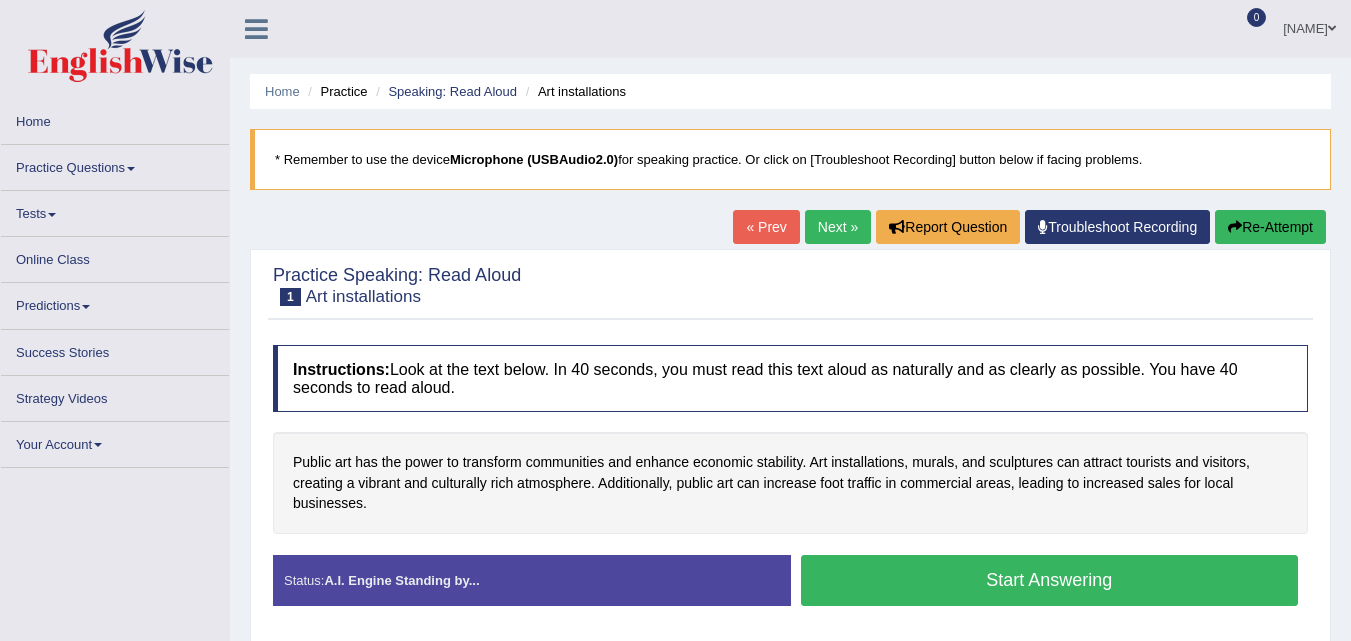 scroll, scrollTop: 127, scrollLeft: 0, axis: vertical 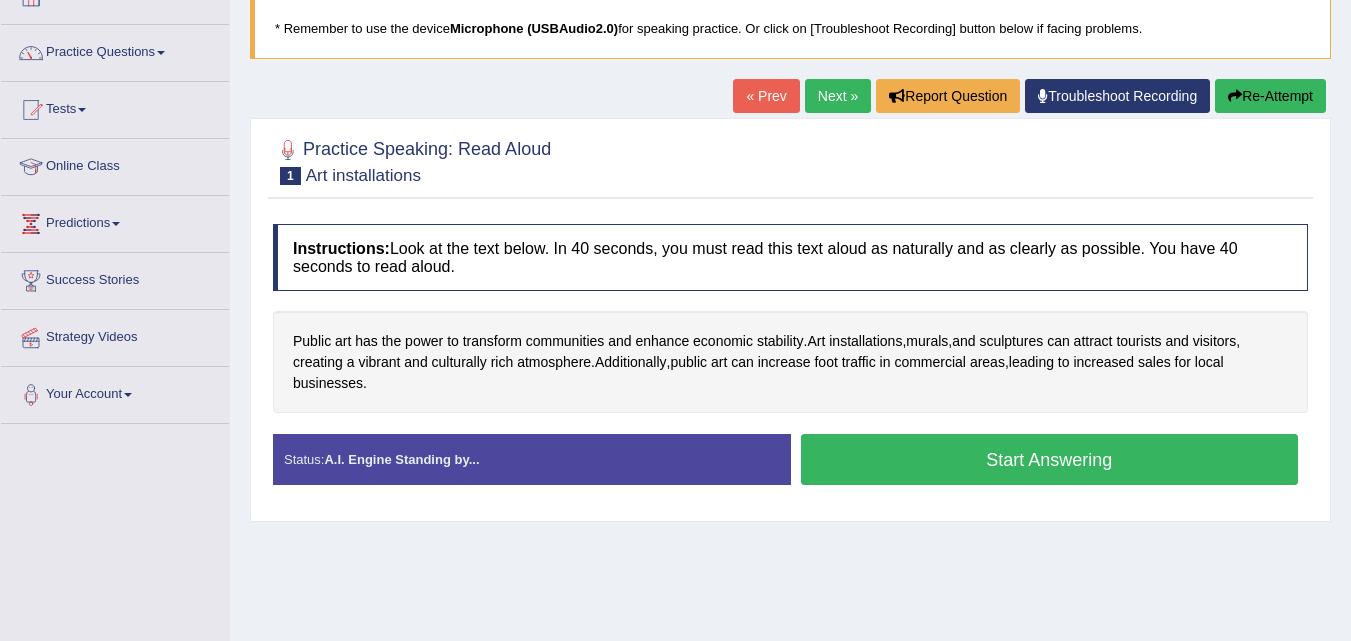 click on "Start Answering" at bounding box center (1050, 459) 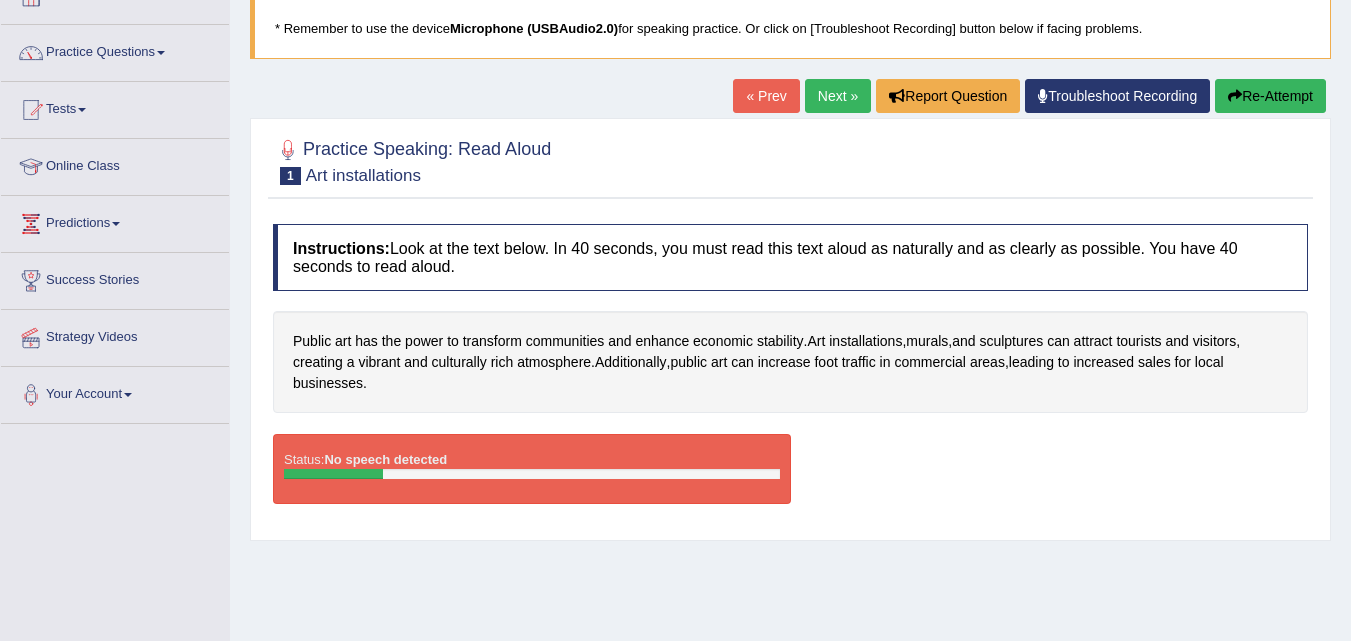 click on "Troubleshoot Recording" at bounding box center (1117, 96) 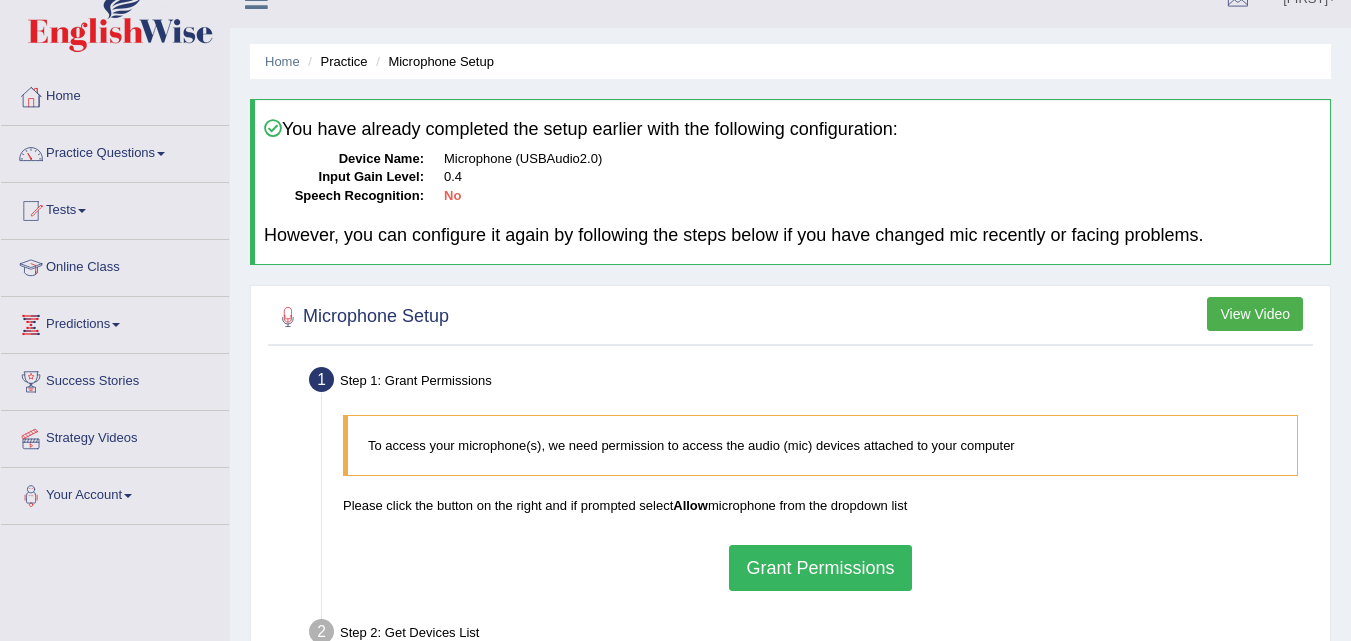 scroll, scrollTop: 170, scrollLeft: 0, axis: vertical 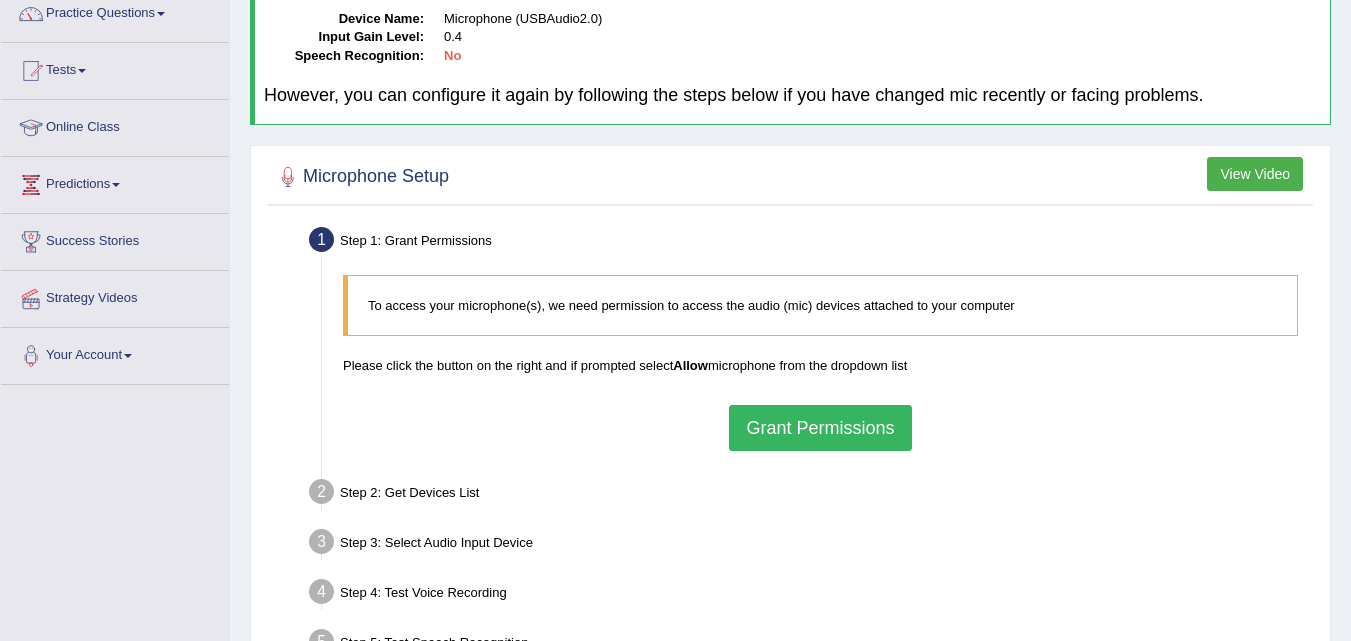 click on "Grant Permissions" at bounding box center (820, 428) 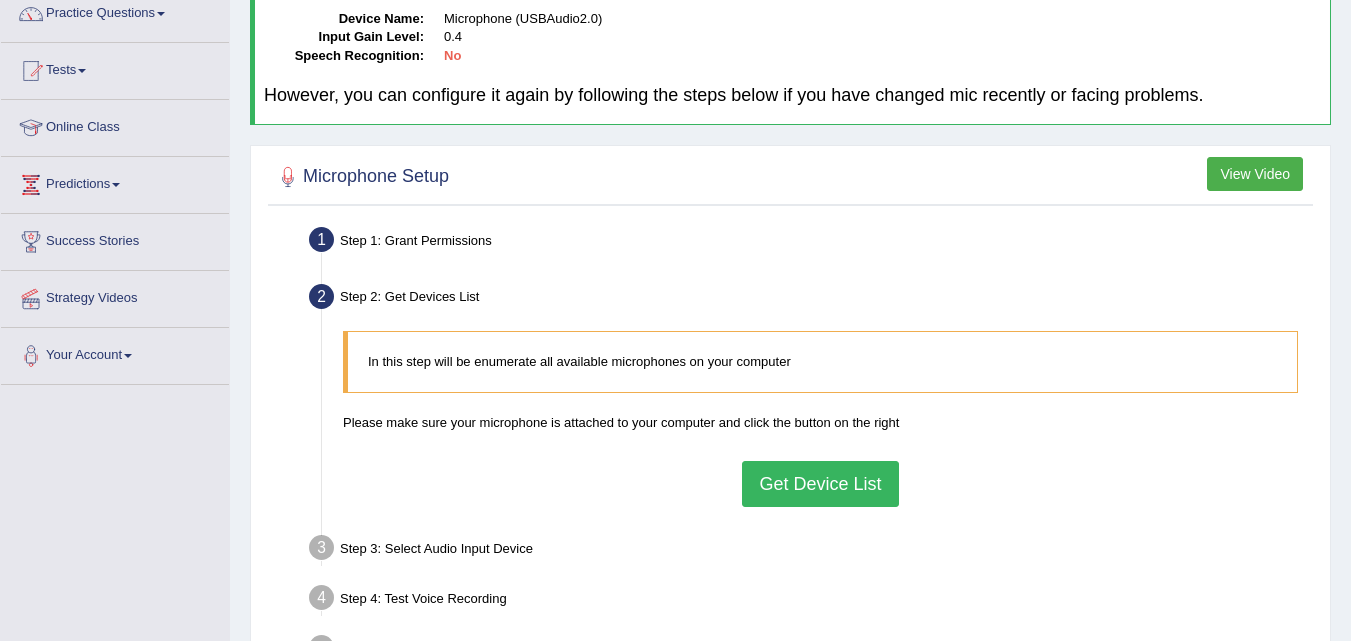 click on "Get Device List" at bounding box center [820, 484] 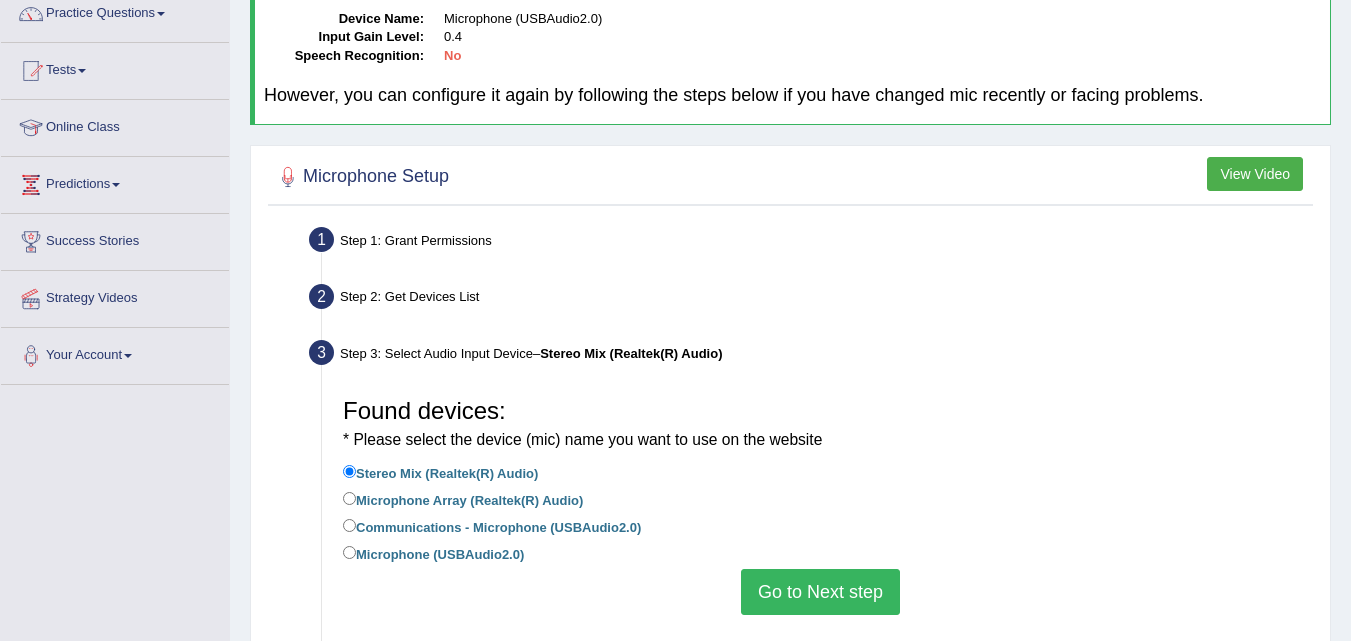 click on "Microphone (USBAudio2.0)" at bounding box center [433, 553] 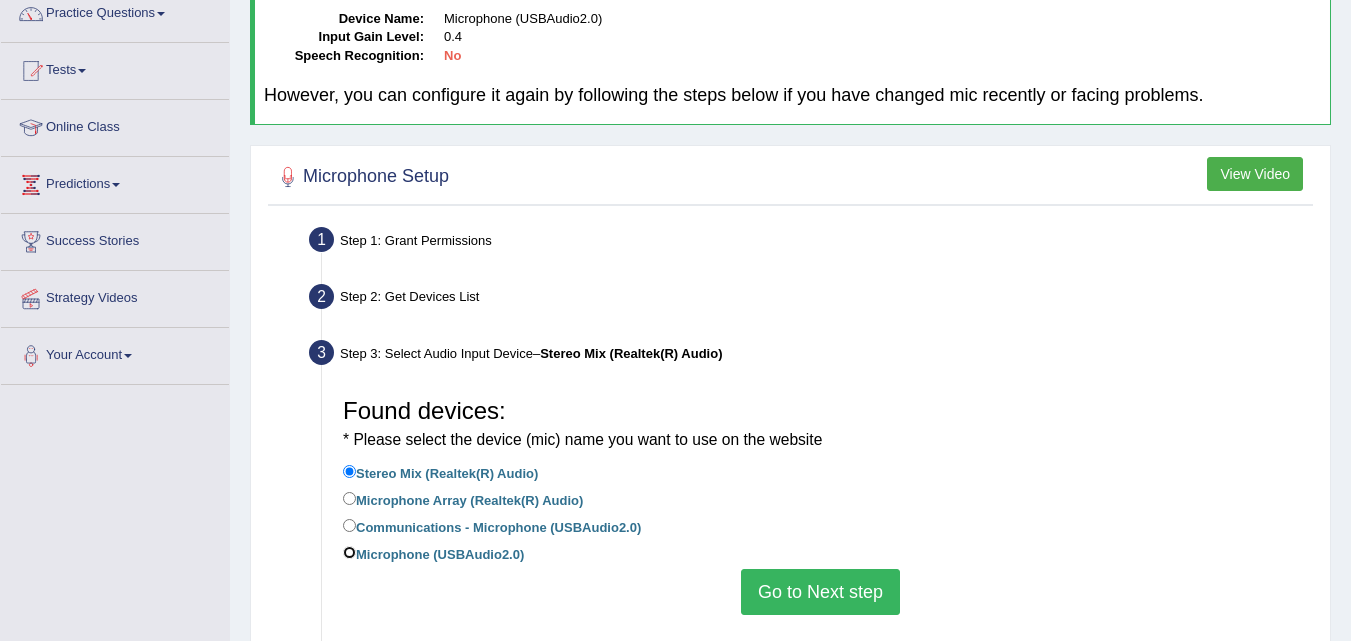click on "Microphone (USBAudio2.0)" at bounding box center [349, 552] 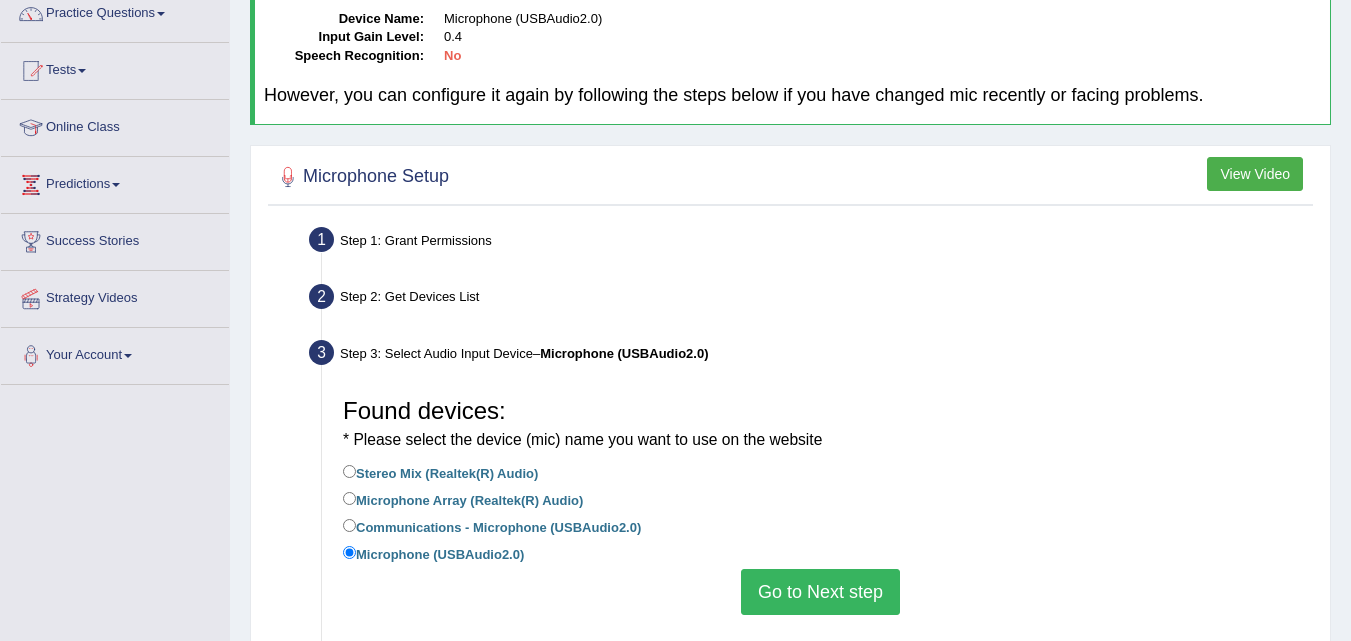 click on "Go to Next step" at bounding box center (820, 592) 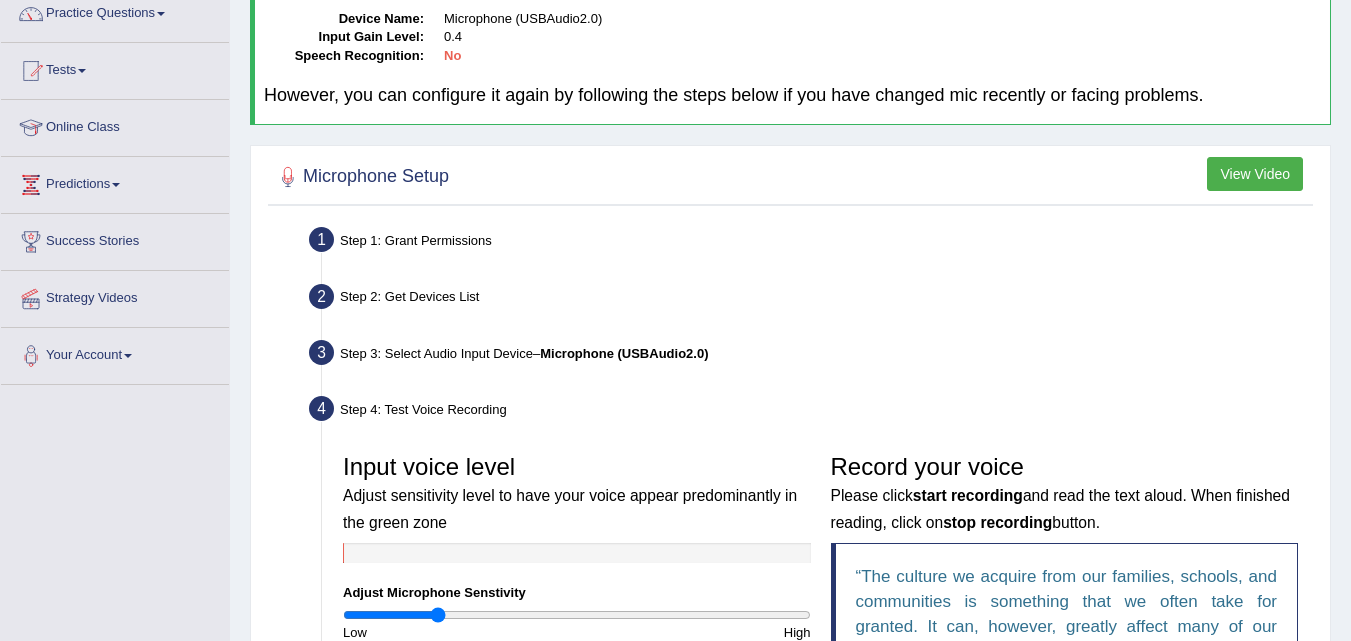 scroll, scrollTop: 435, scrollLeft: 0, axis: vertical 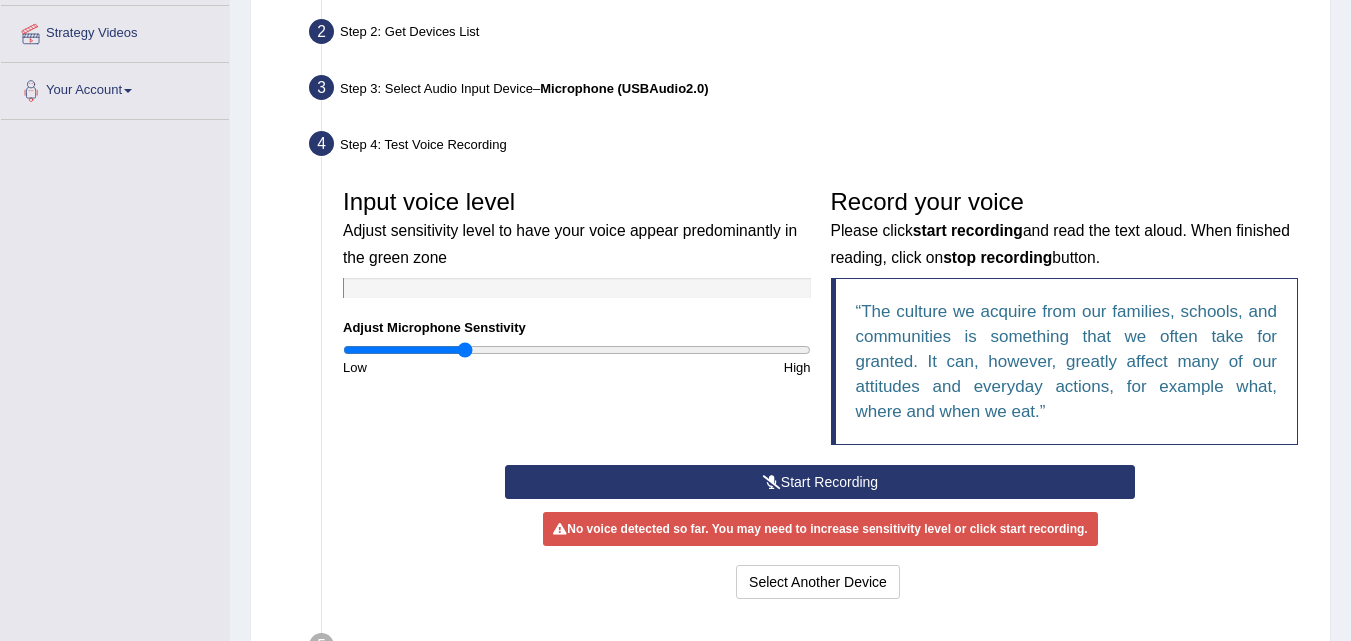 click at bounding box center [577, 350] 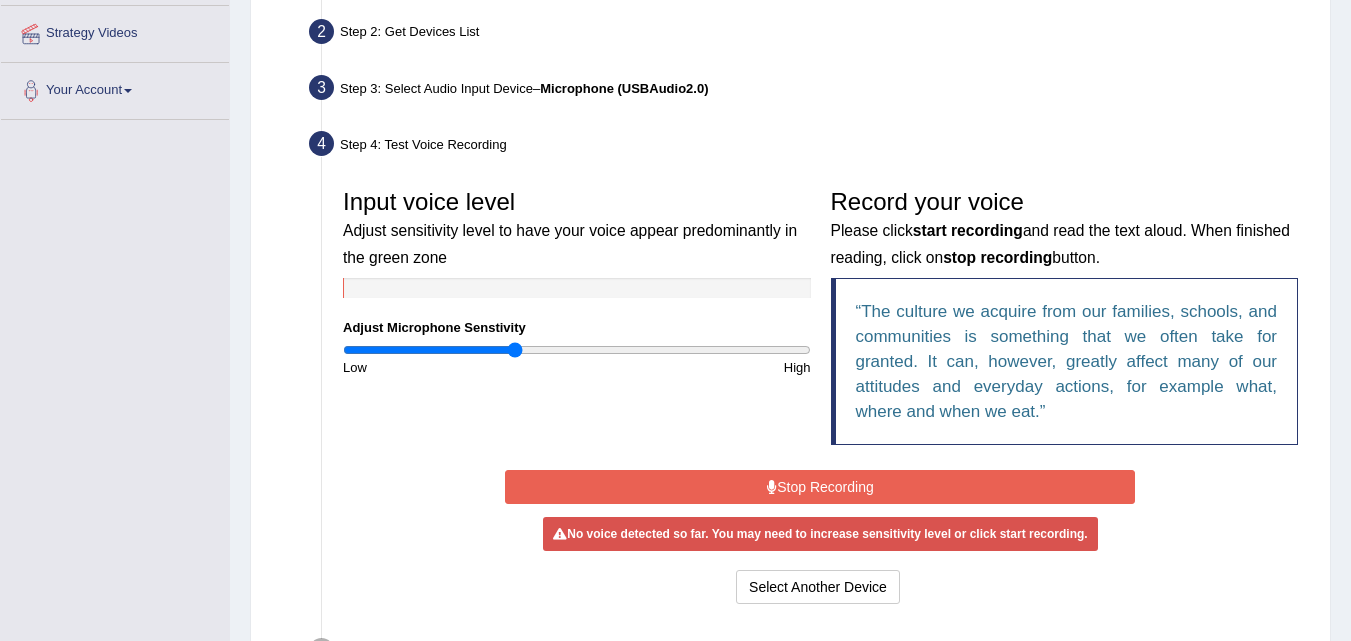 click at bounding box center (577, 350) 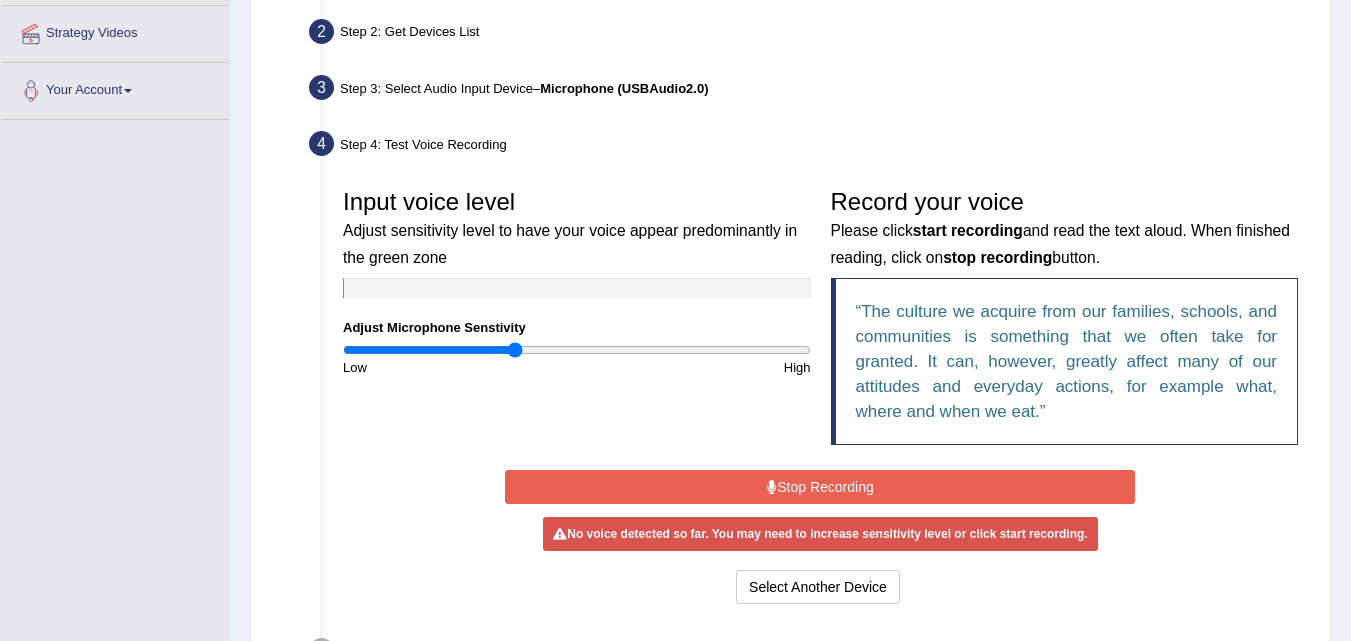 click on "Stop Recording" at bounding box center [820, 487] 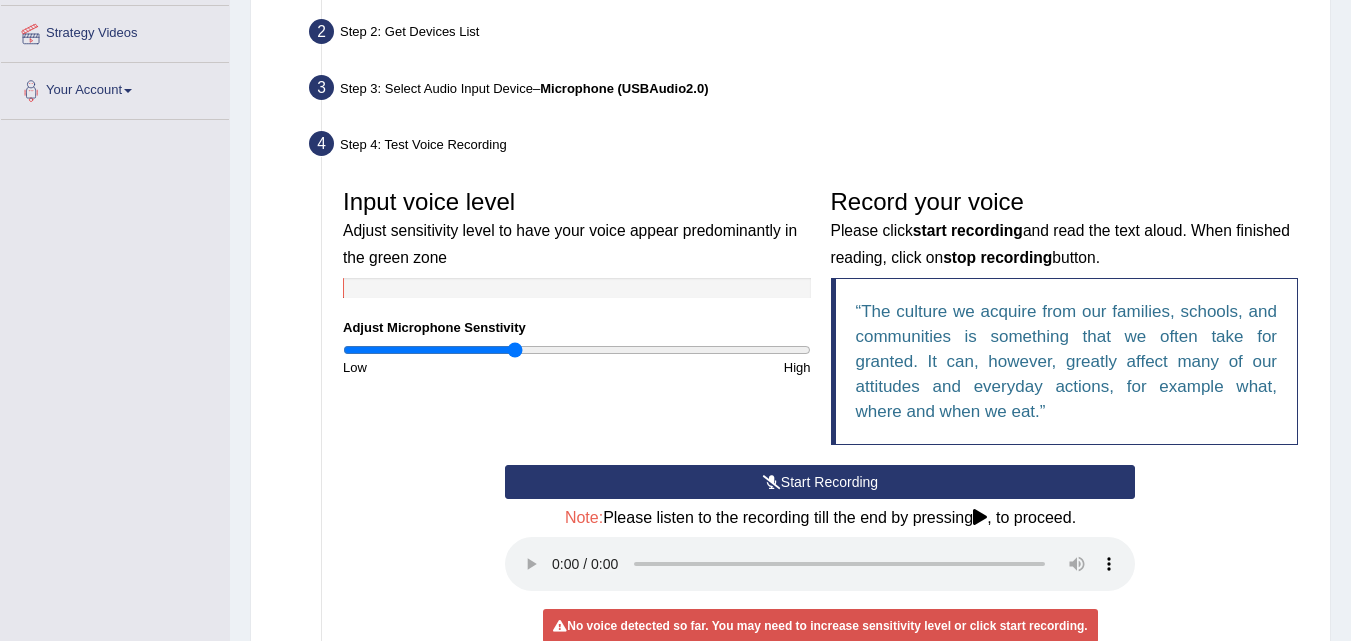 click on "Start Recording" at bounding box center (820, 482) 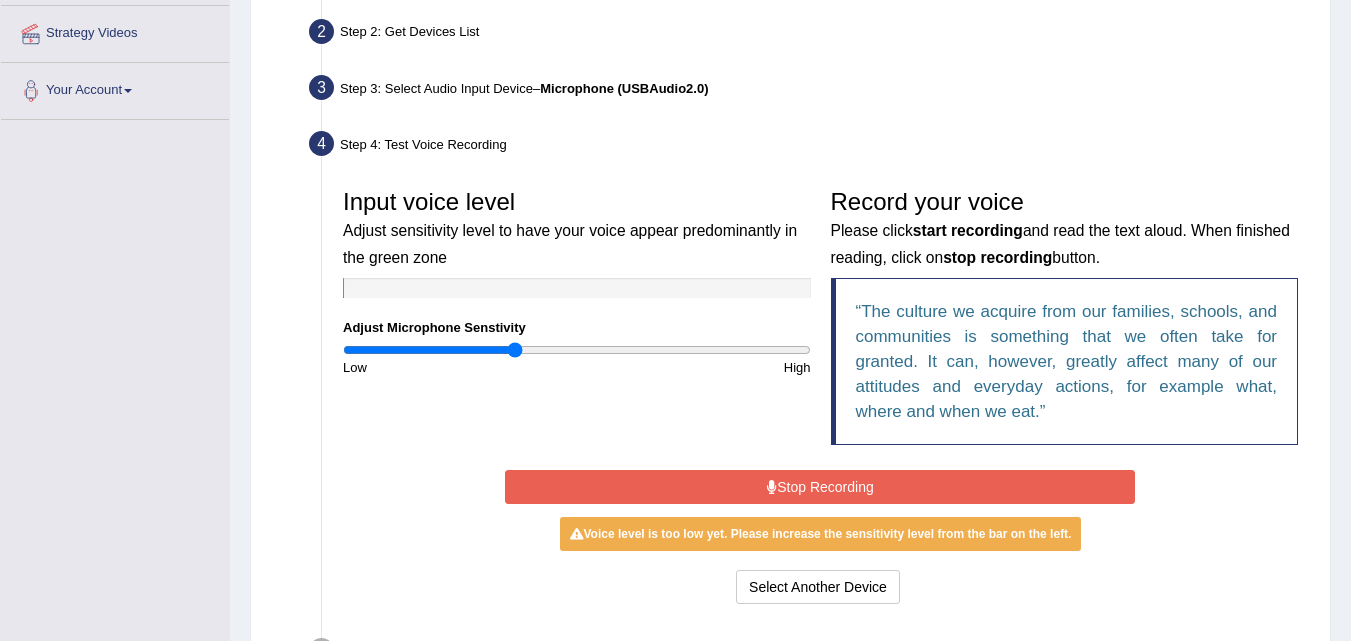 click on "Stop Recording" at bounding box center (820, 487) 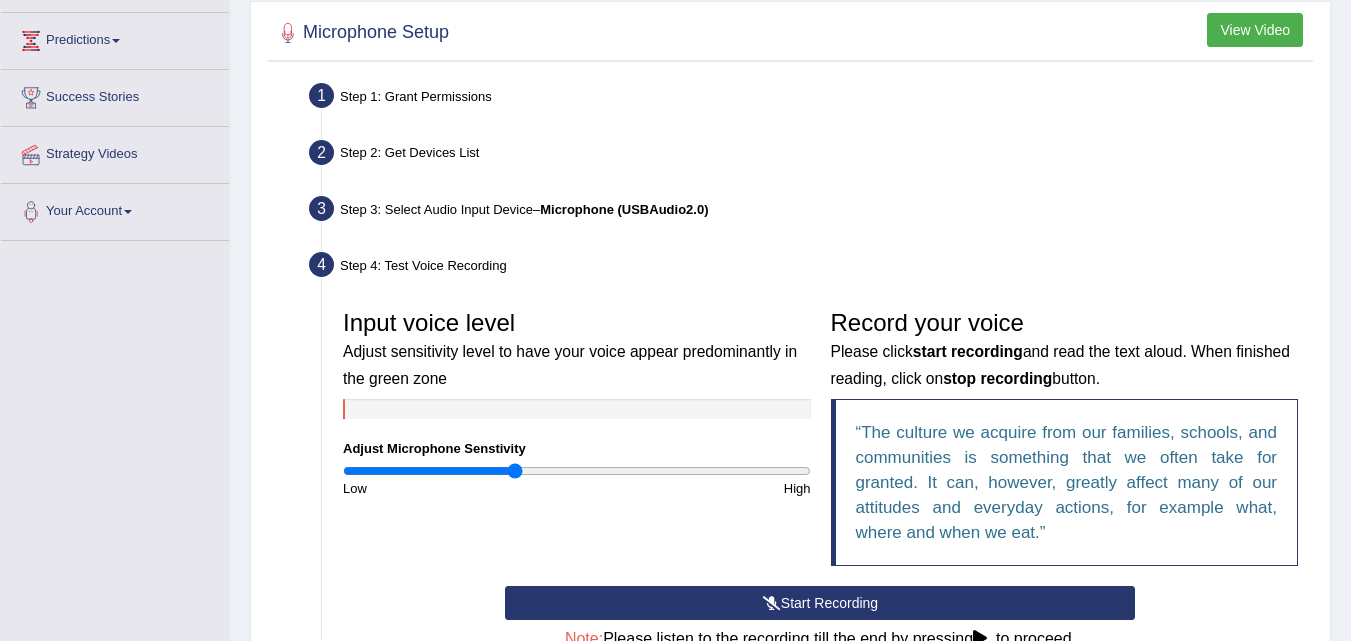 scroll, scrollTop: 342, scrollLeft: 0, axis: vertical 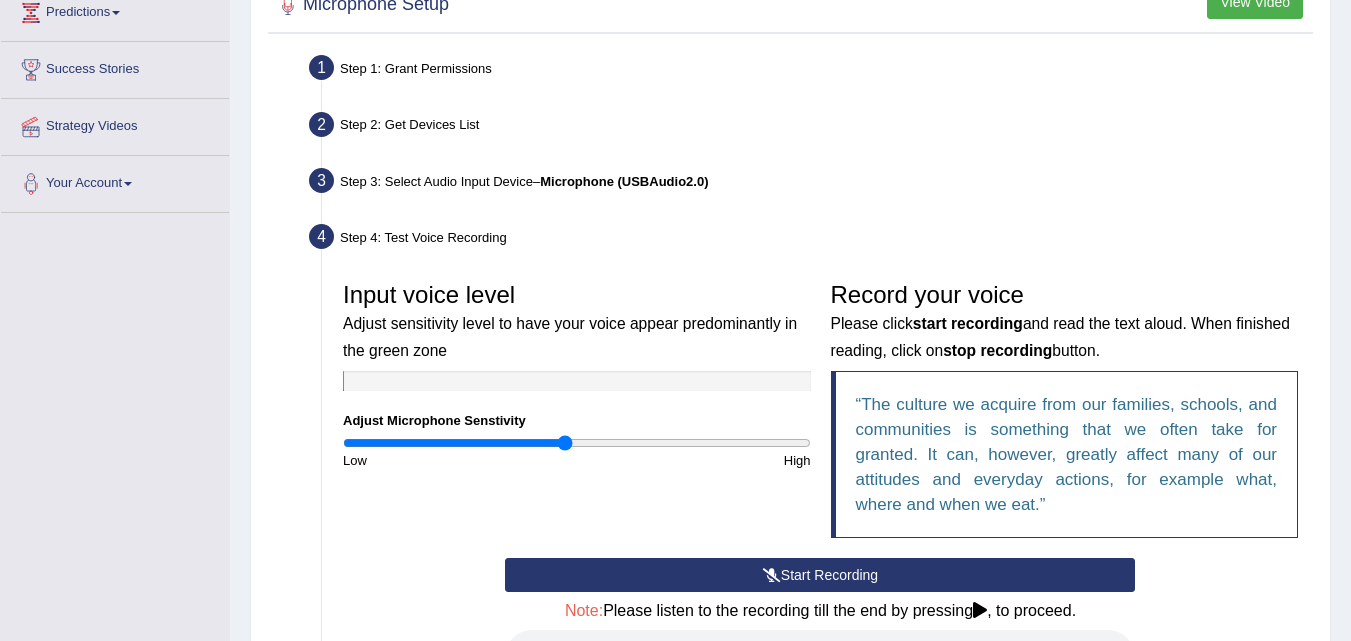 click at bounding box center [577, 443] 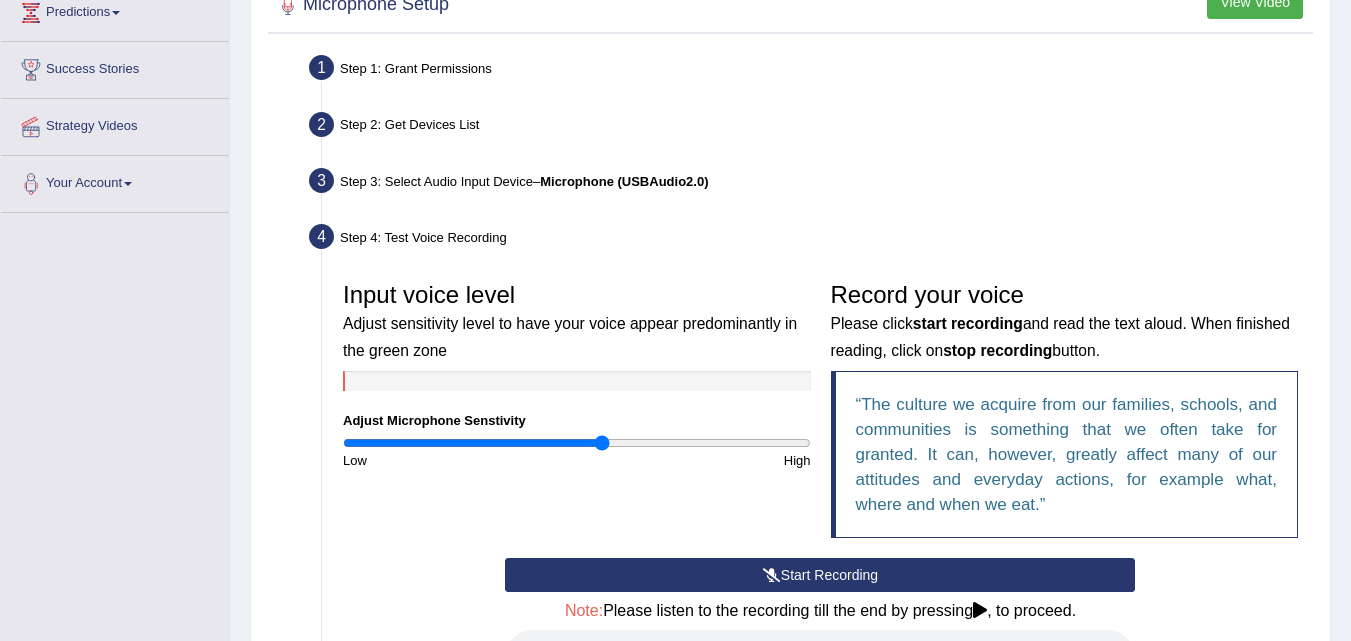 click at bounding box center [577, 443] 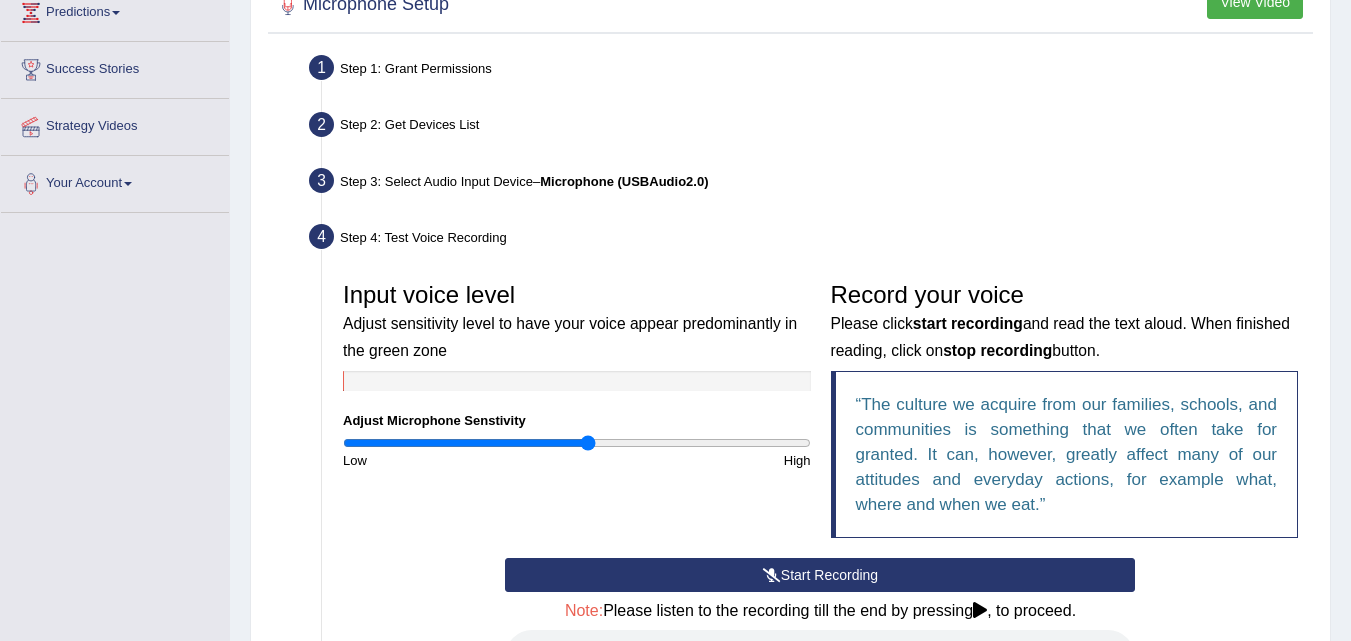 type on "1.06" 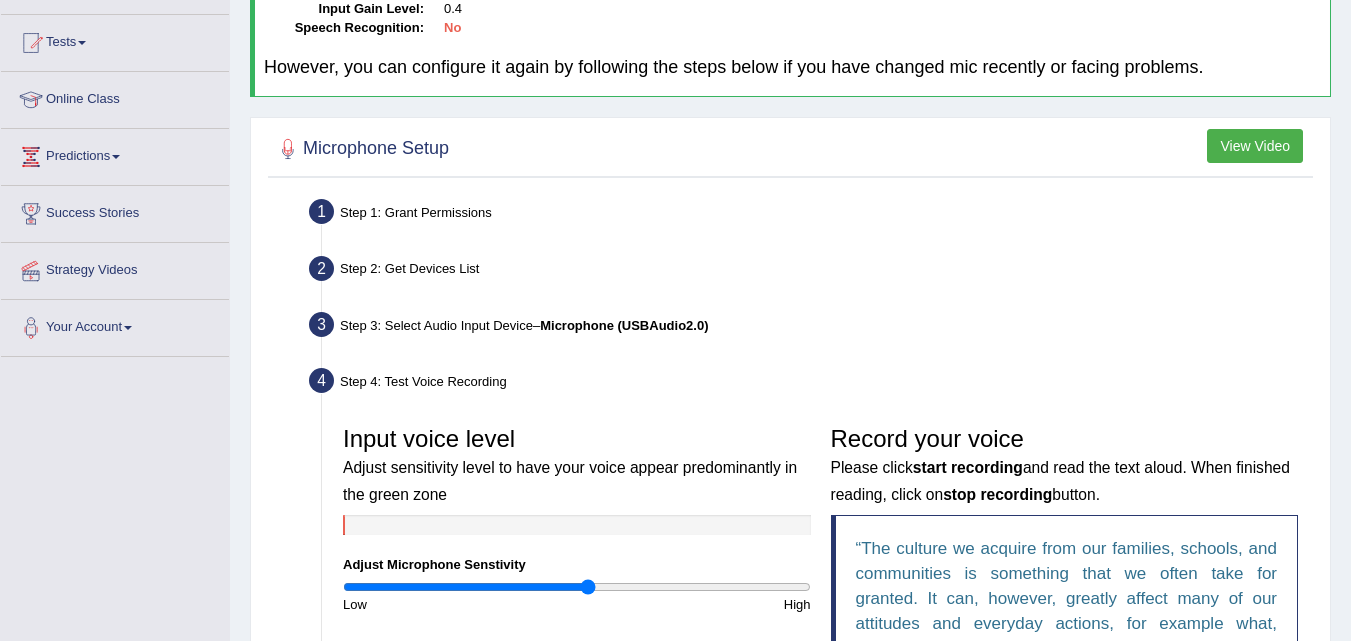 scroll, scrollTop: 0, scrollLeft: 0, axis: both 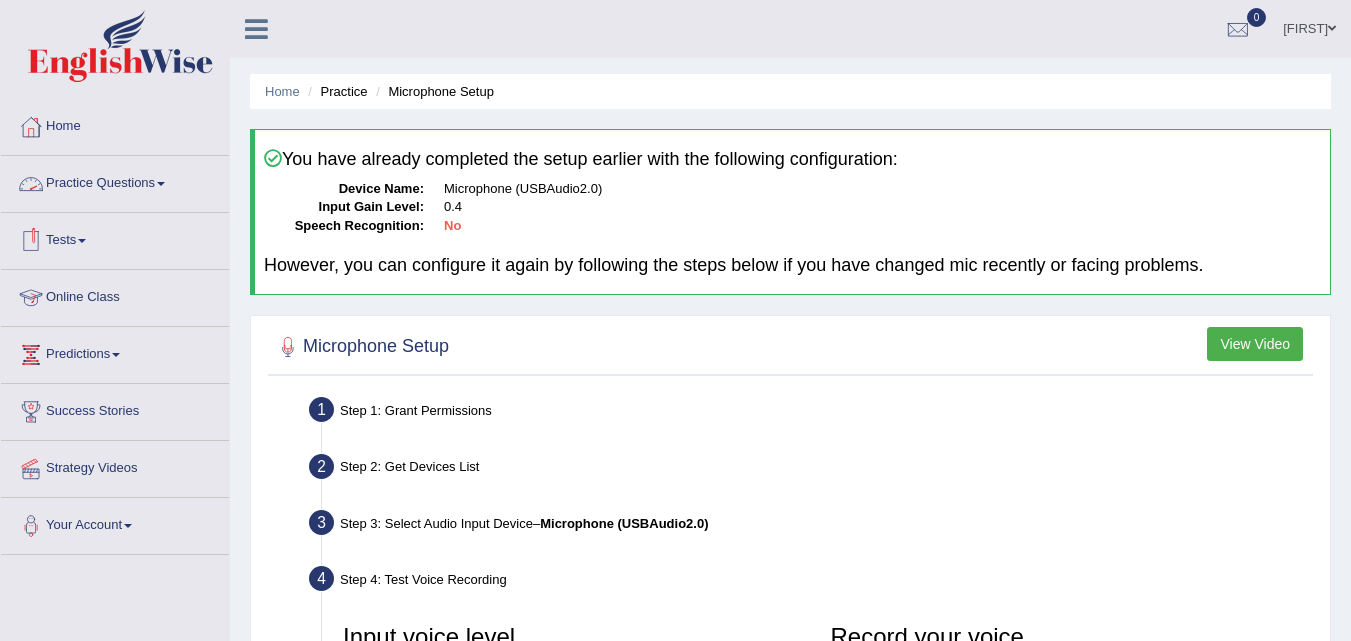click on "Practice Questions" at bounding box center [115, 181] 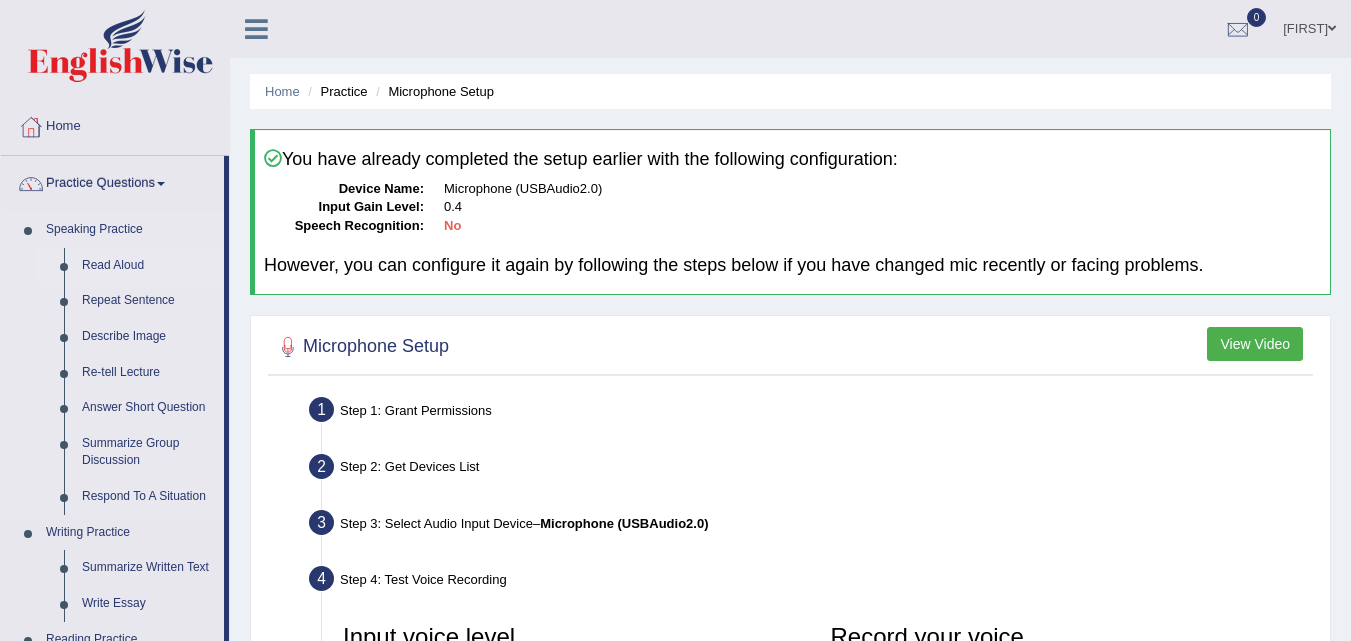 click on "Read Aloud" at bounding box center (148, 266) 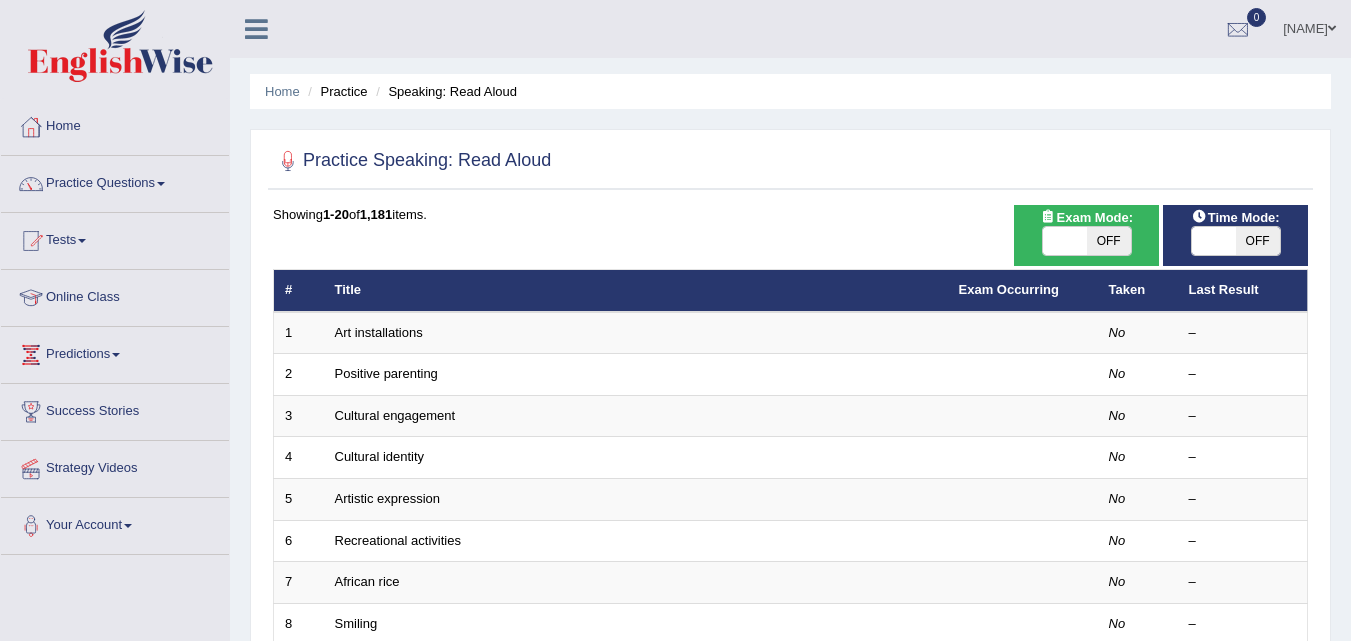 scroll, scrollTop: 0, scrollLeft: 0, axis: both 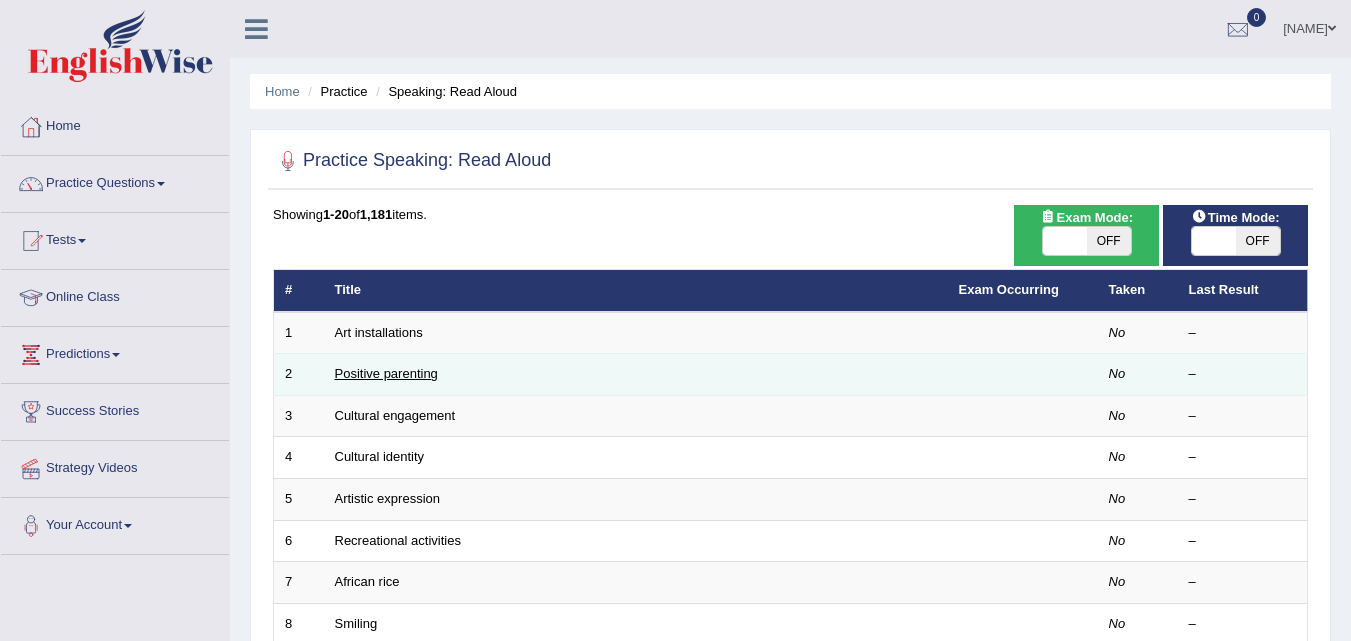 click on "Positive parenting" at bounding box center (386, 373) 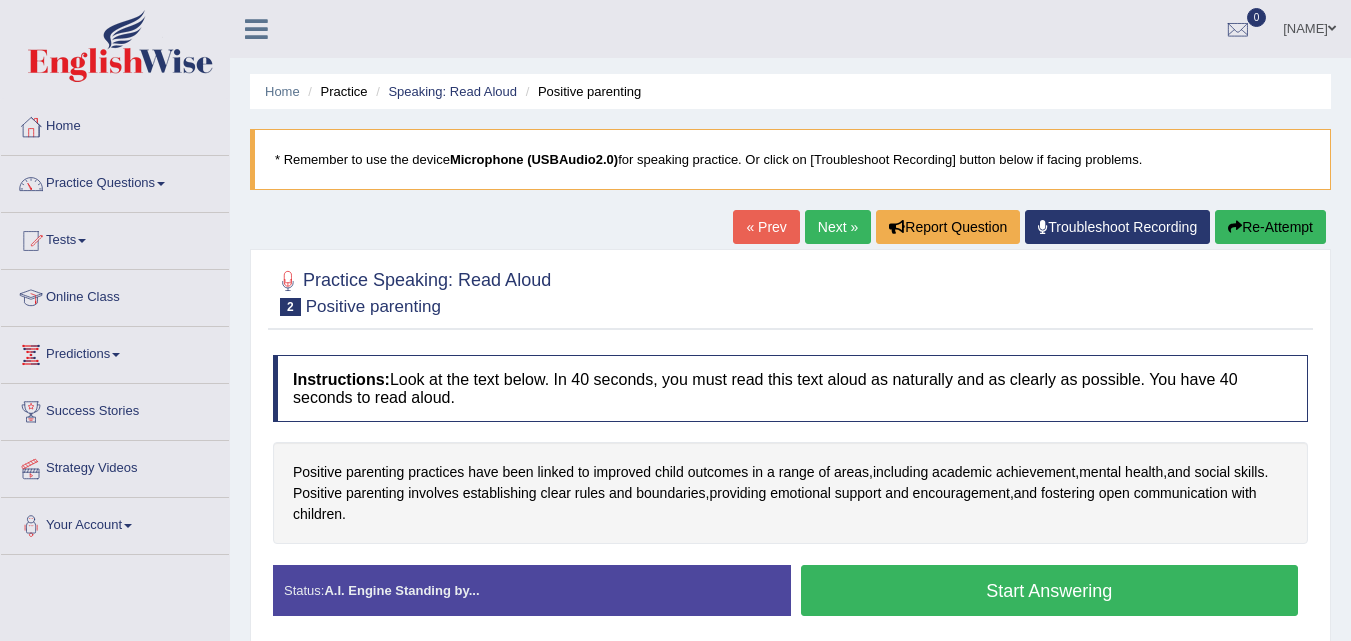 scroll, scrollTop: 172, scrollLeft: 0, axis: vertical 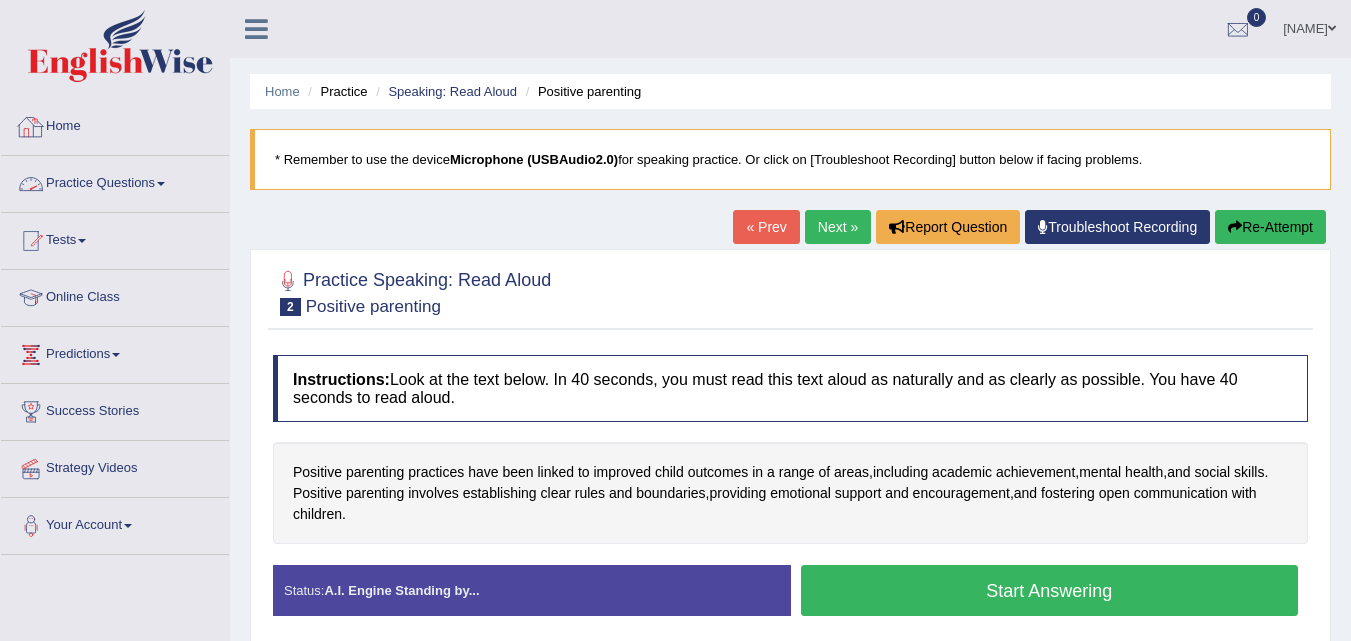 click on "Home" at bounding box center (115, 124) 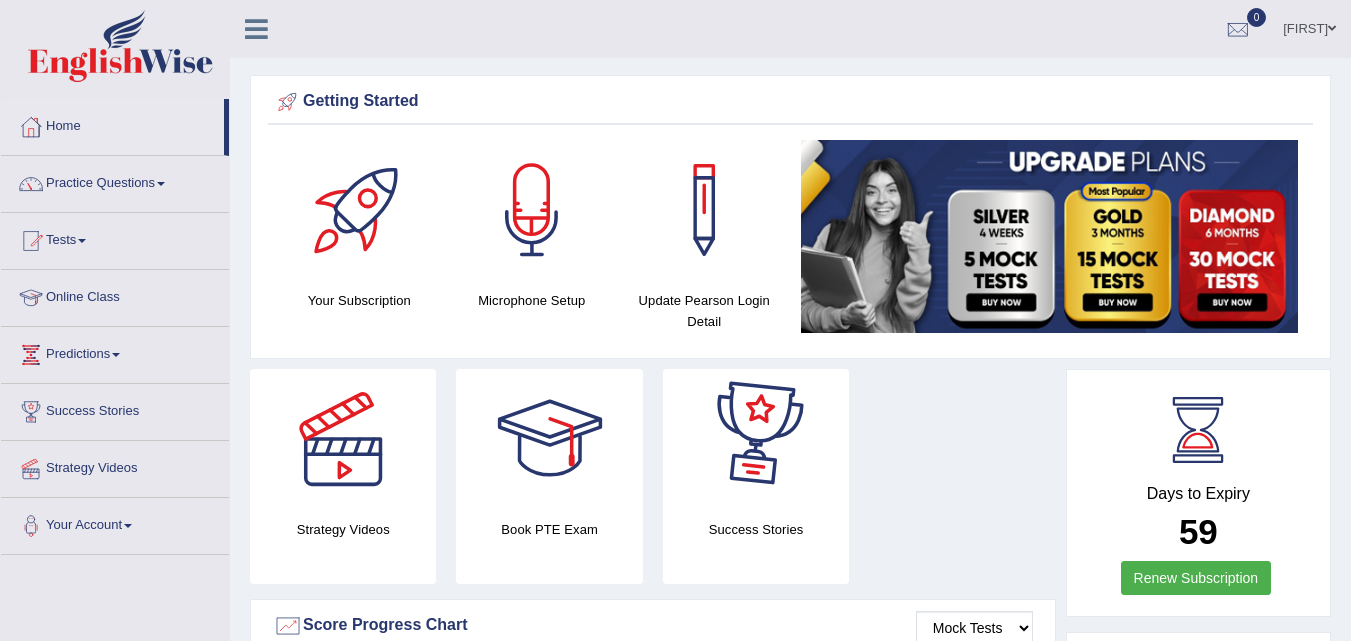 scroll, scrollTop: 218, scrollLeft: 0, axis: vertical 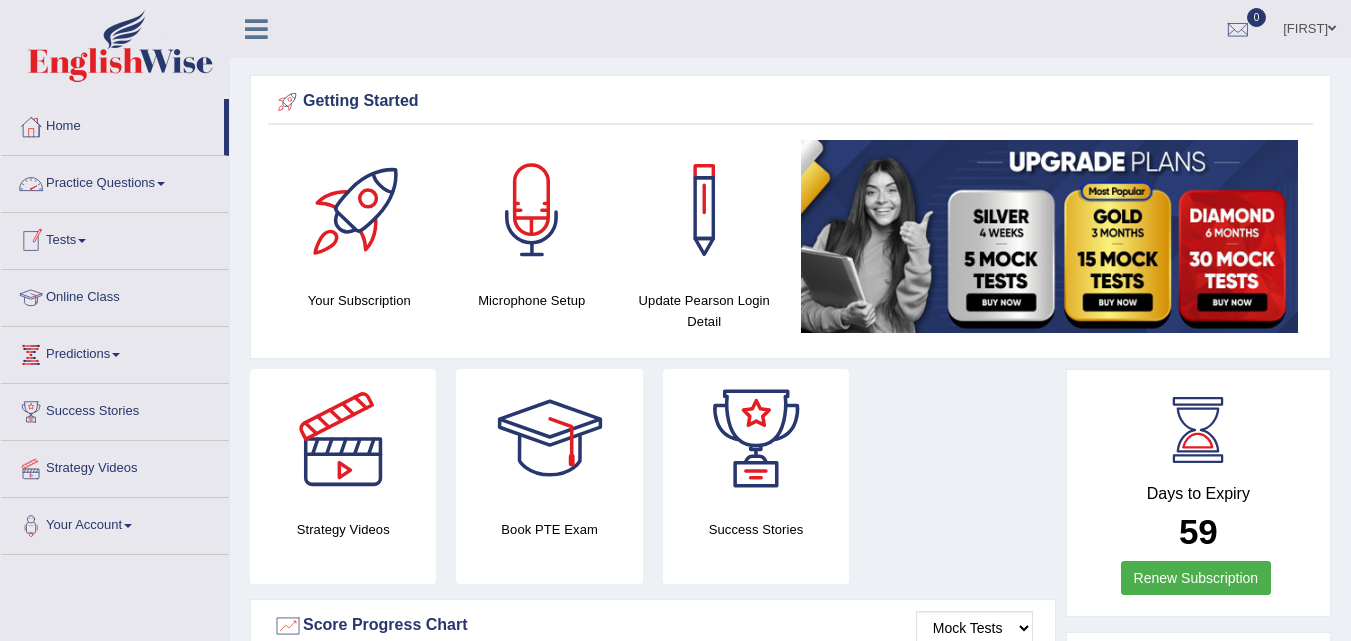 click on "Practice Questions" at bounding box center [115, 181] 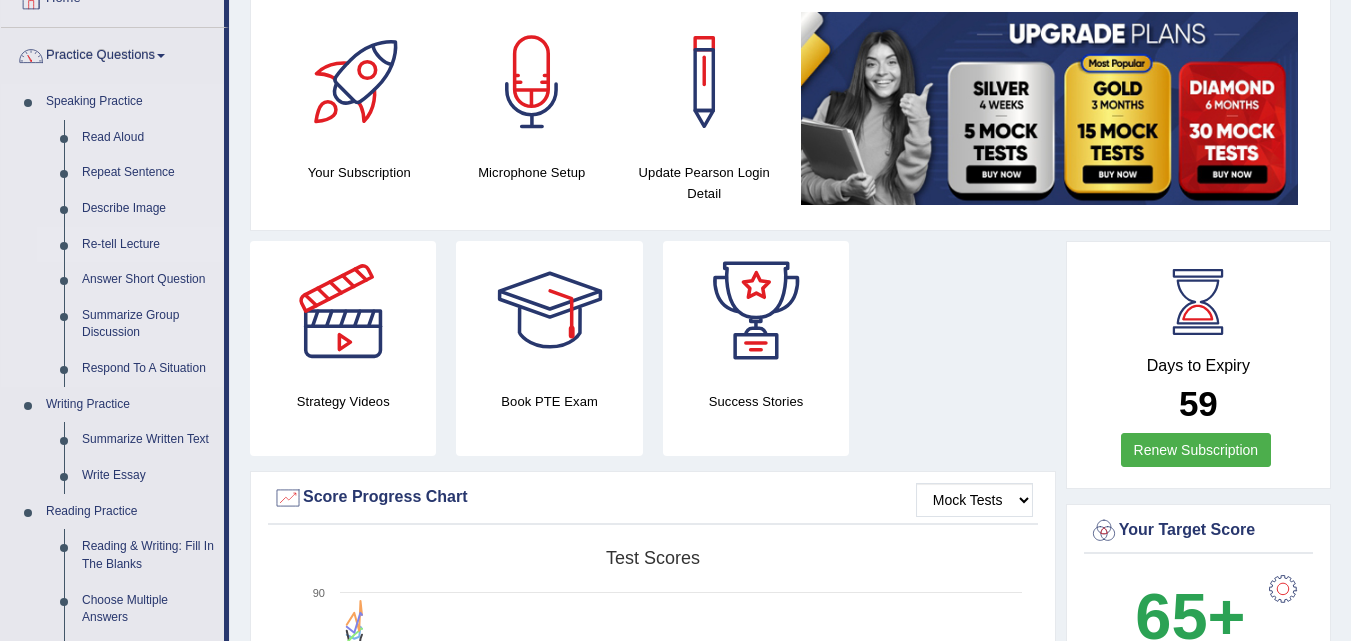 scroll, scrollTop: 129, scrollLeft: 0, axis: vertical 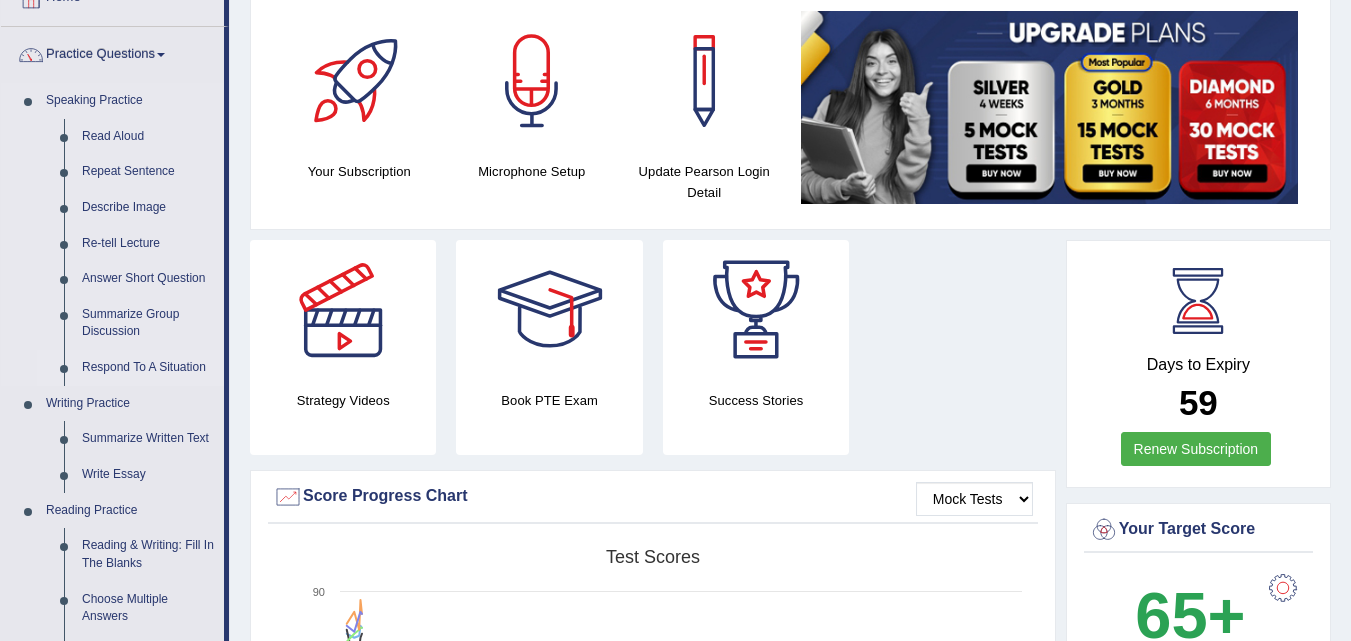 click on "Respond To A Situation" at bounding box center [148, 368] 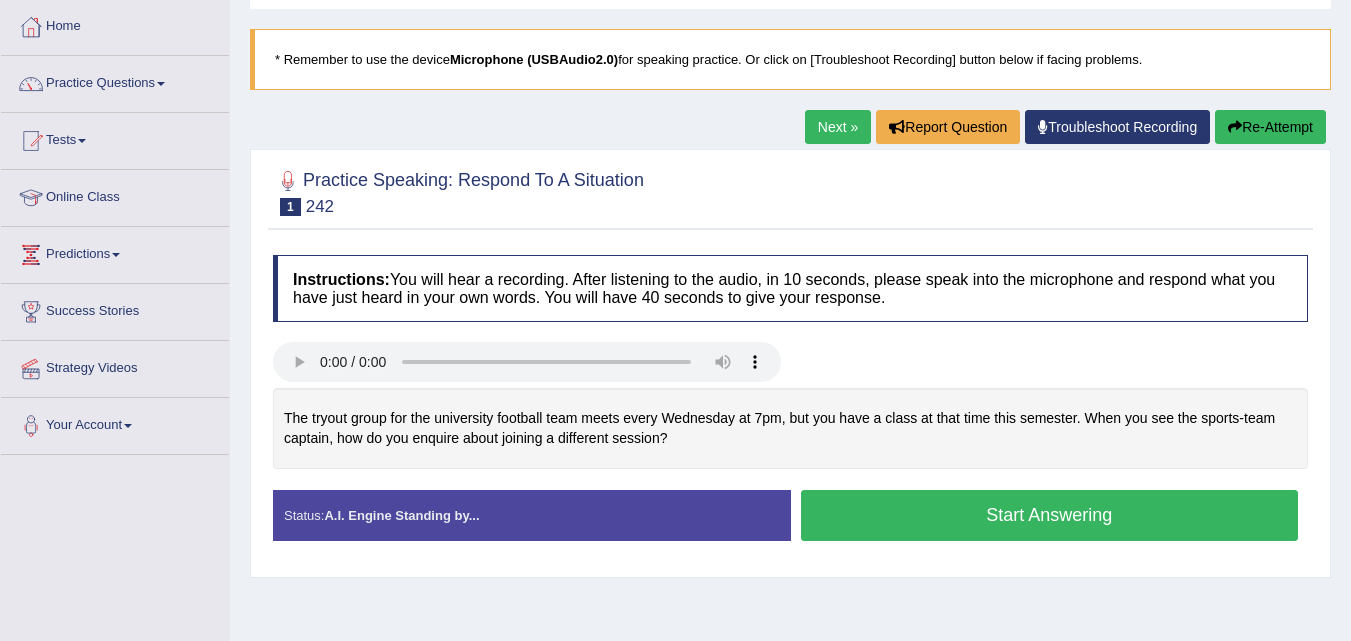 scroll, scrollTop: 100, scrollLeft: 0, axis: vertical 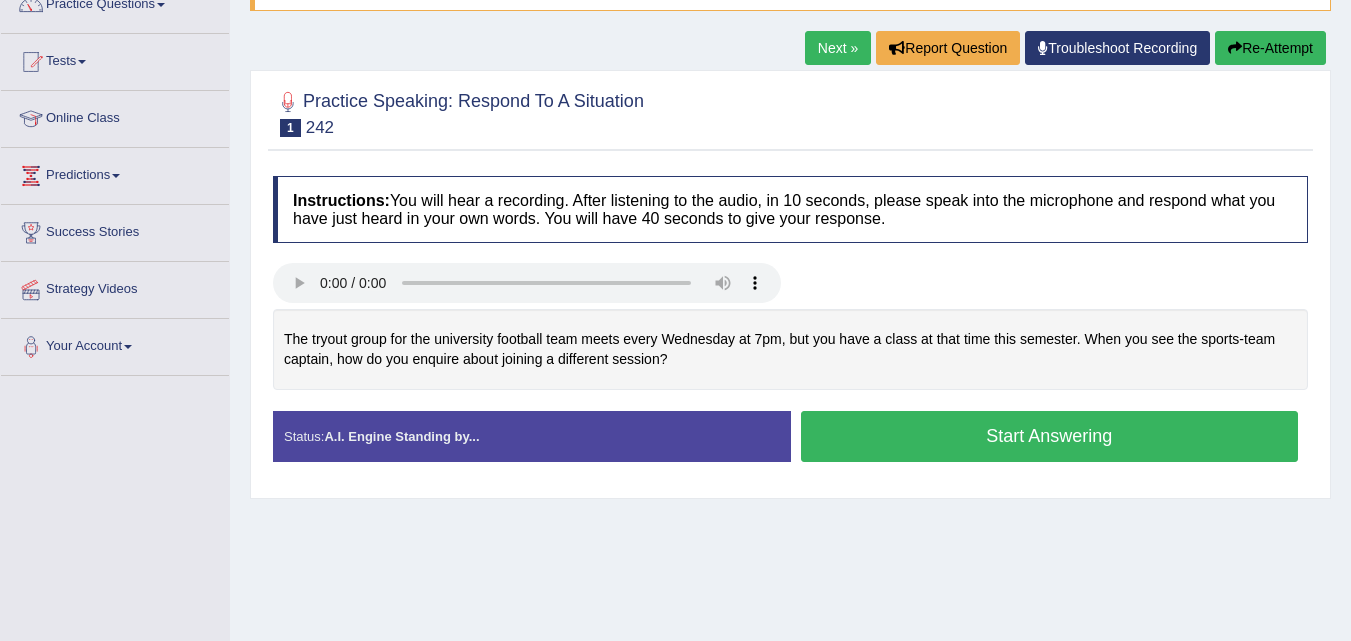 click on "Start Answering" at bounding box center [1050, 436] 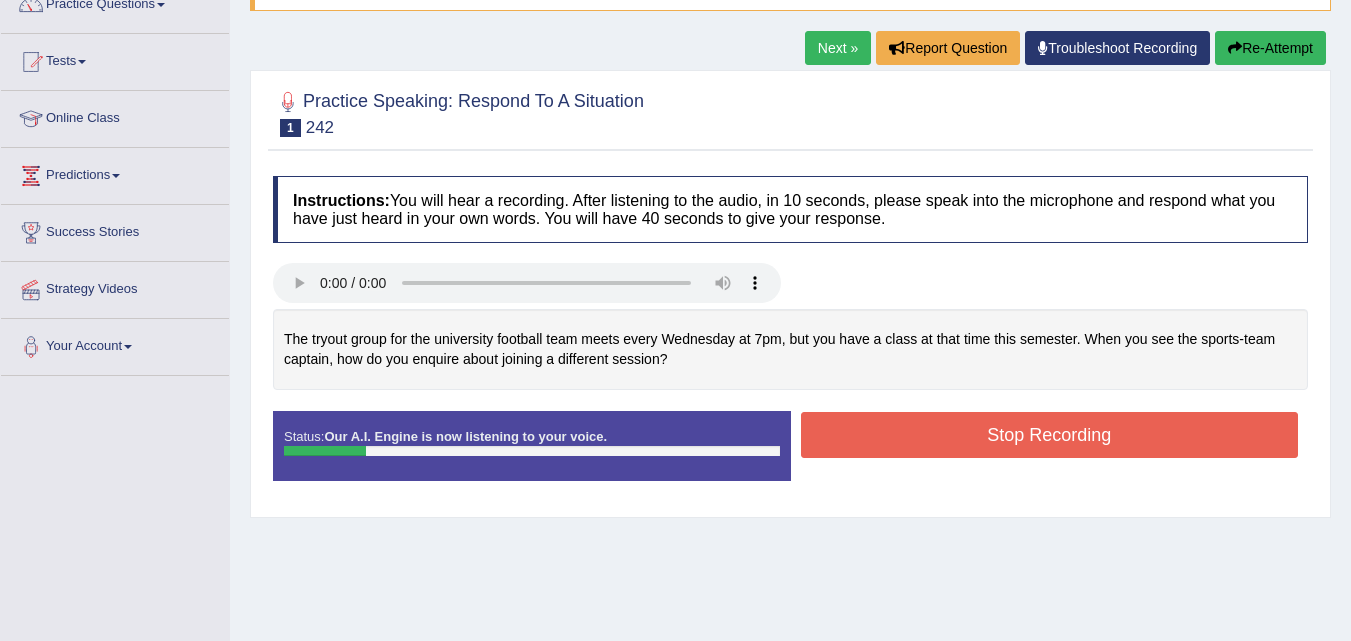 click on "Stop Recording" at bounding box center [1050, 435] 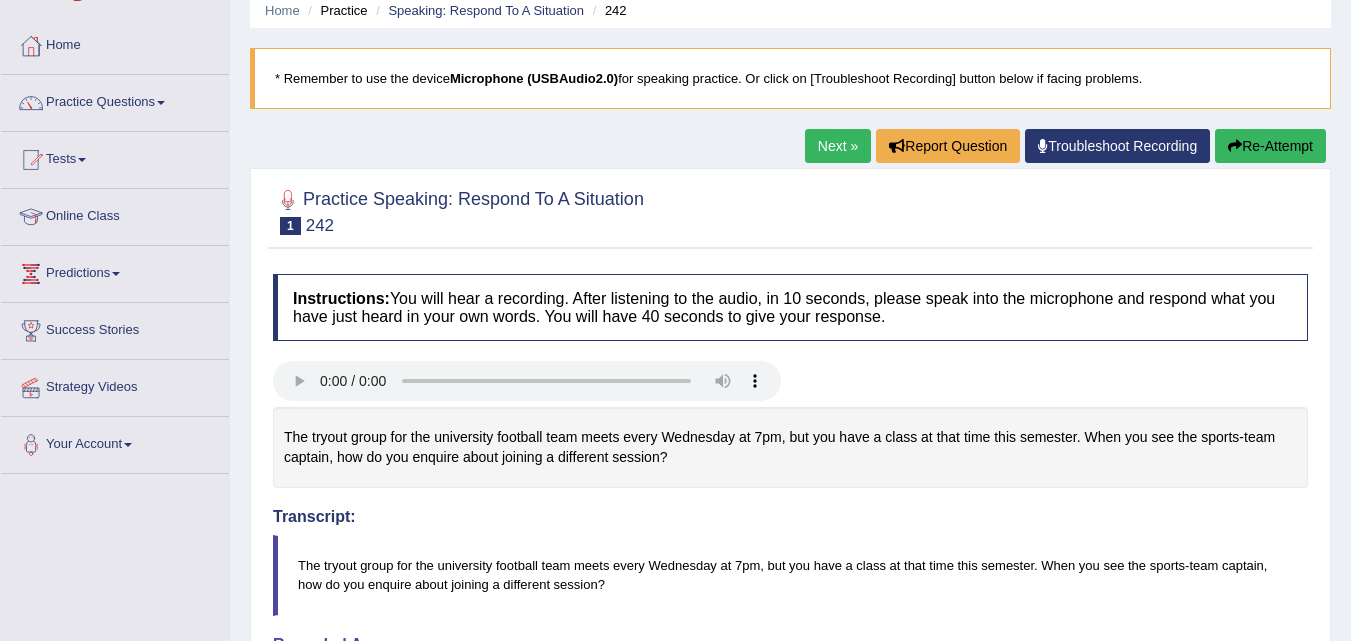 scroll, scrollTop: 0, scrollLeft: 0, axis: both 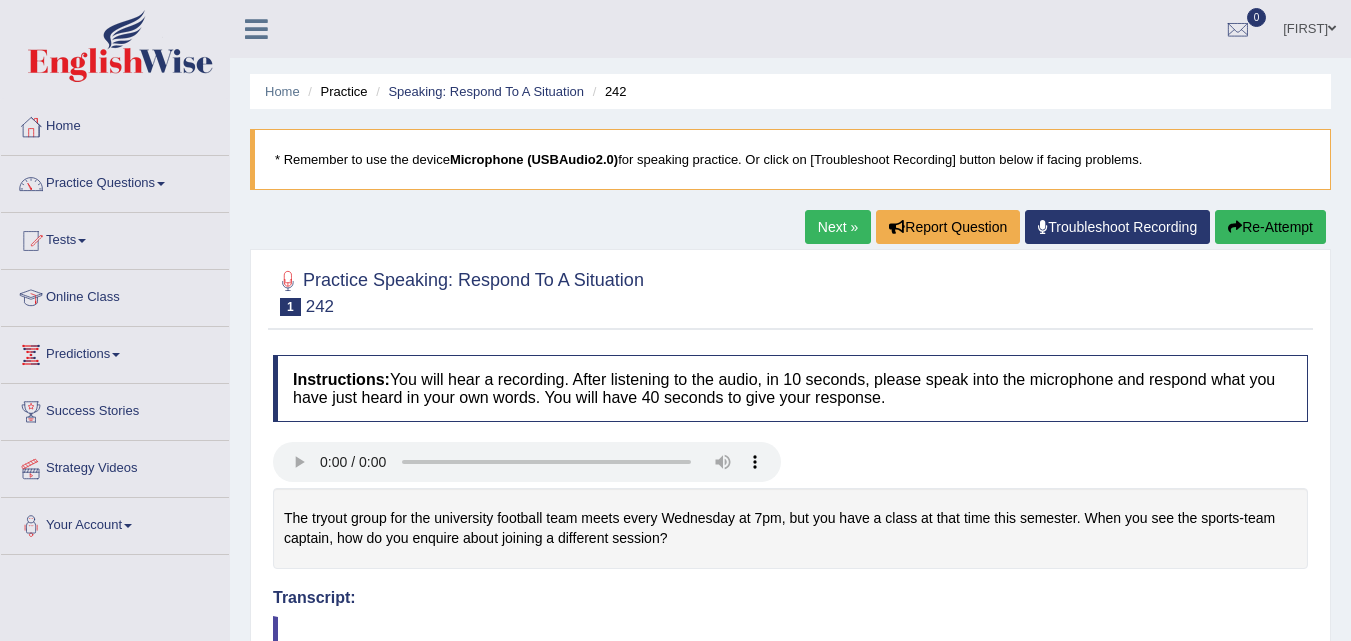 click on "Troubleshoot Recording" at bounding box center (1117, 227) 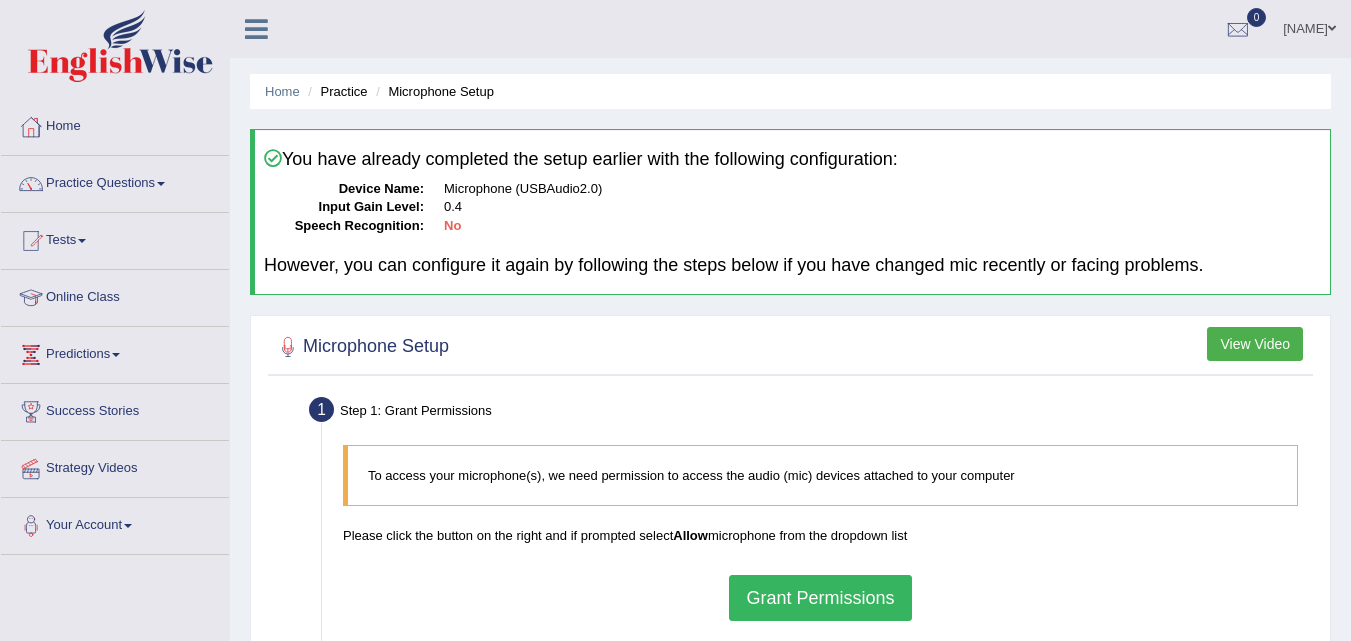 scroll, scrollTop: 0, scrollLeft: 0, axis: both 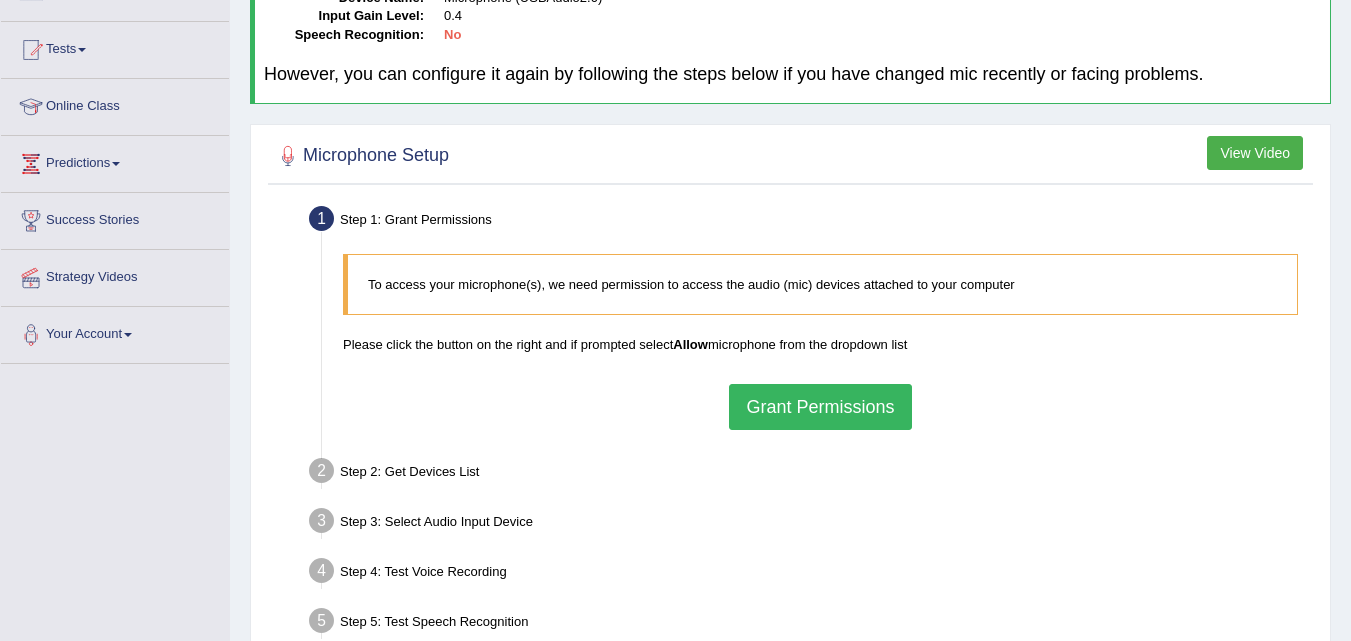 click on "Grant Permissions" at bounding box center (820, 407) 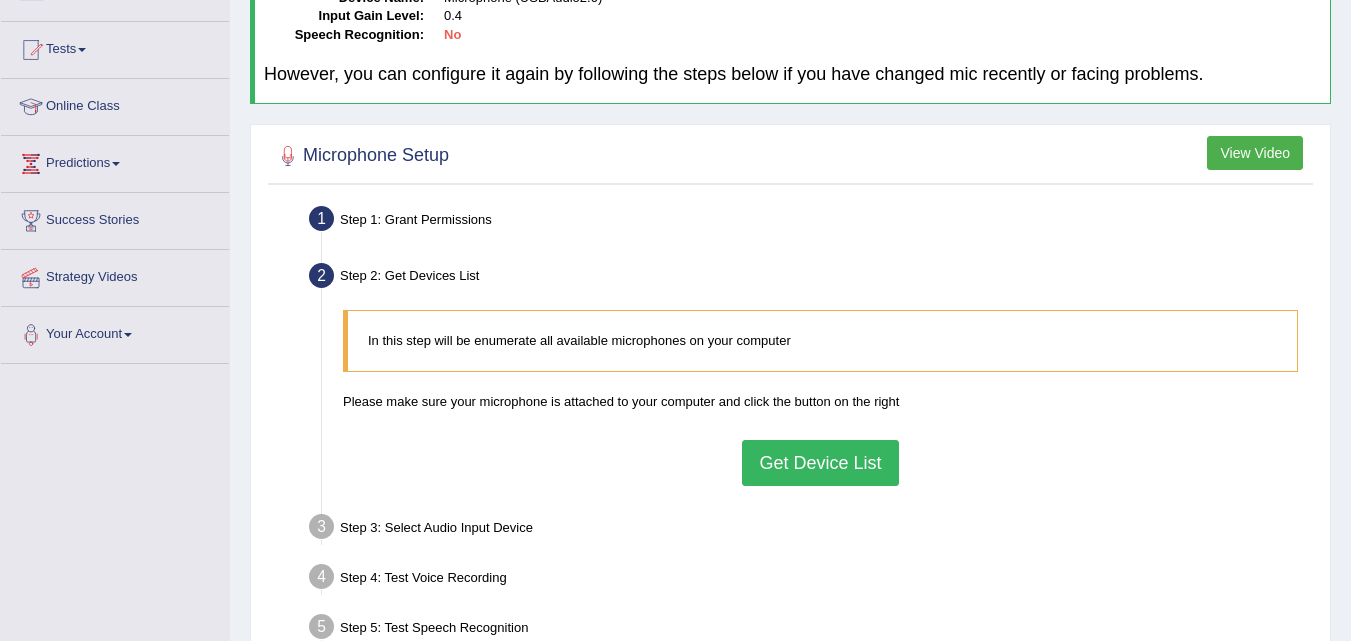 click on "Get Device List" at bounding box center (820, 463) 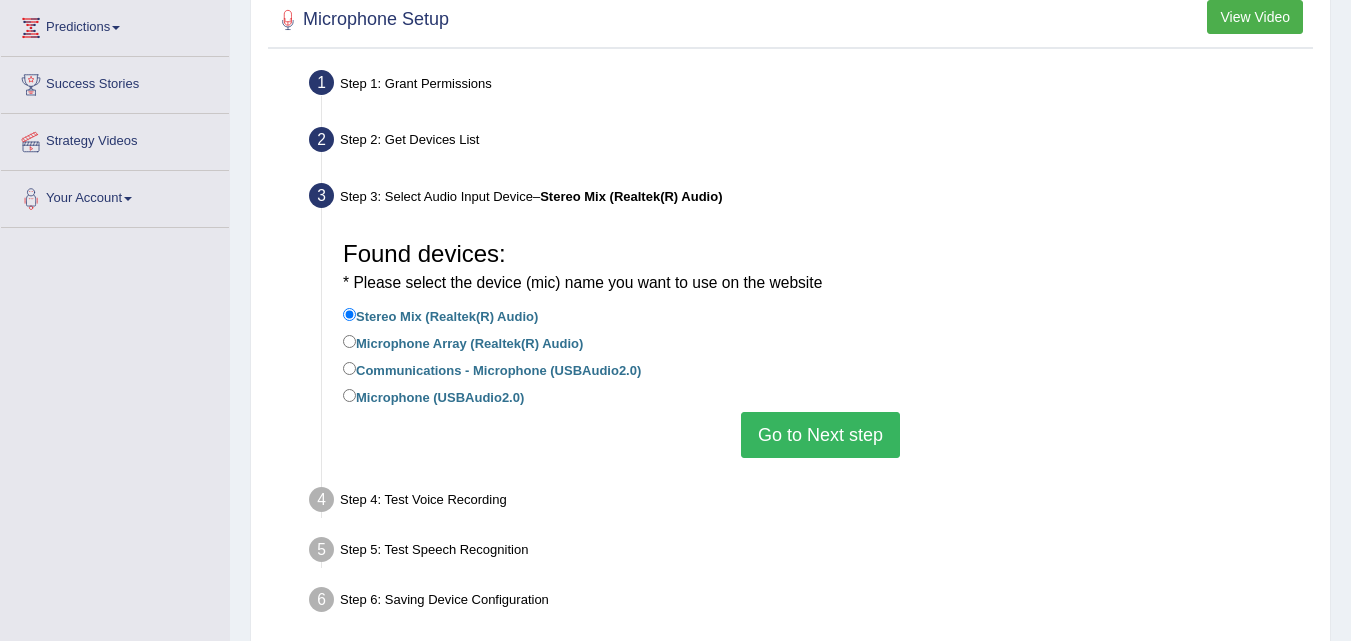 scroll, scrollTop: 328, scrollLeft: 0, axis: vertical 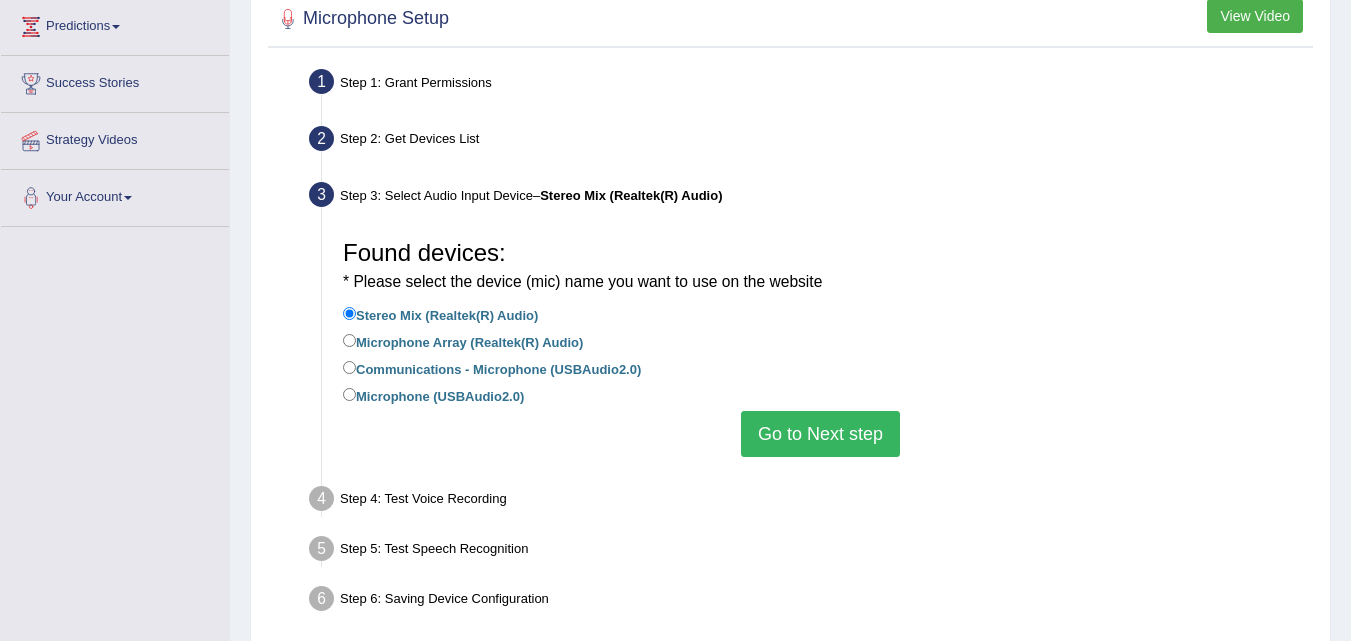 click on "Microphone (USBAudio2.0)" at bounding box center (433, 395) 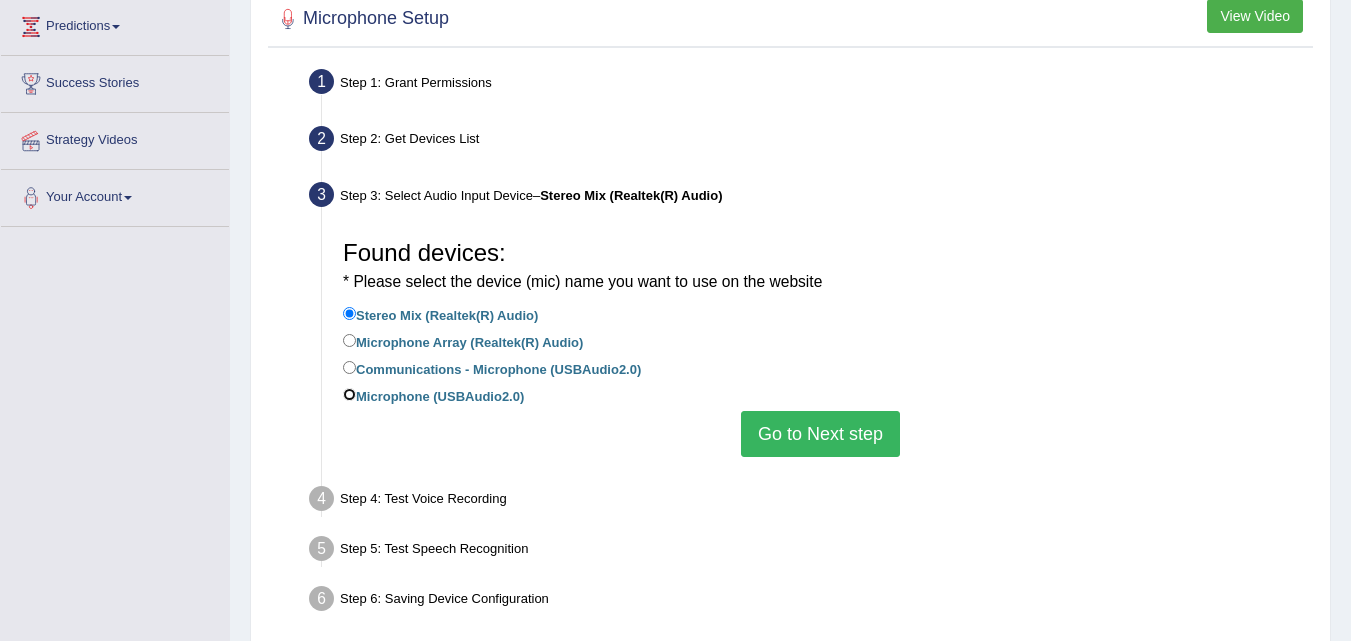 click on "Microphone (USBAudio2.0)" at bounding box center [349, 394] 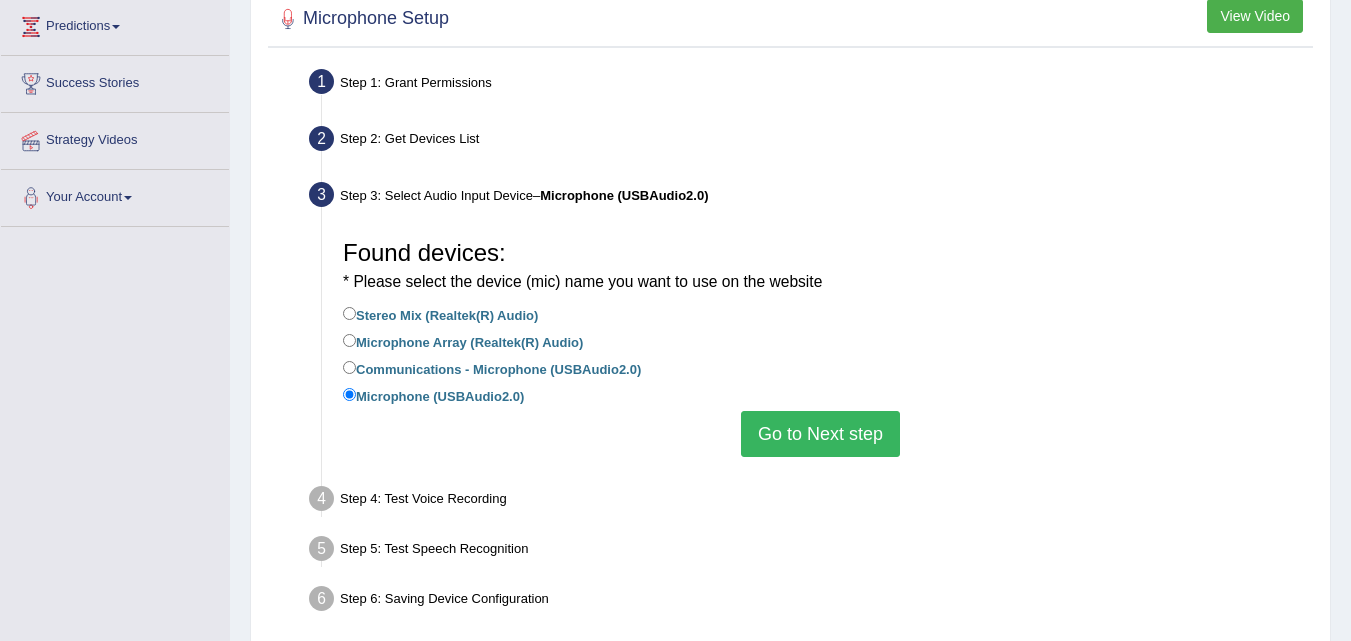 click on "Go to Next step" at bounding box center [820, 434] 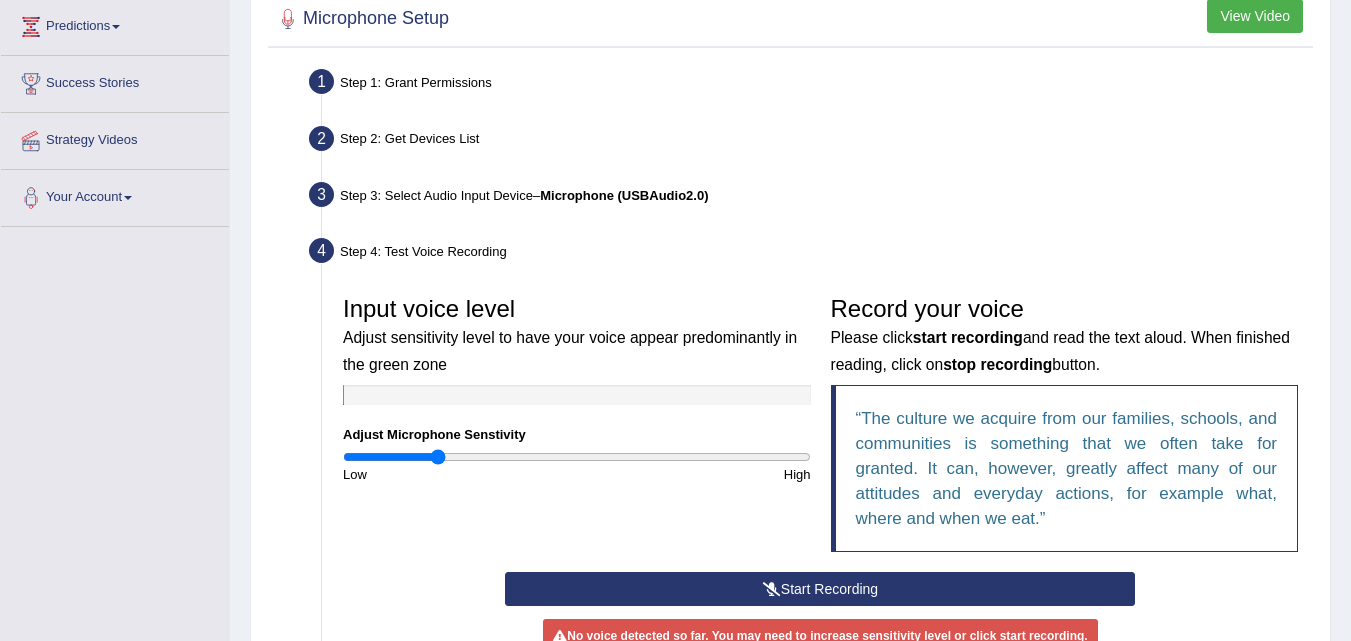 scroll, scrollTop: 511, scrollLeft: 0, axis: vertical 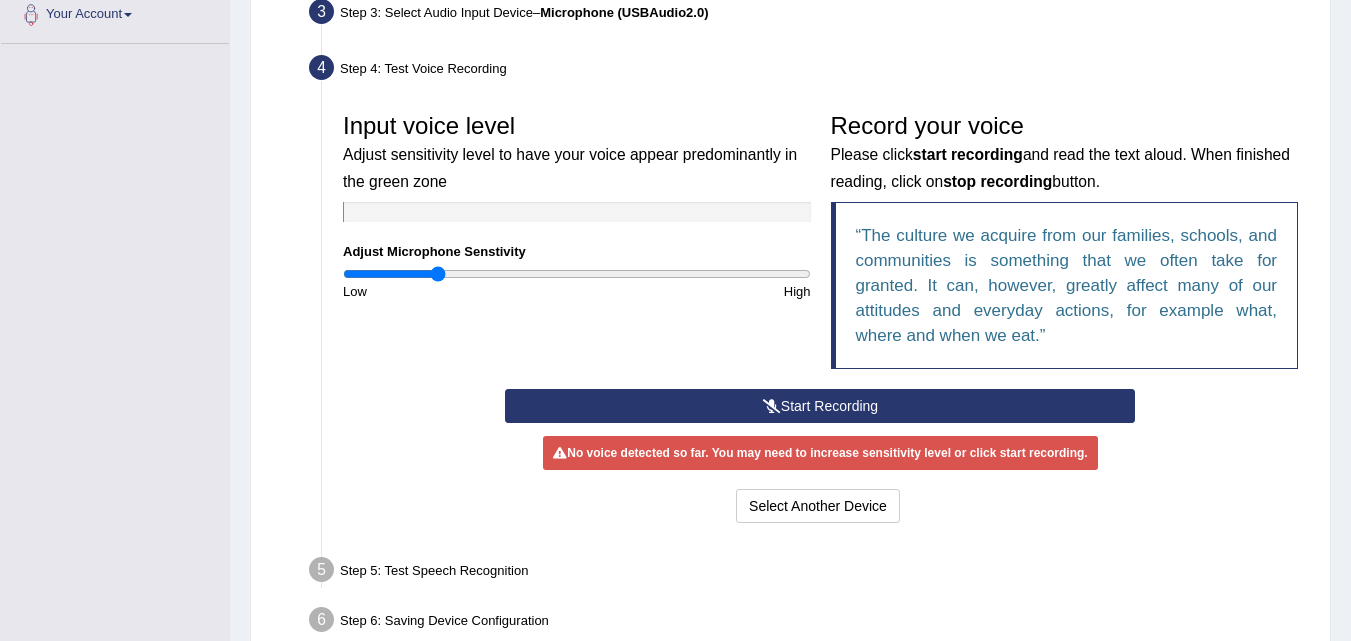 click on "Start Recording" at bounding box center [820, 406] 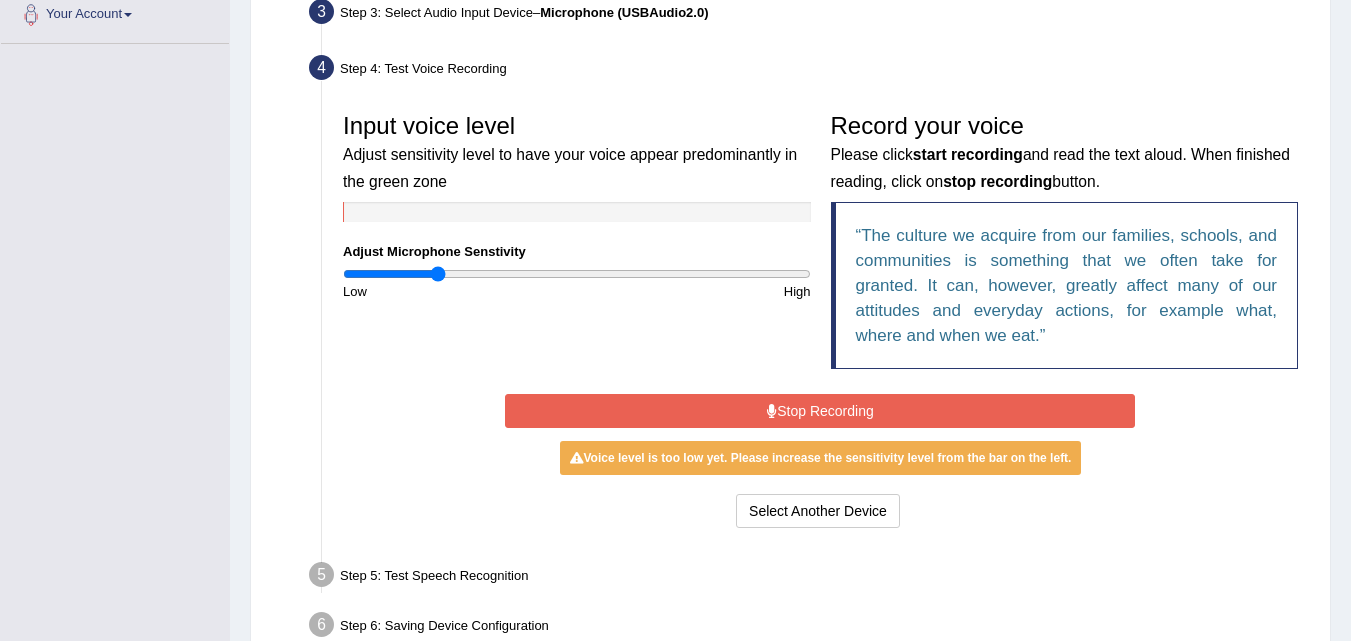 click on "Stop Recording" at bounding box center (820, 411) 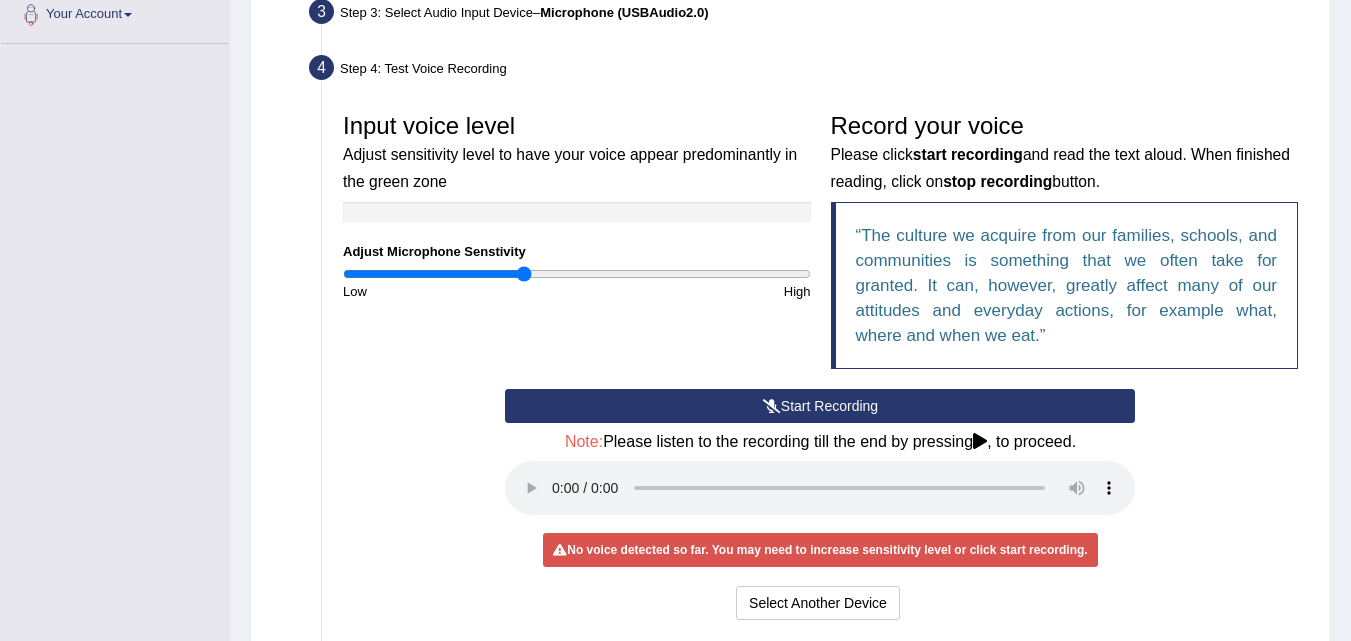 click at bounding box center [577, 274] 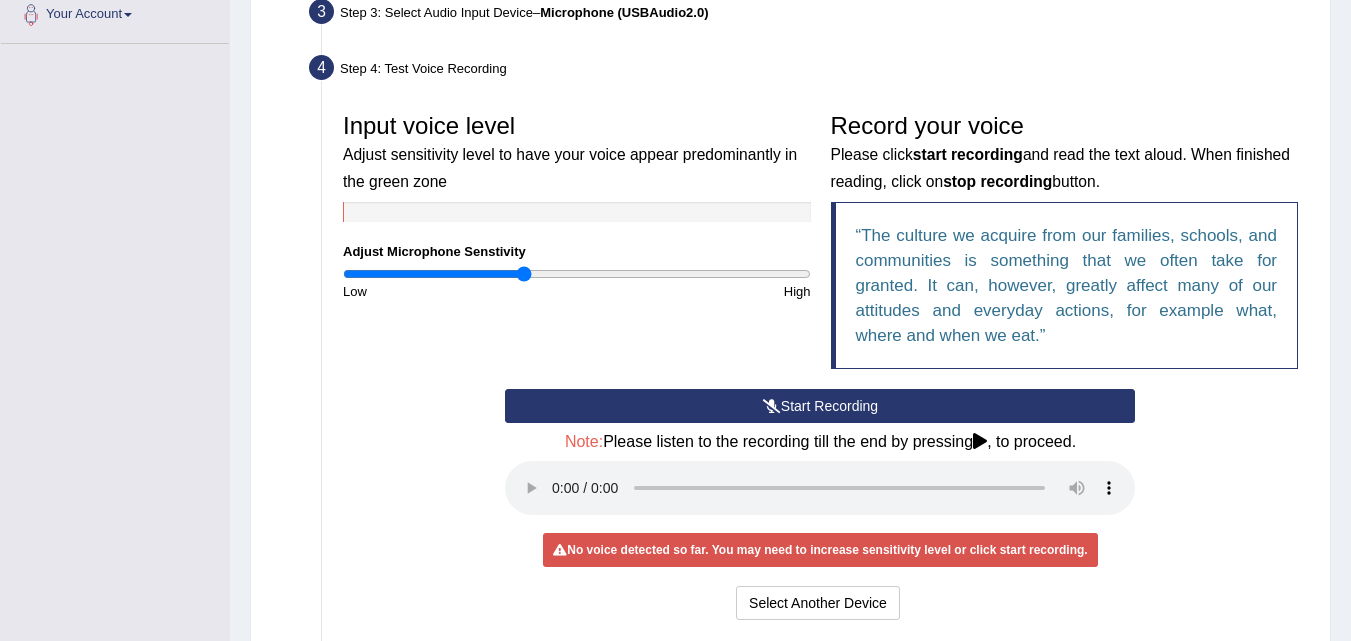 click at bounding box center (772, 406) 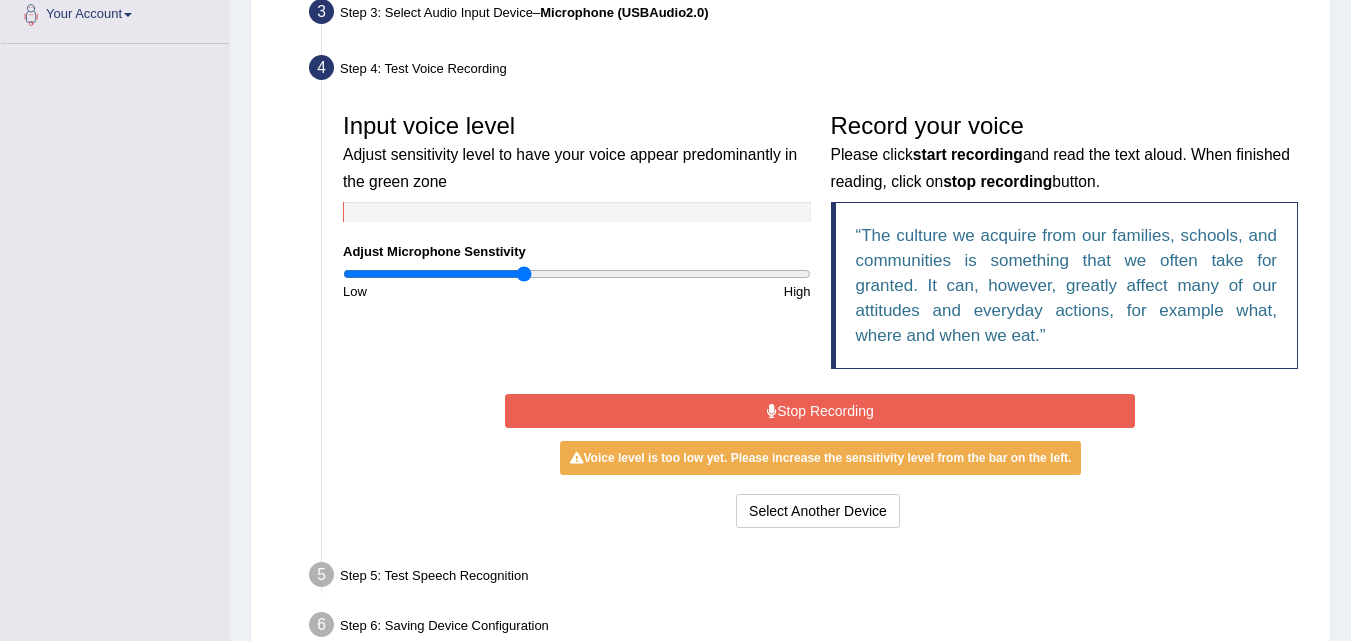 click at bounding box center (772, 411) 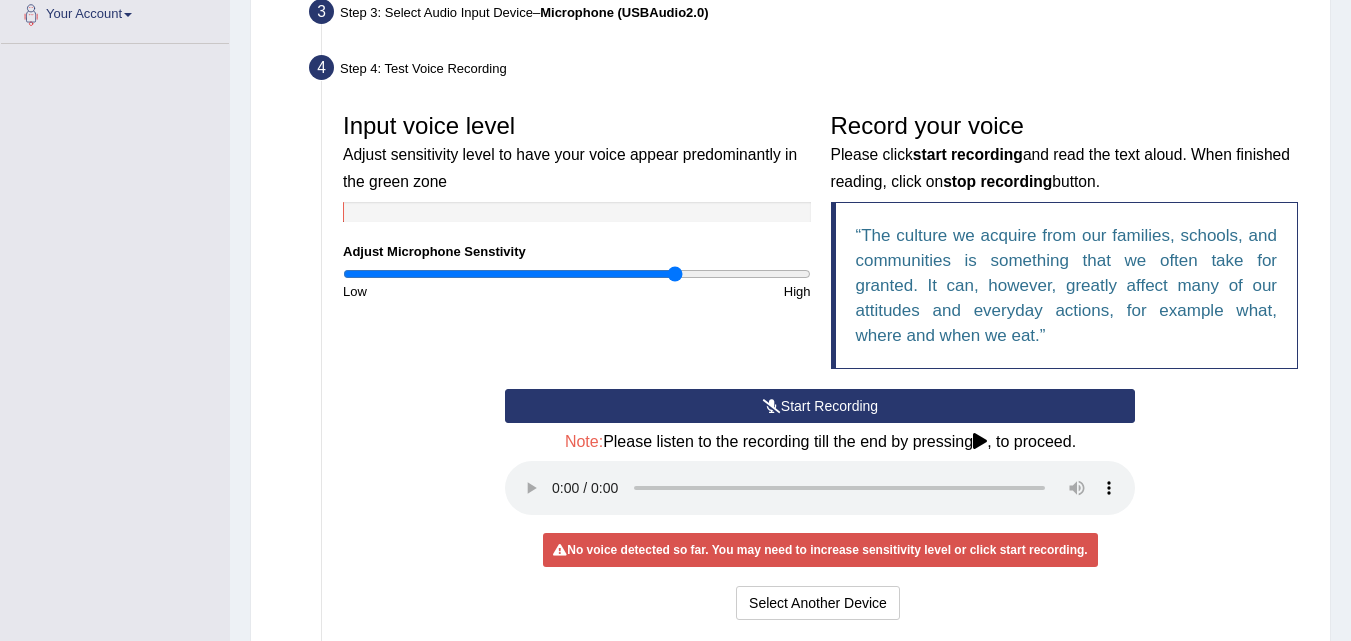 click at bounding box center [577, 274] 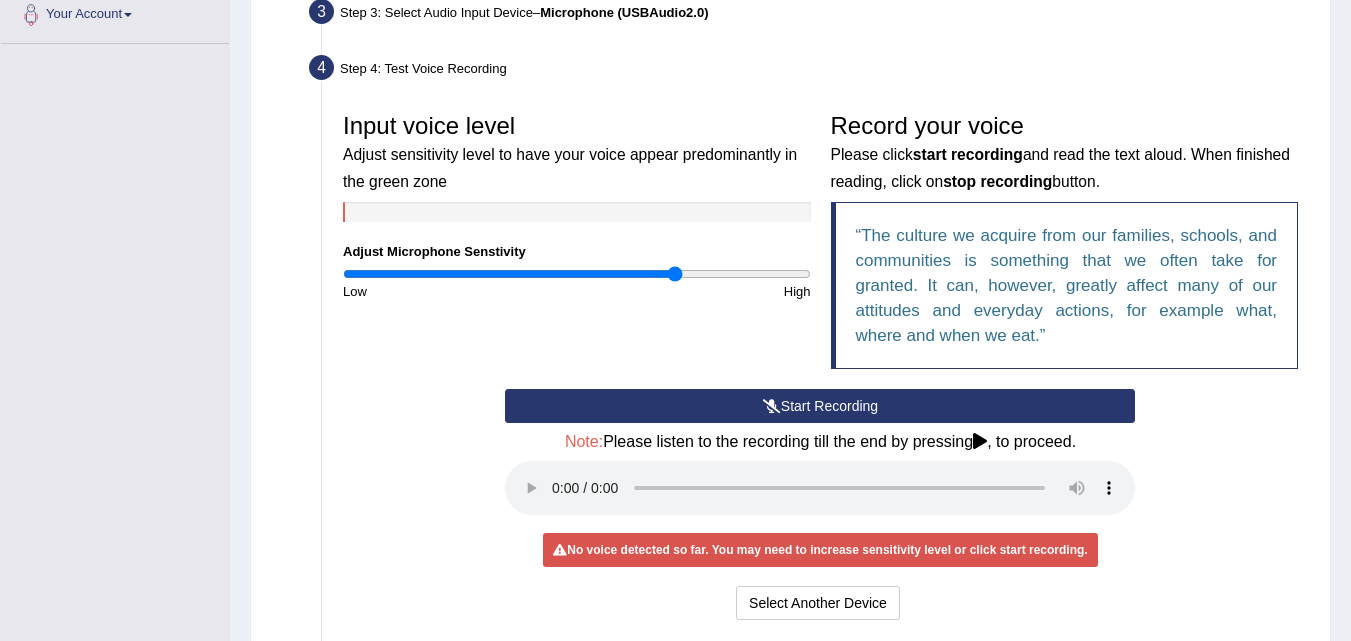 click at bounding box center [772, 406] 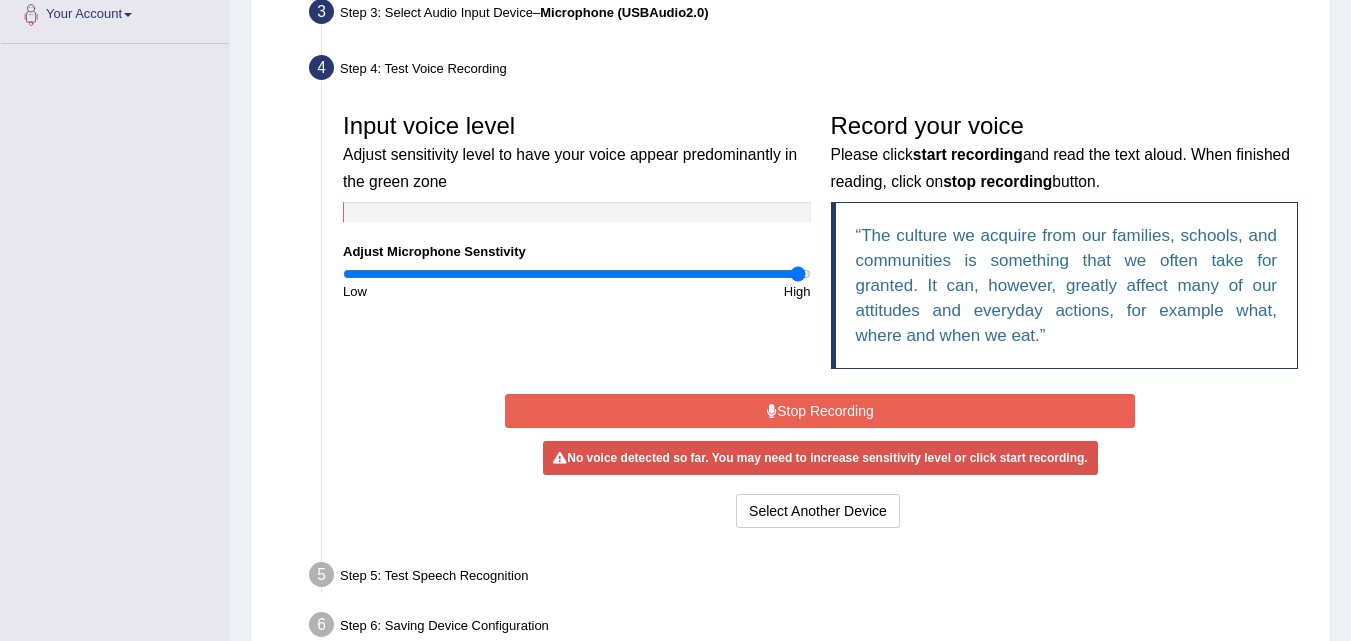 click at bounding box center (577, 274) 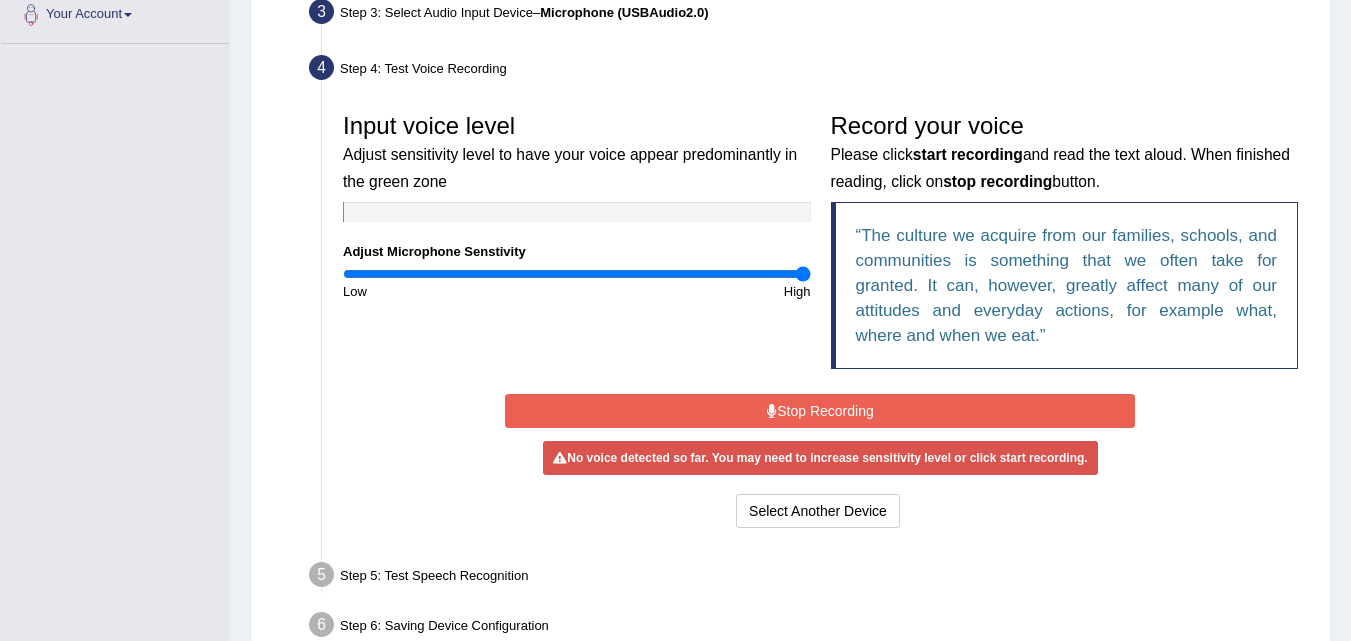 click at bounding box center (577, 274) 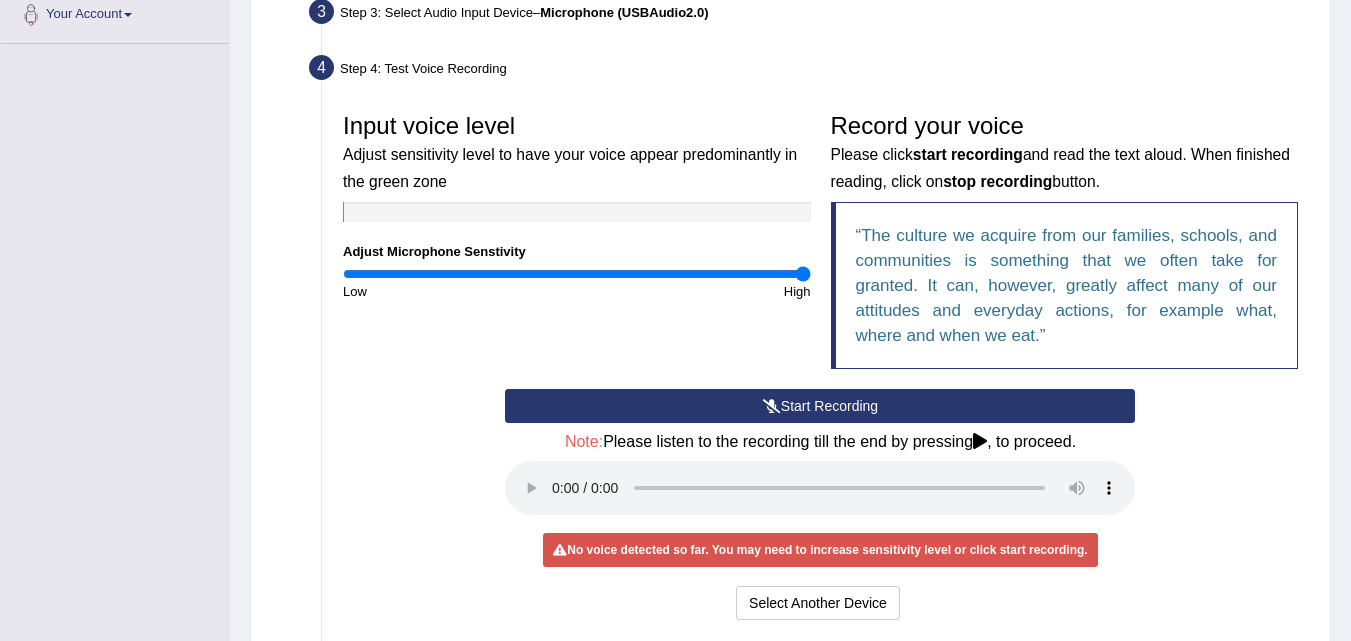 click on "Start Recording" at bounding box center [820, 406] 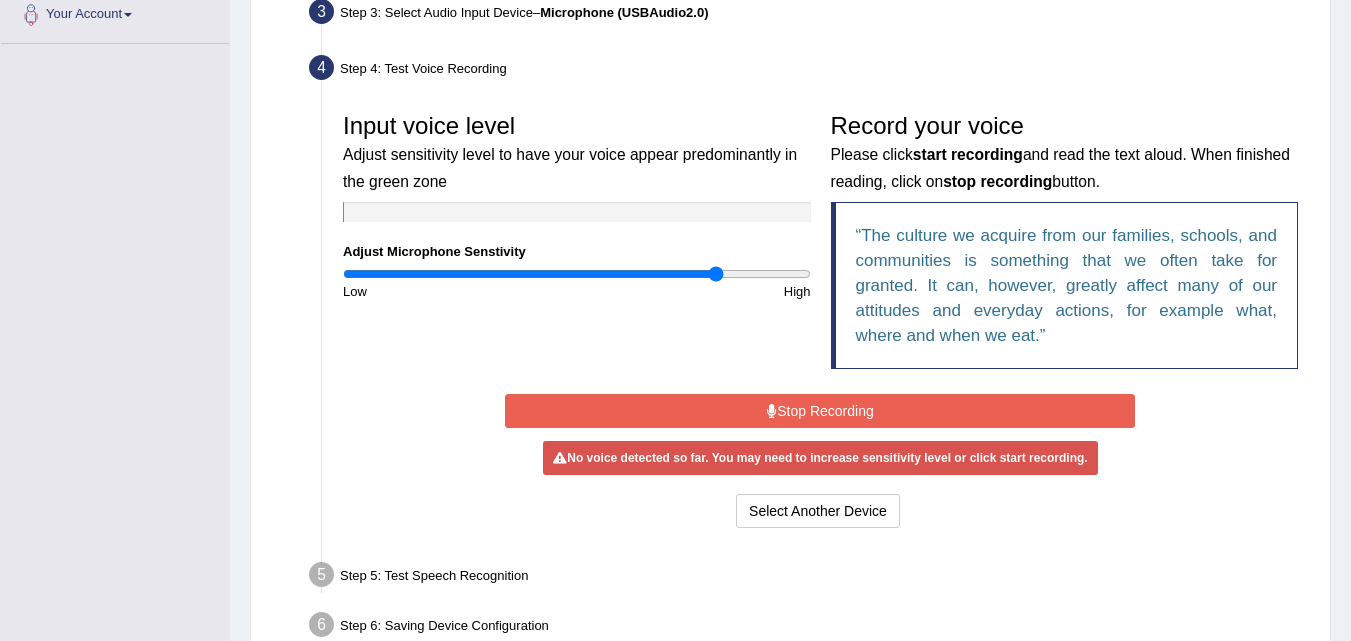 click at bounding box center (577, 274) 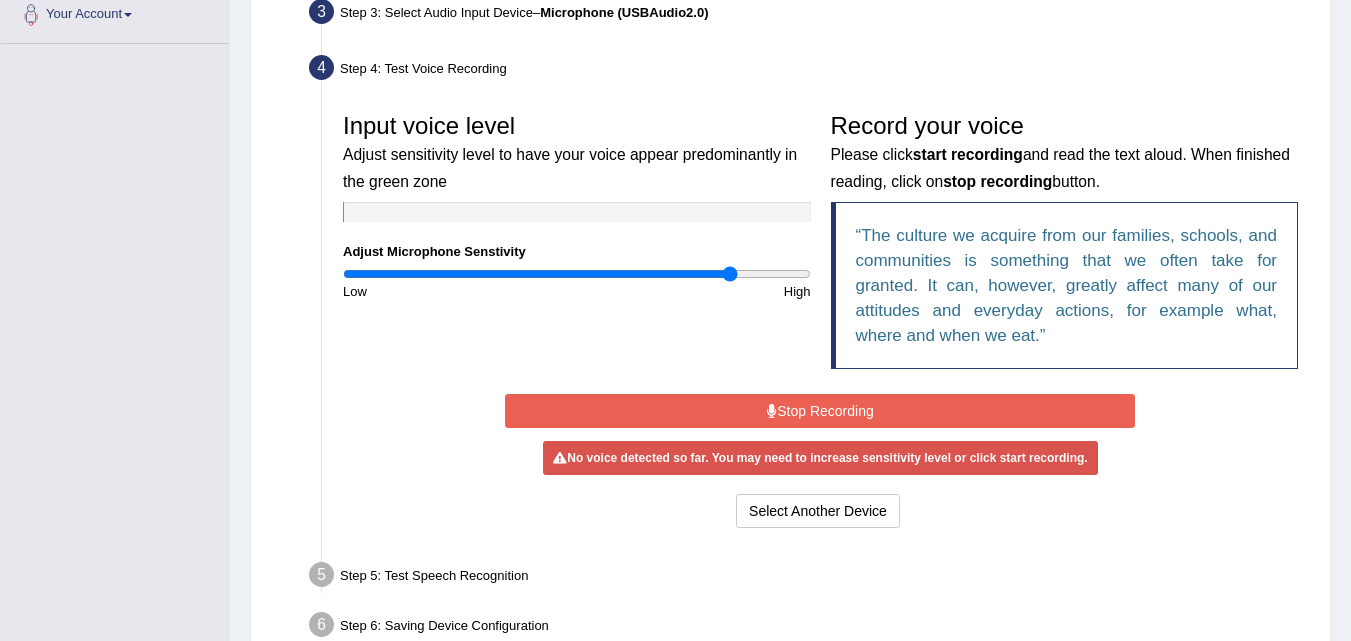 click at bounding box center (577, 274) 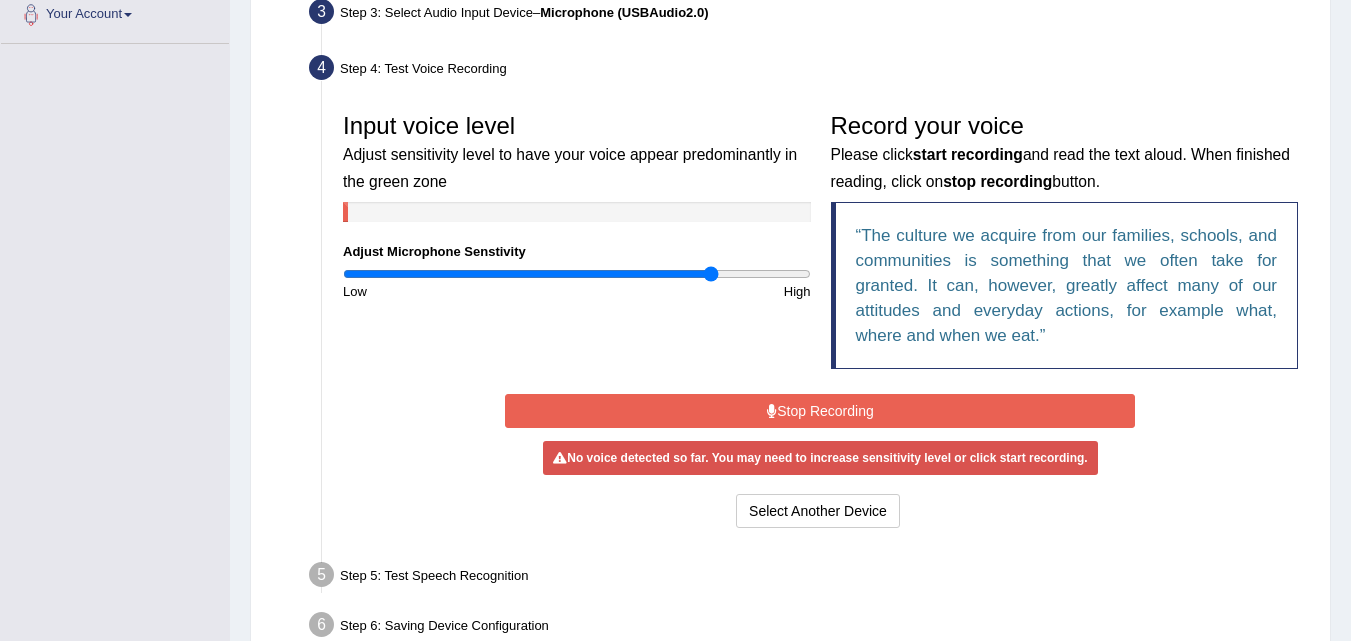 click at bounding box center (577, 274) 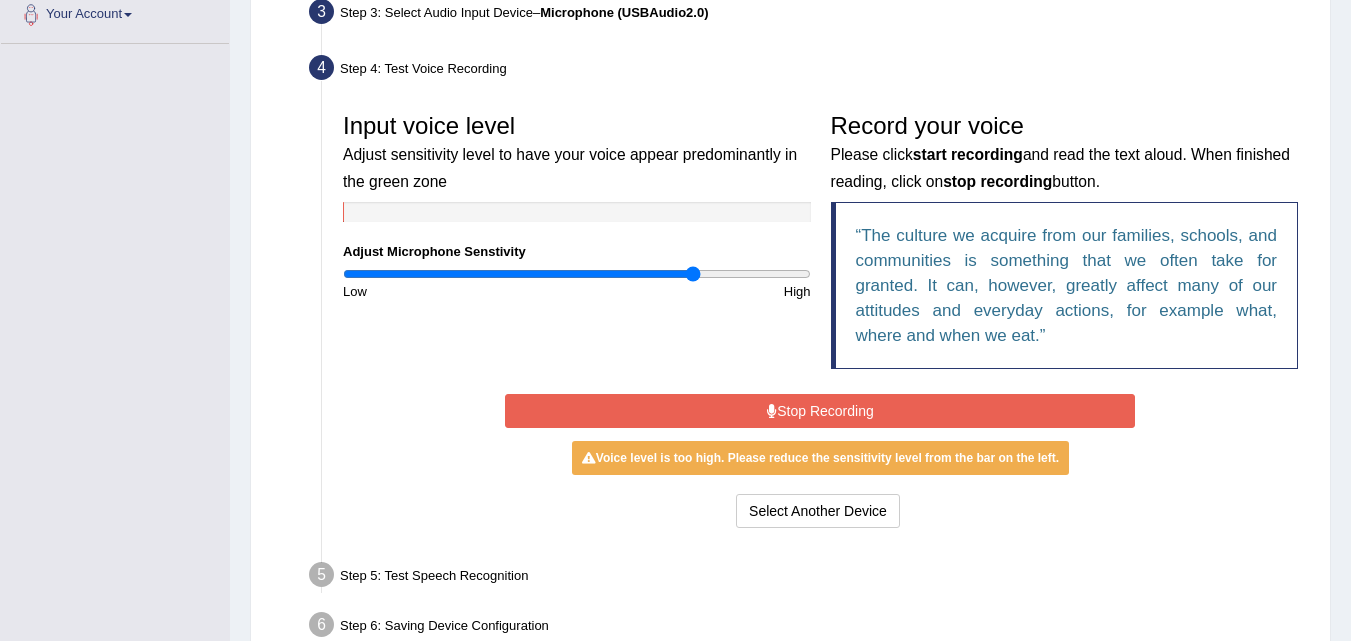 click at bounding box center [577, 274] 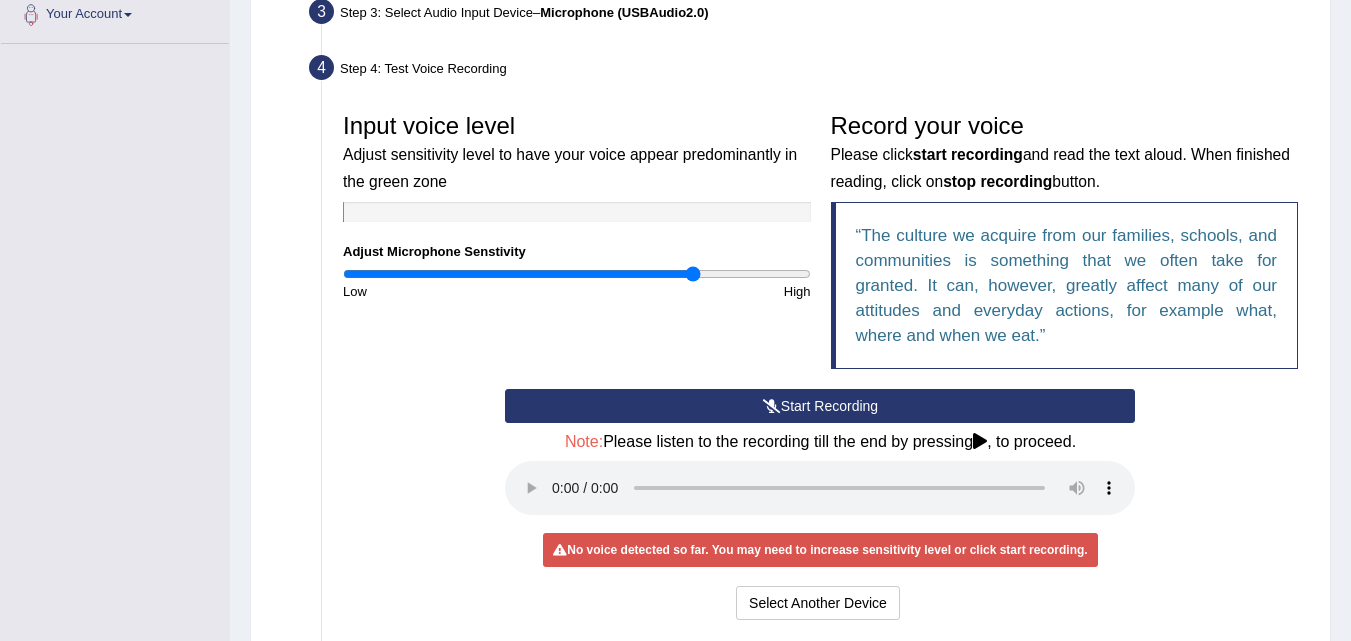 click on "Start Recording" at bounding box center [820, 406] 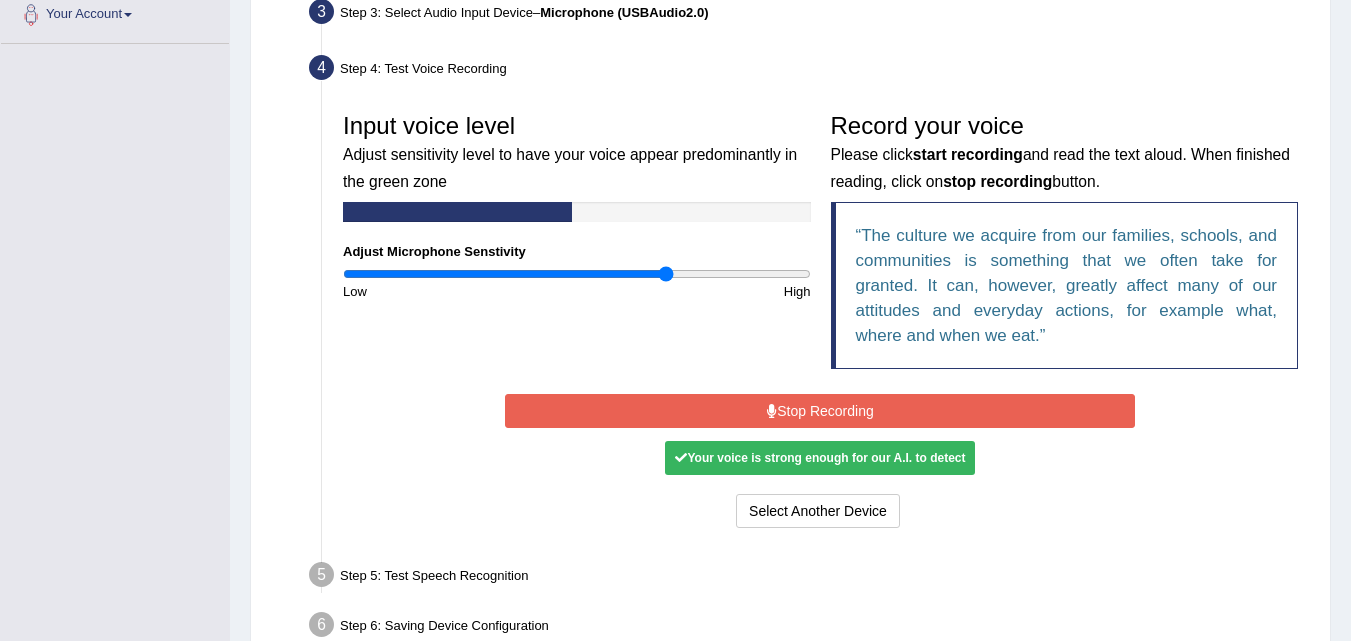 type on "1.4" 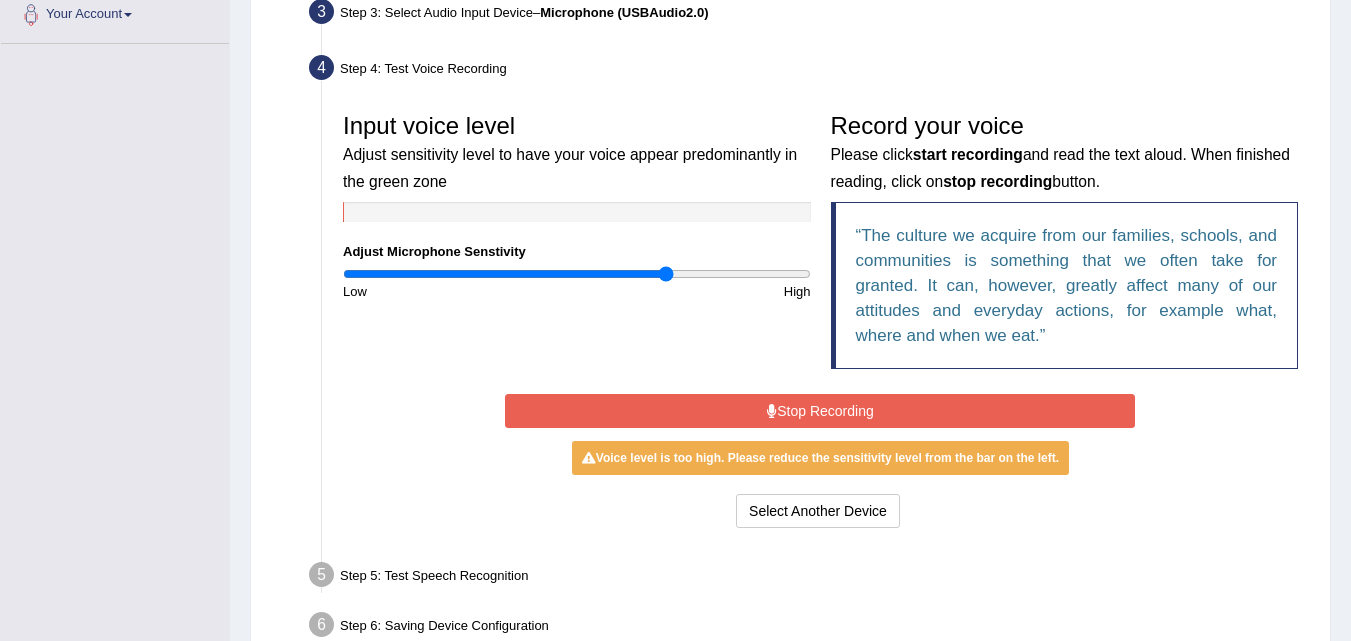 click on "Stop Recording" at bounding box center [820, 411] 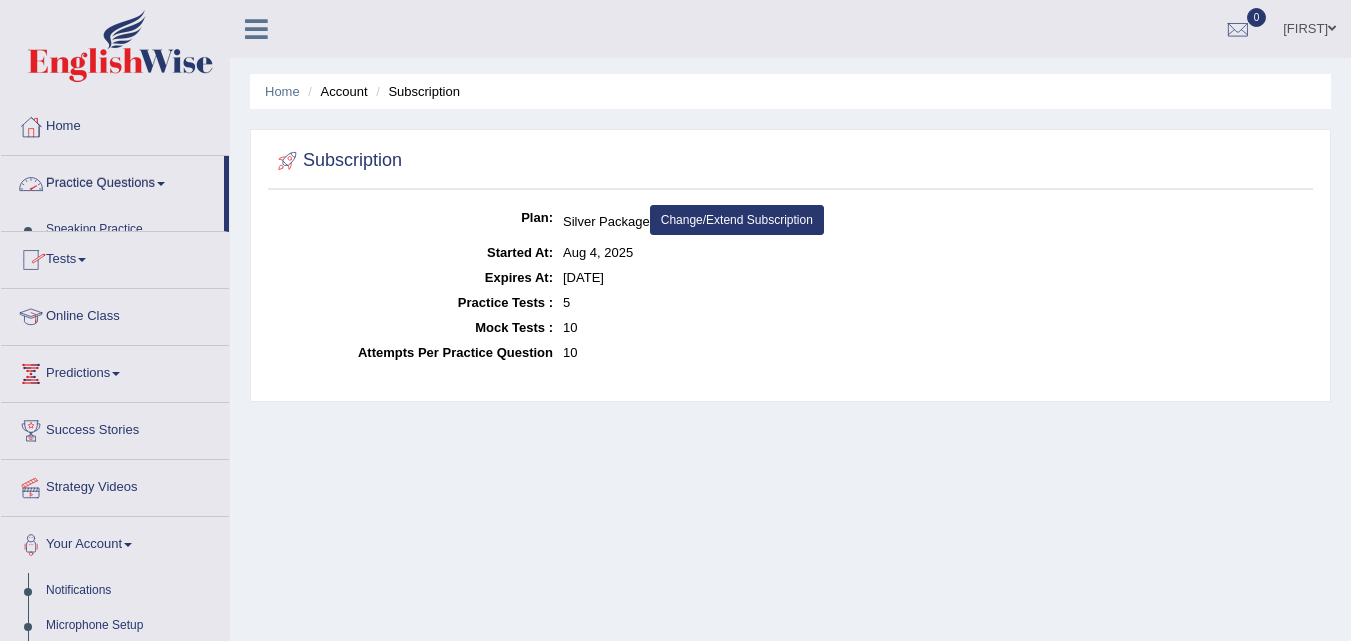 scroll, scrollTop: 0, scrollLeft: 0, axis: both 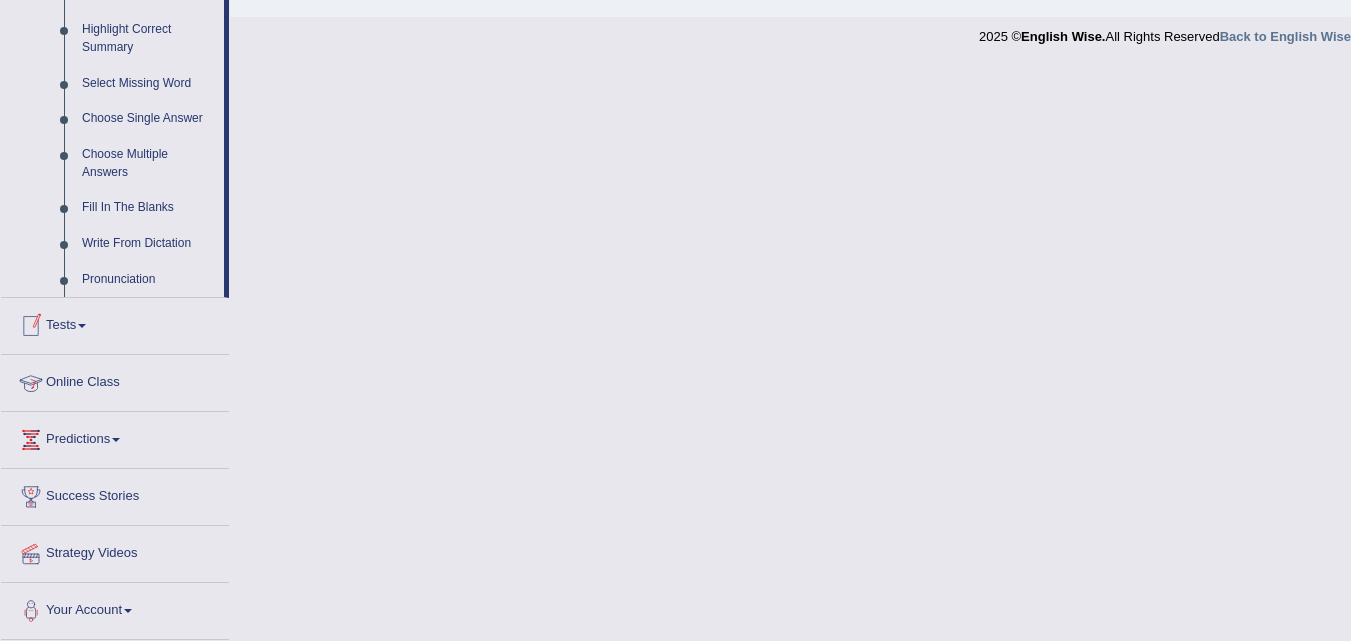 click on "Online Class" at bounding box center (115, 380) 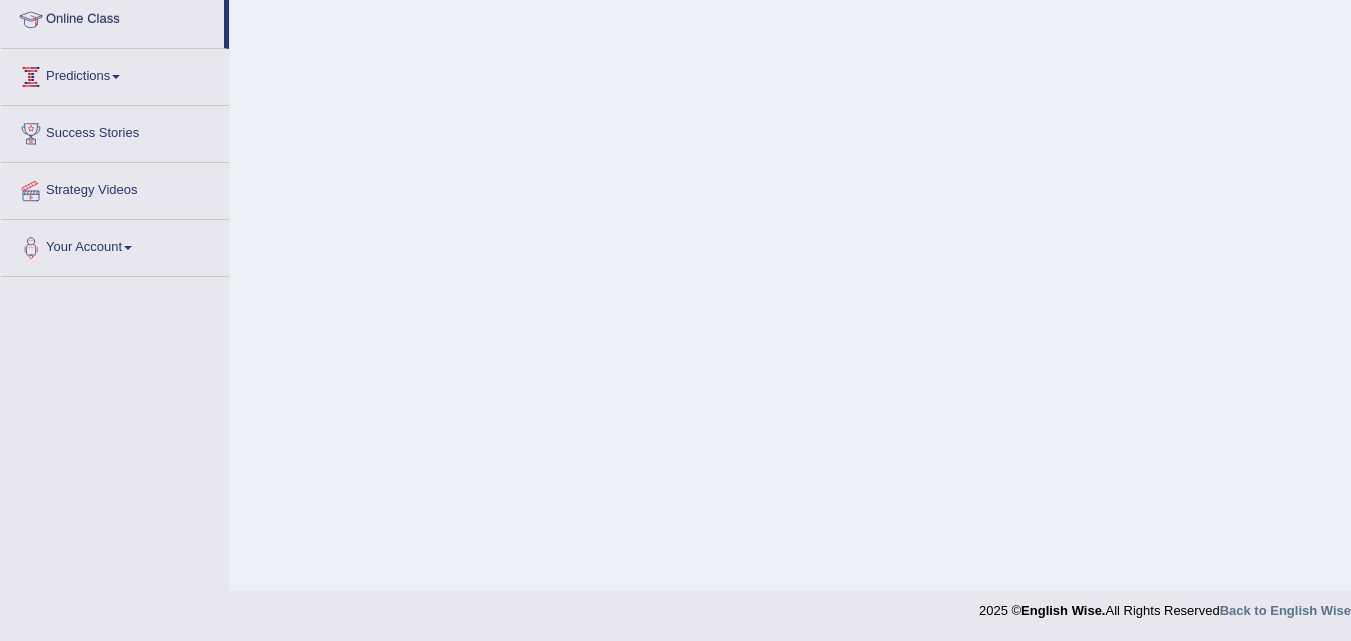 scroll, scrollTop: 278, scrollLeft: 0, axis: vertical 